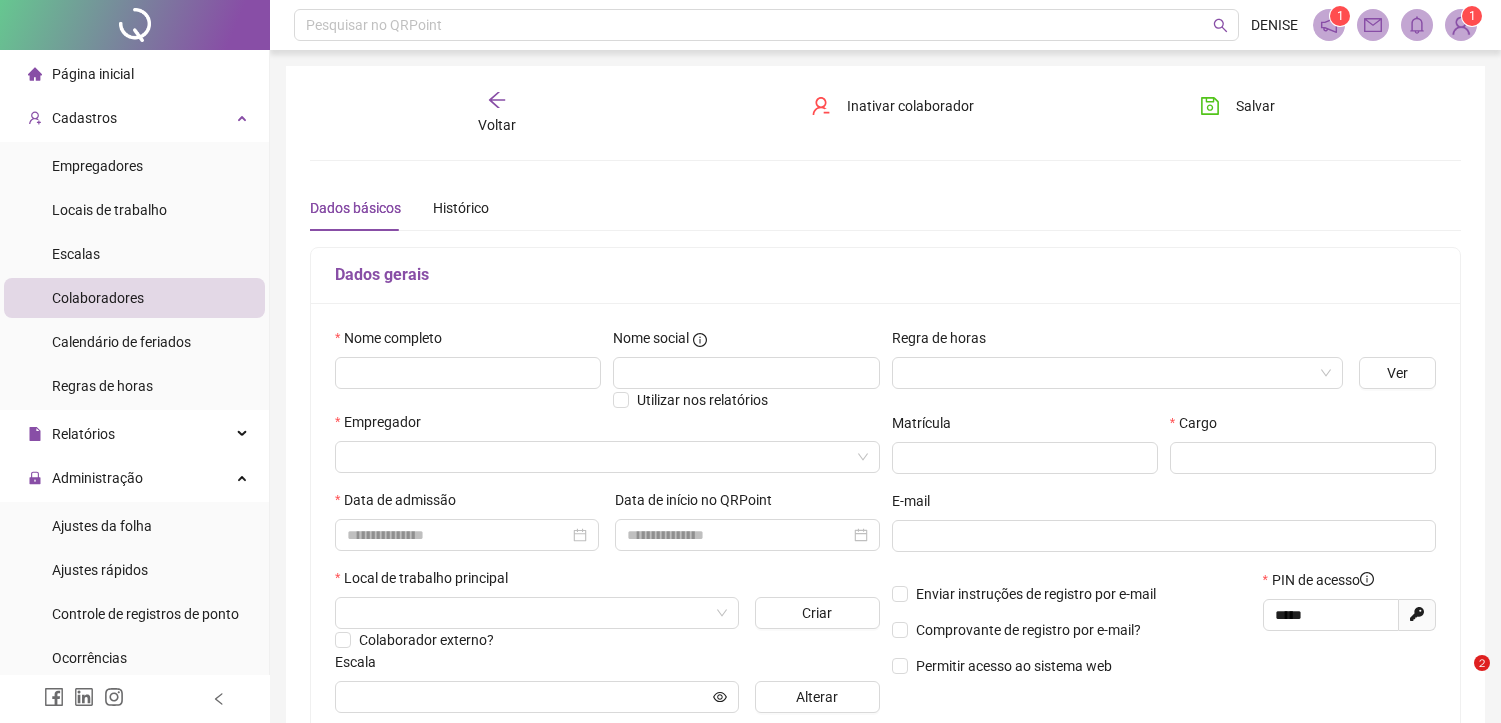 scroll, scrollTop: 0, scrollLeft: 0, axis: both 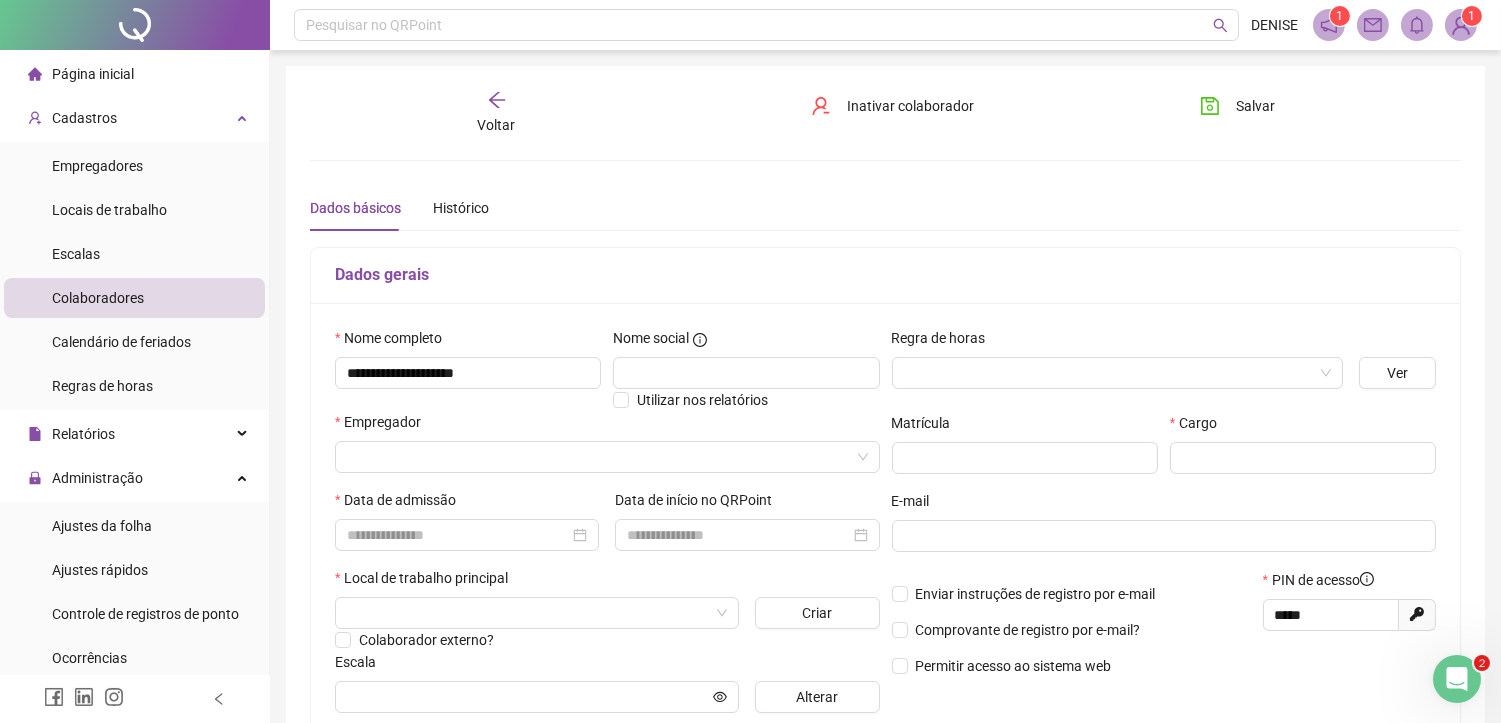 type on "**********" 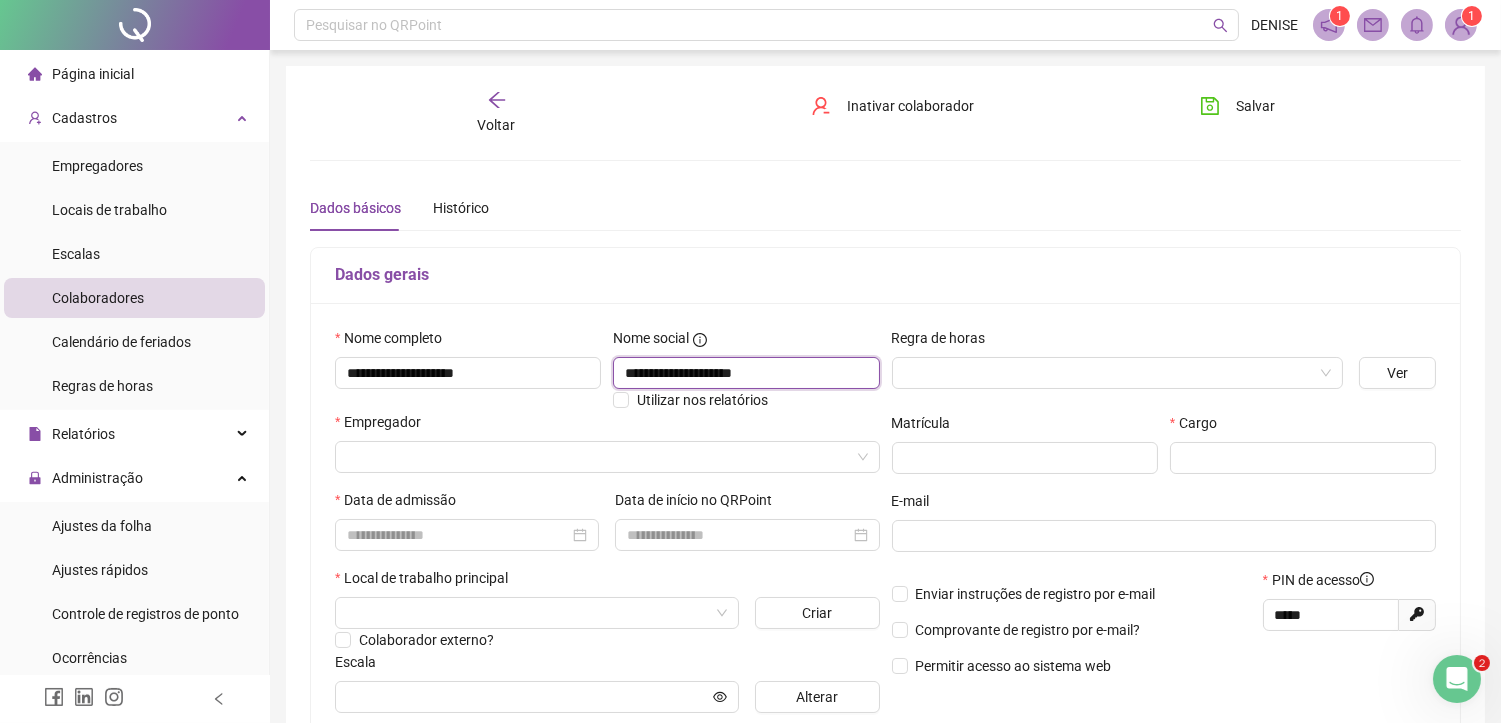 click on "**********" at bounding box center (746, 373) 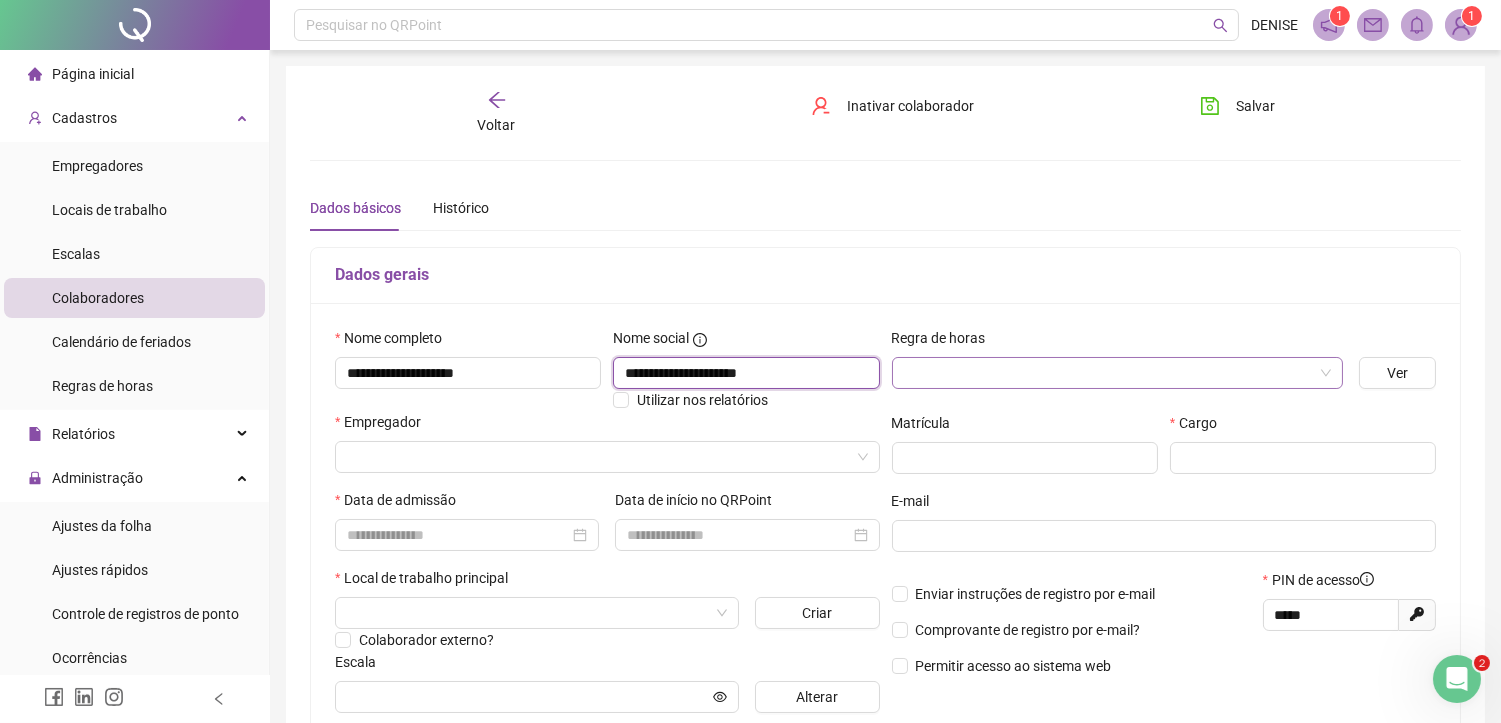 type on "**********" 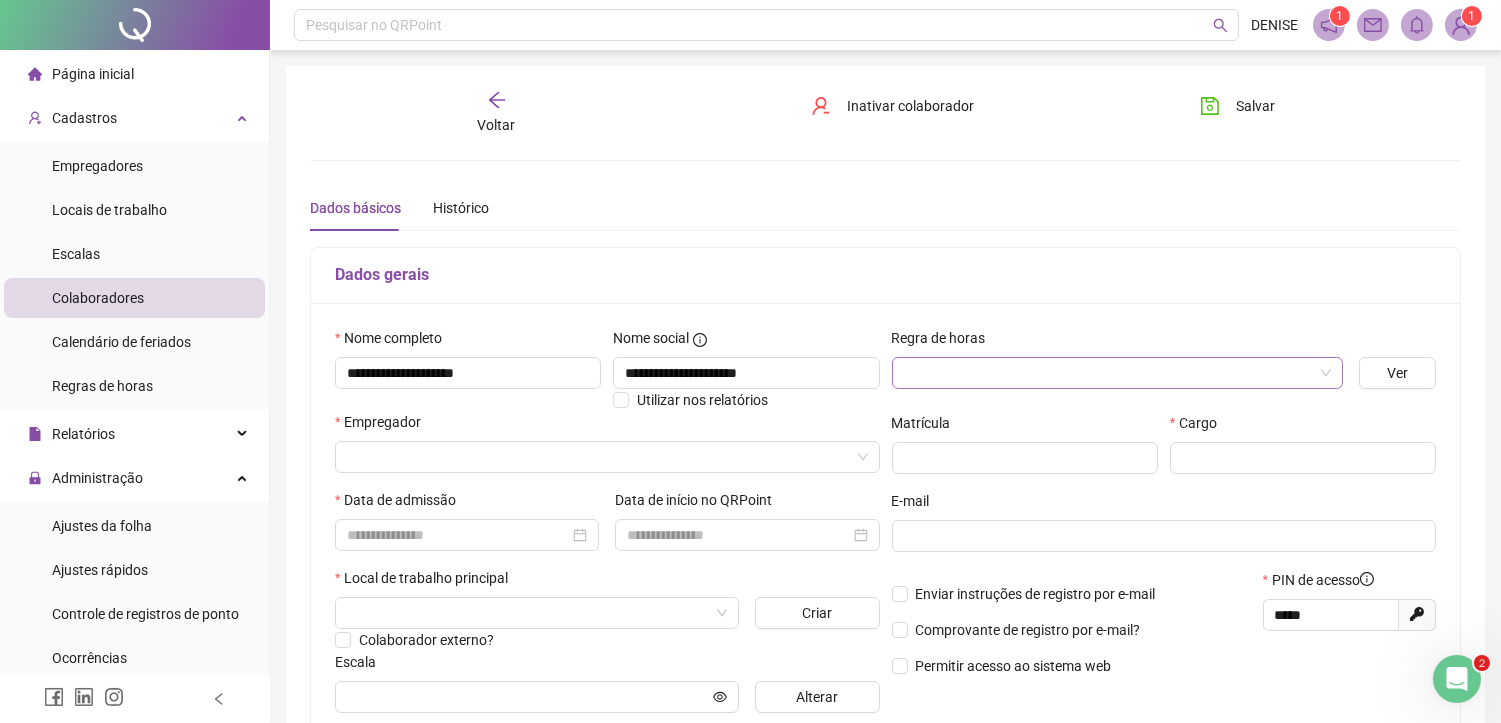click at bounding box center (1108, 373) 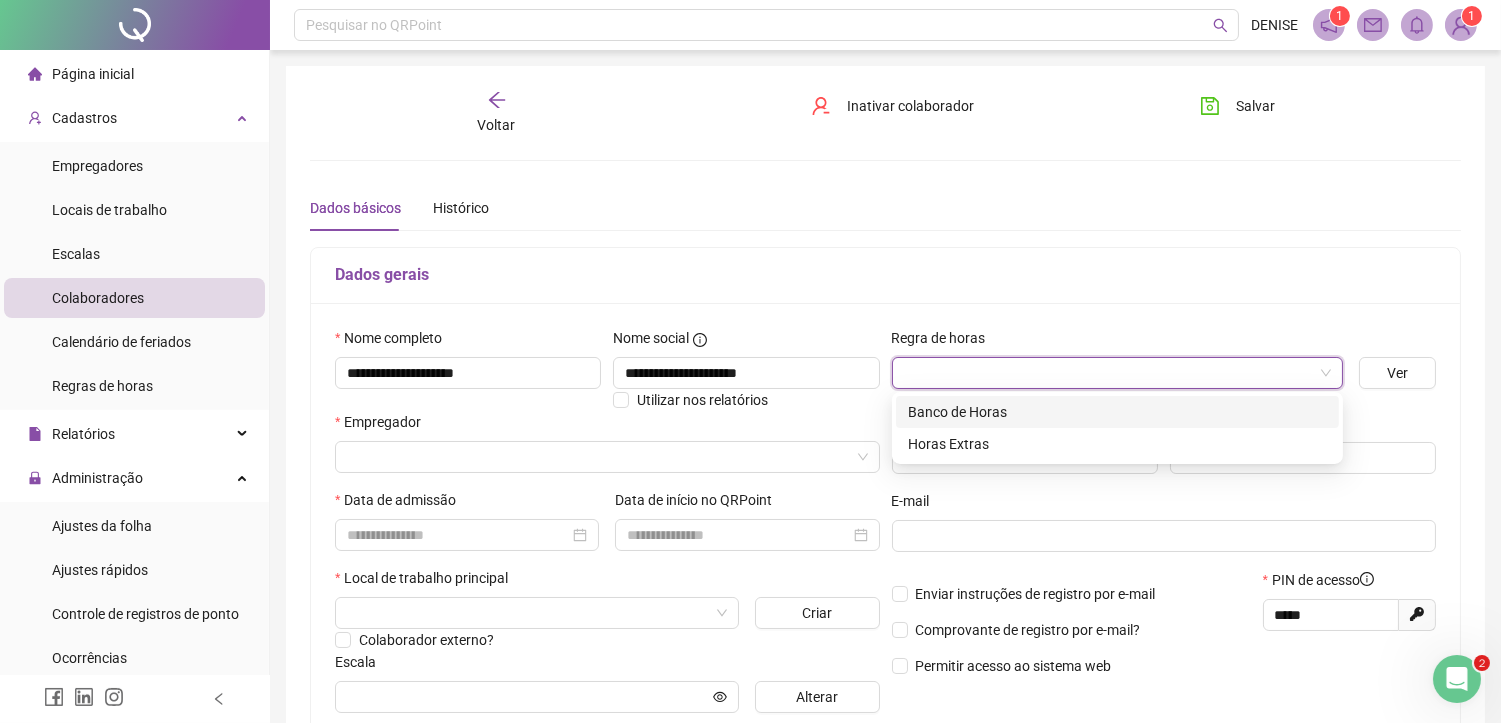 click on "Banco de Horas" at bounding box center (1117, 412) 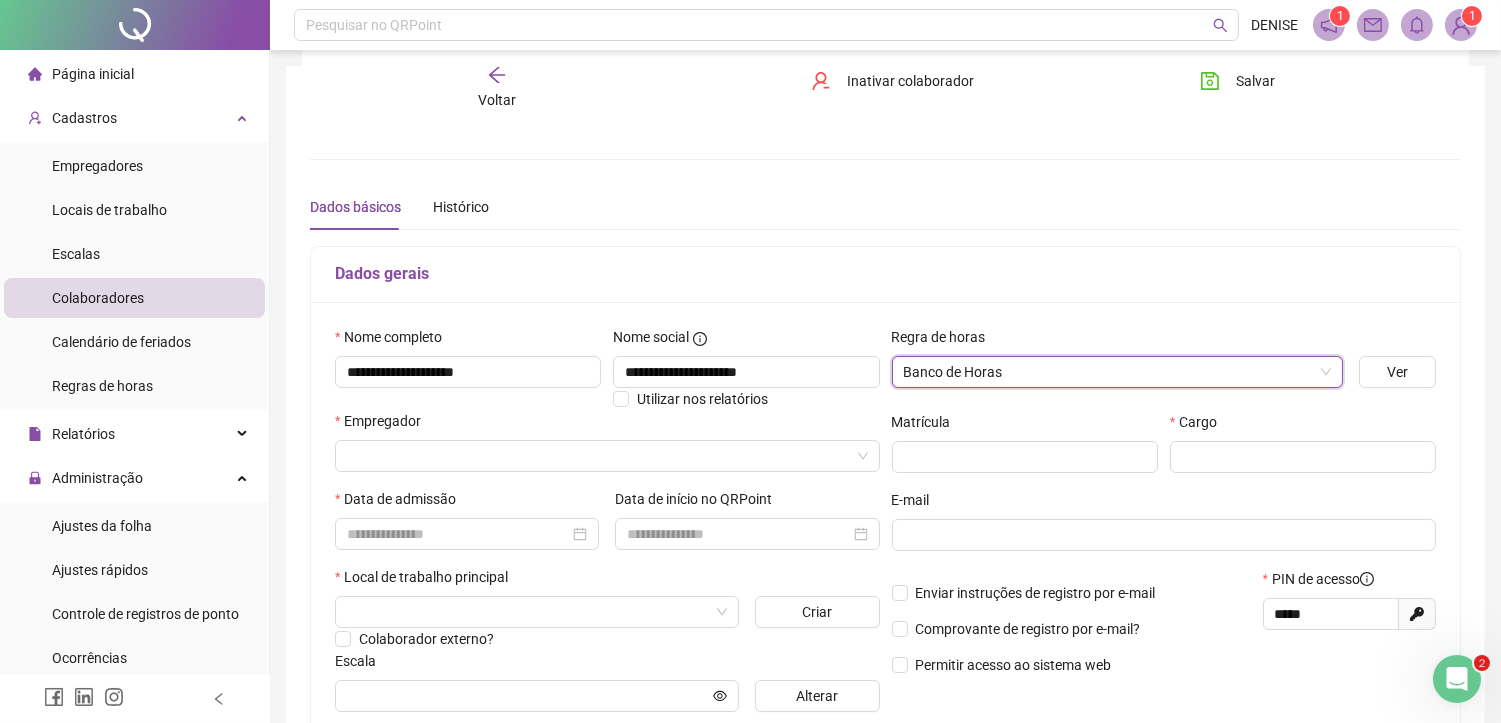 scroll, scrollTop: 222, scrollLeft: 0, axis: vertical 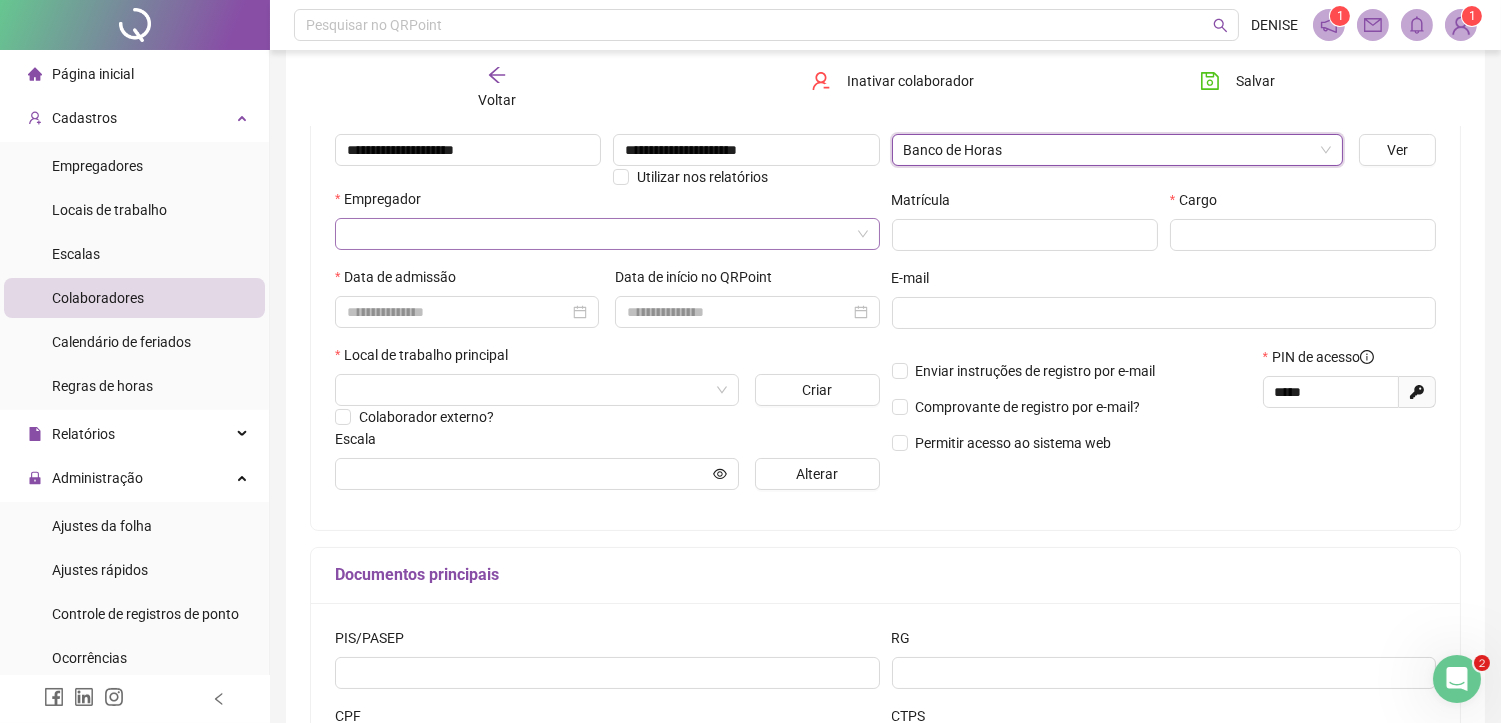 click at bounding box center [598, 234] 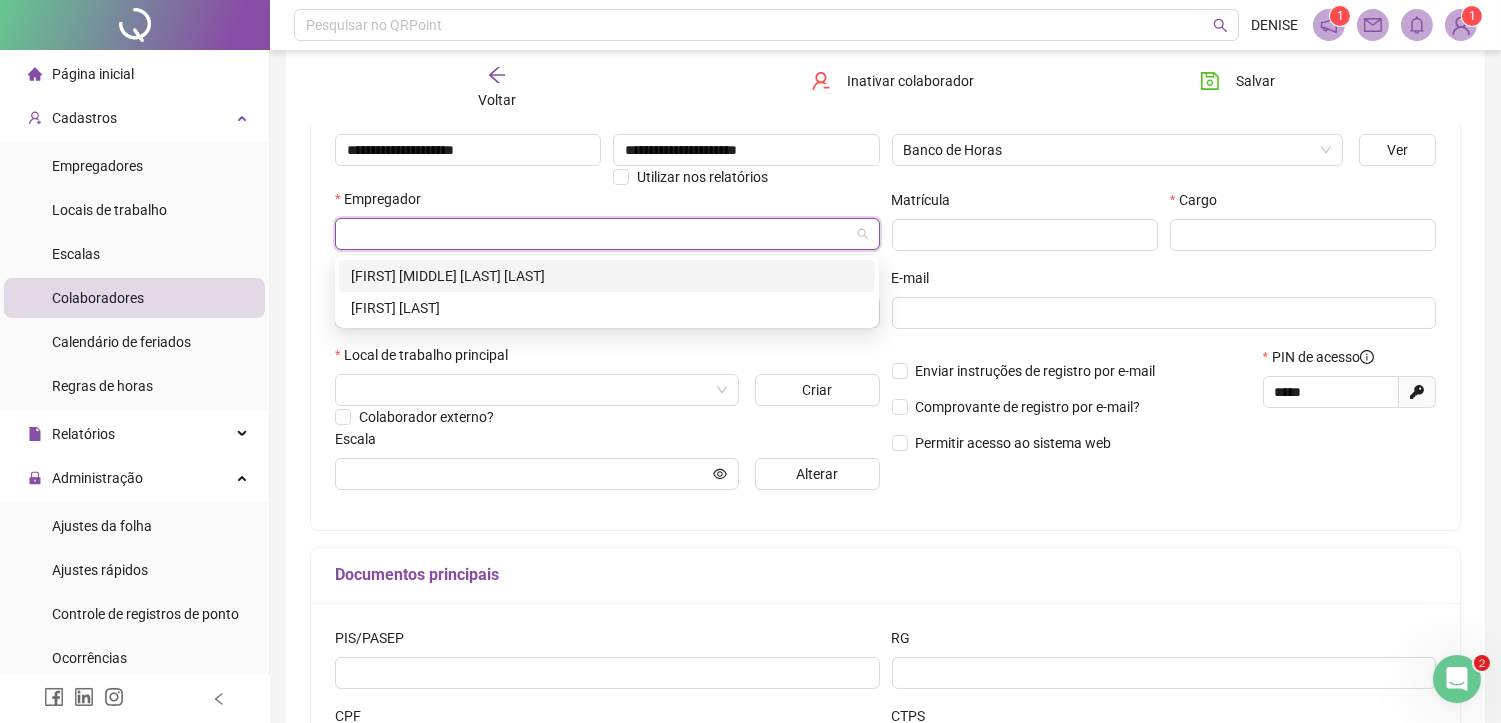 drag, startPoint x: 537, startPoint y: 278, endPoint x: 617, endPoint y: 253, distance: 83.81527 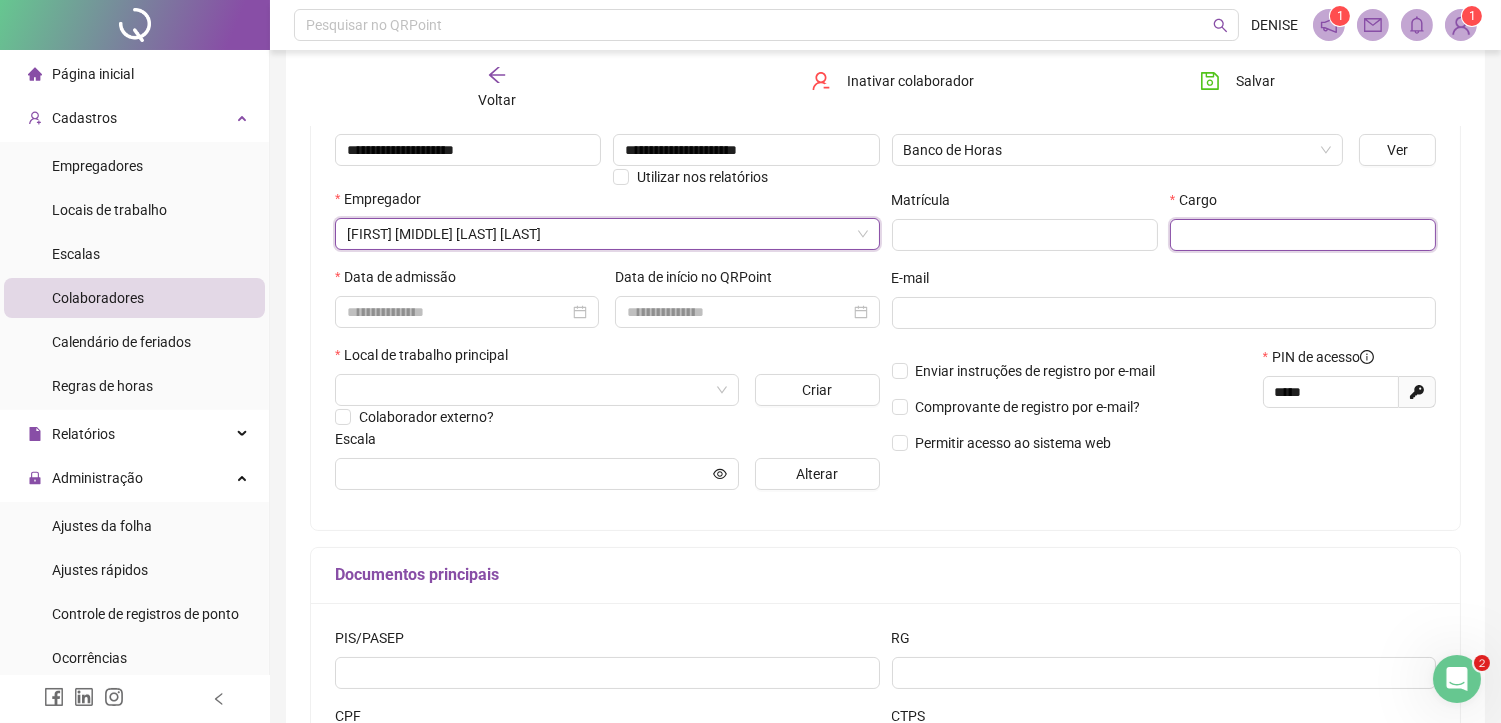 click at bounding box center [1303, 235] 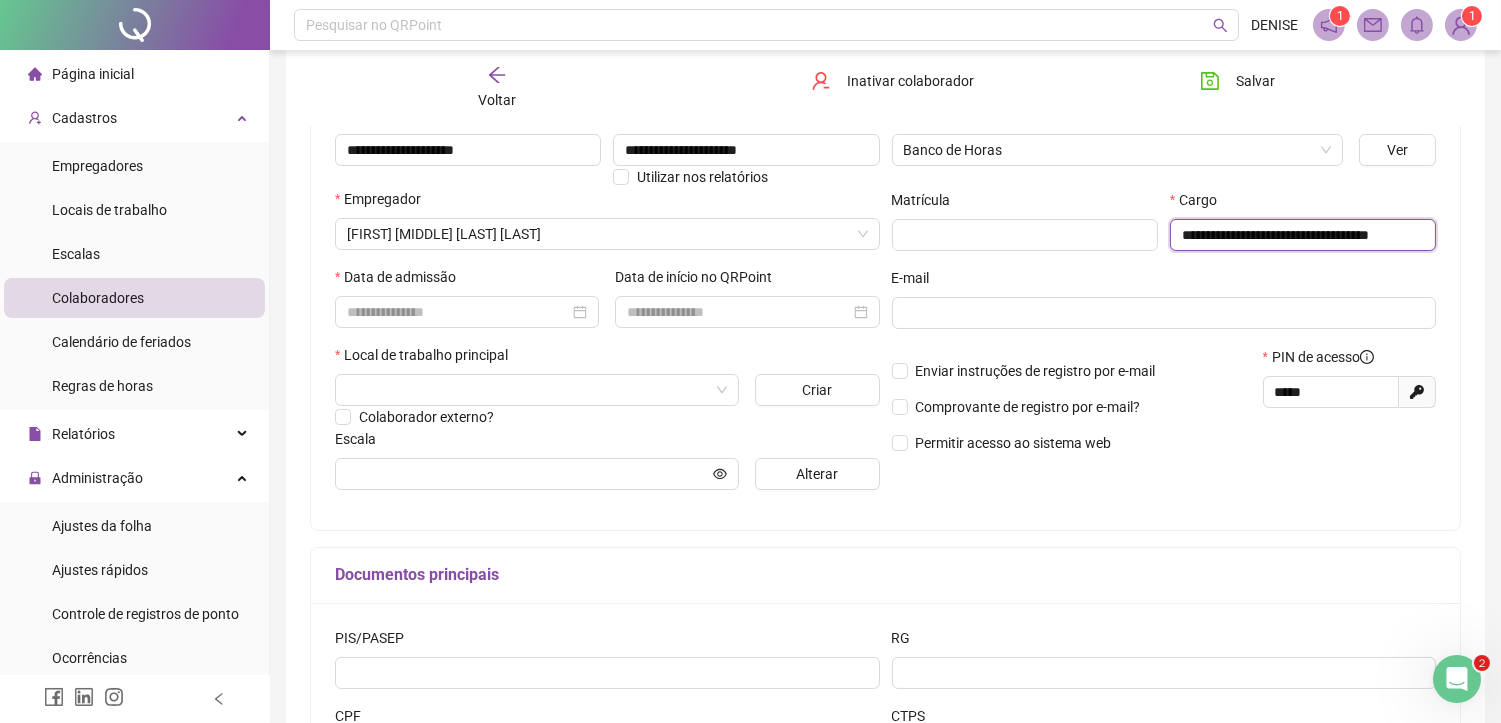 scroll, scrollTop: 0, scrollLeft: 45, axis: horizontal 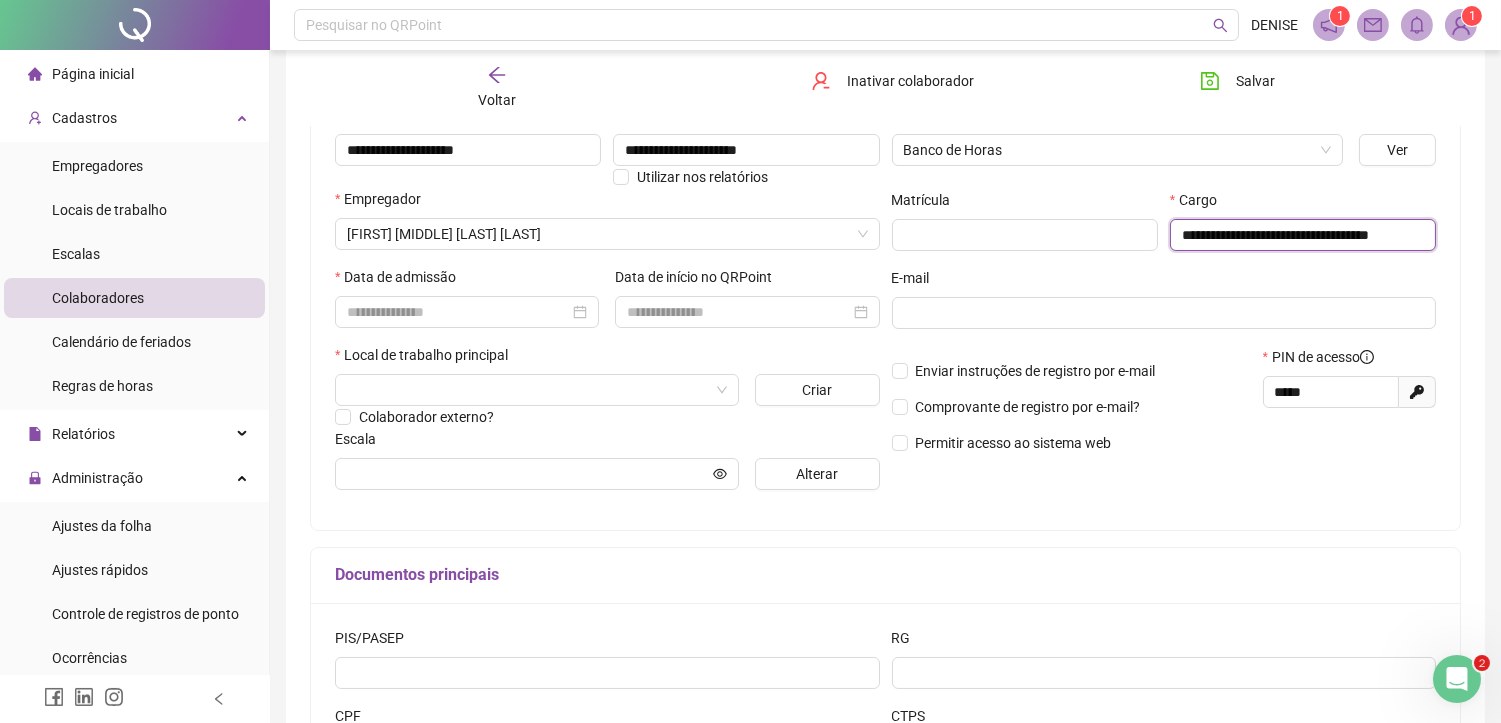 click on "**********" at bounding box center [1303, 235] 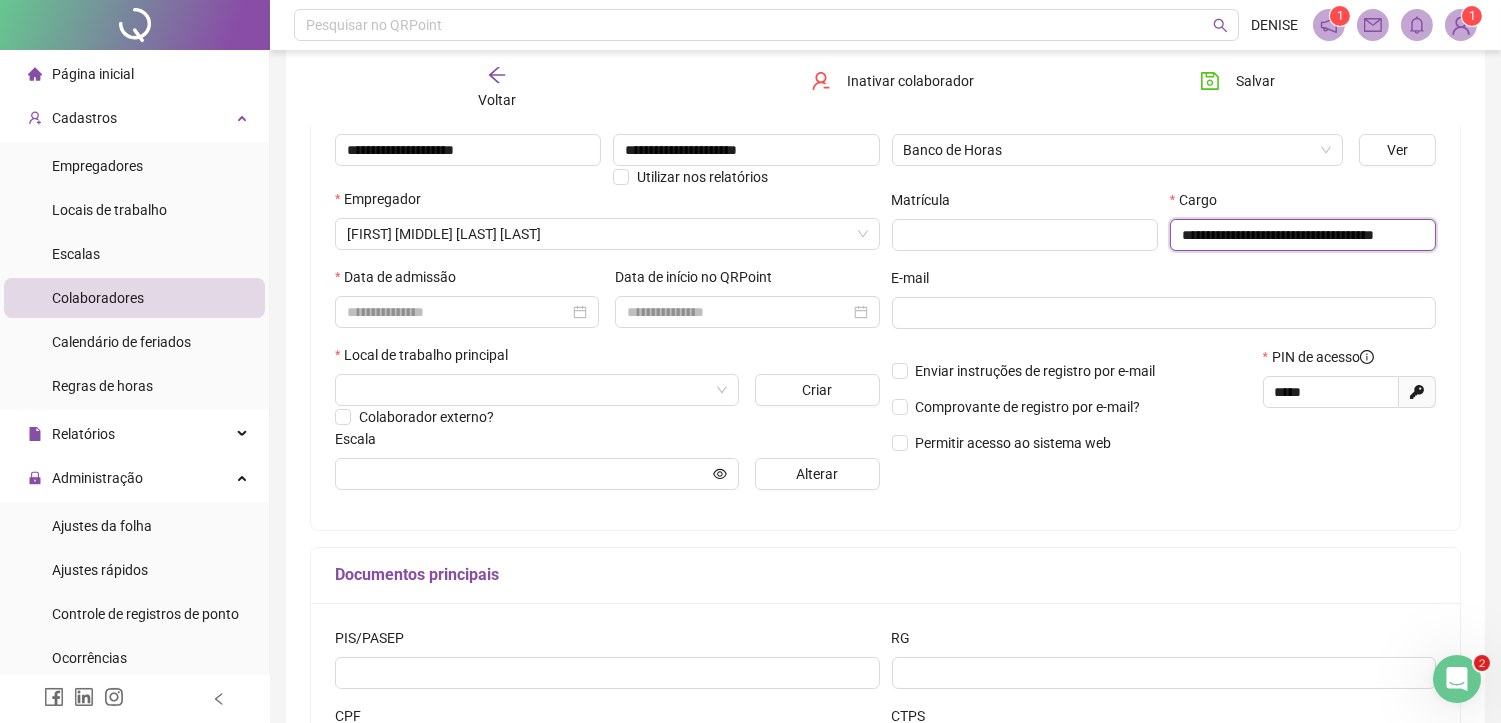 type on "**********" 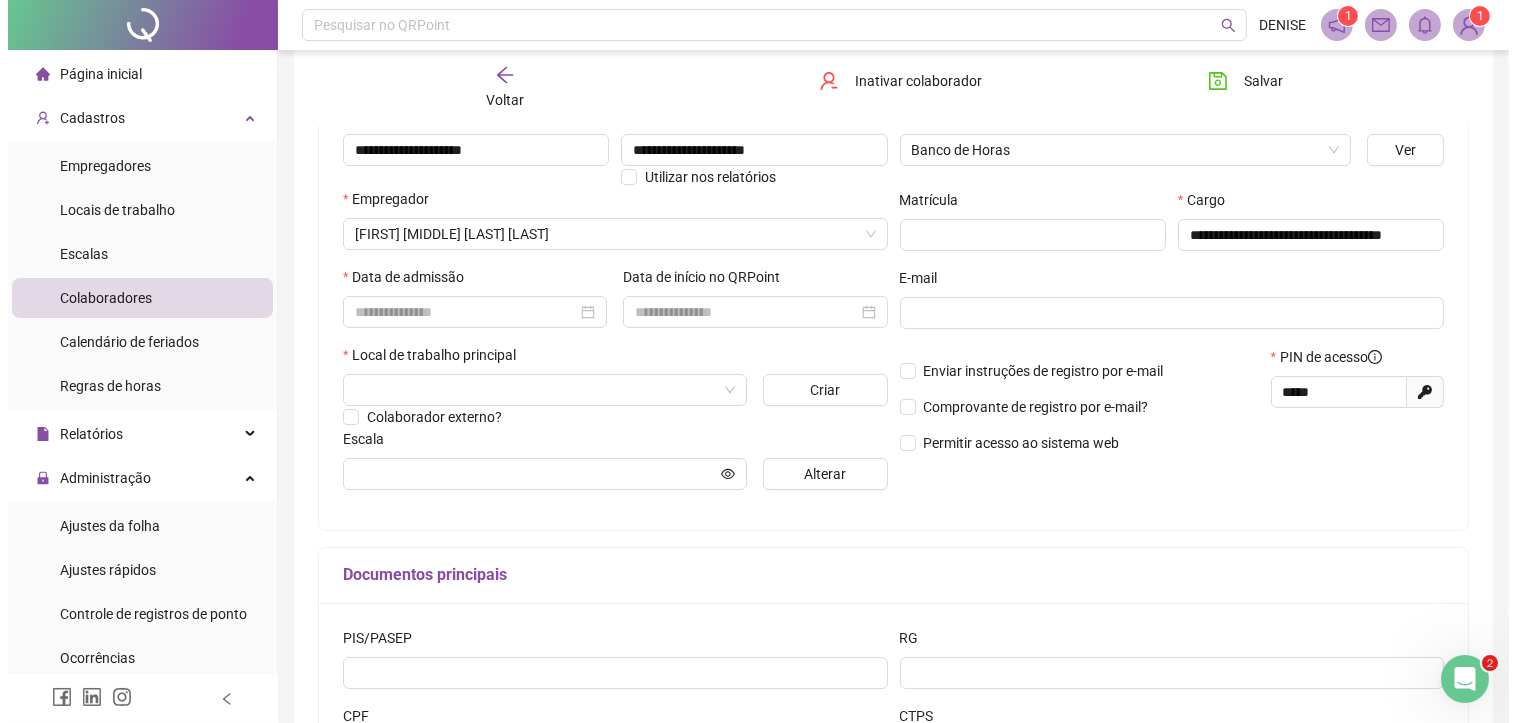 scroll, scrollTop: 0, scrollLeft: 0, axis: both 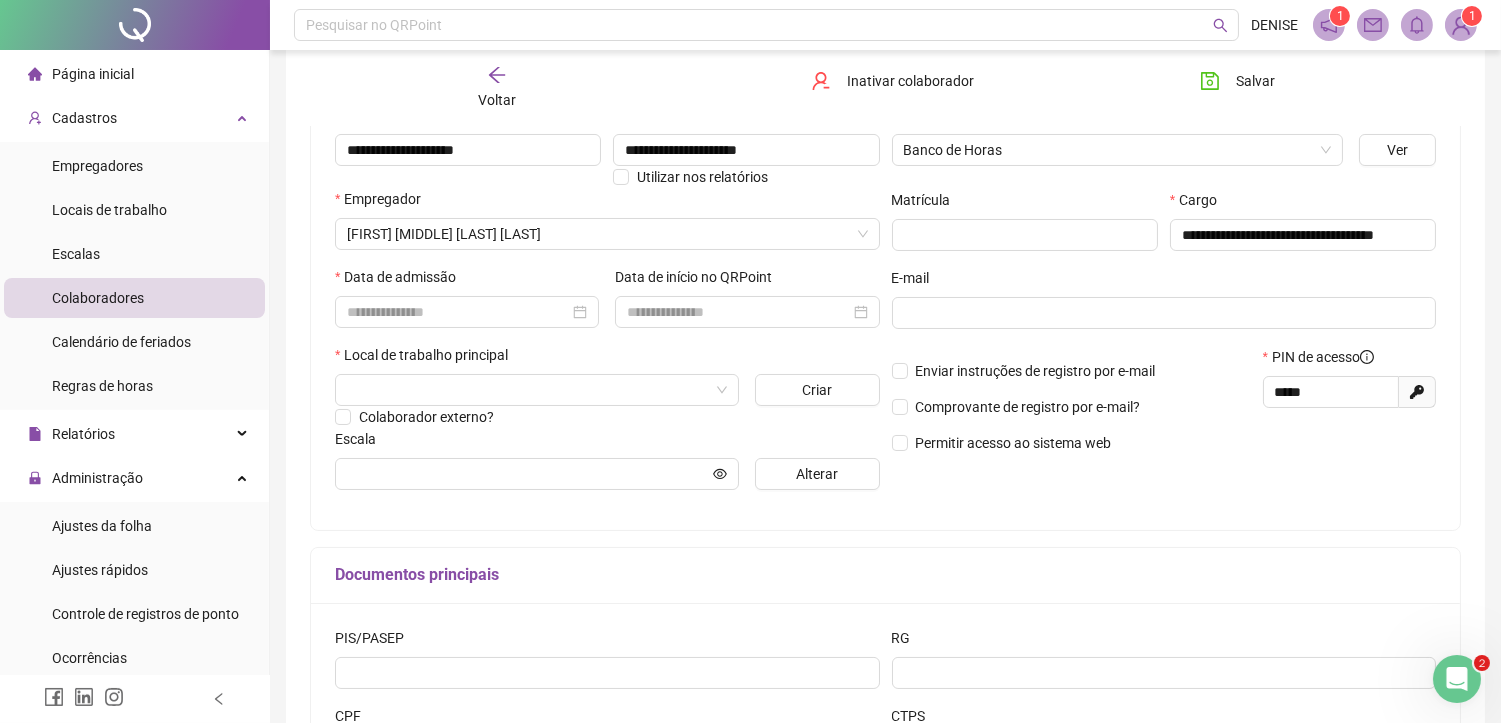 click on "E-mail" at bounding box center (1164, 282) 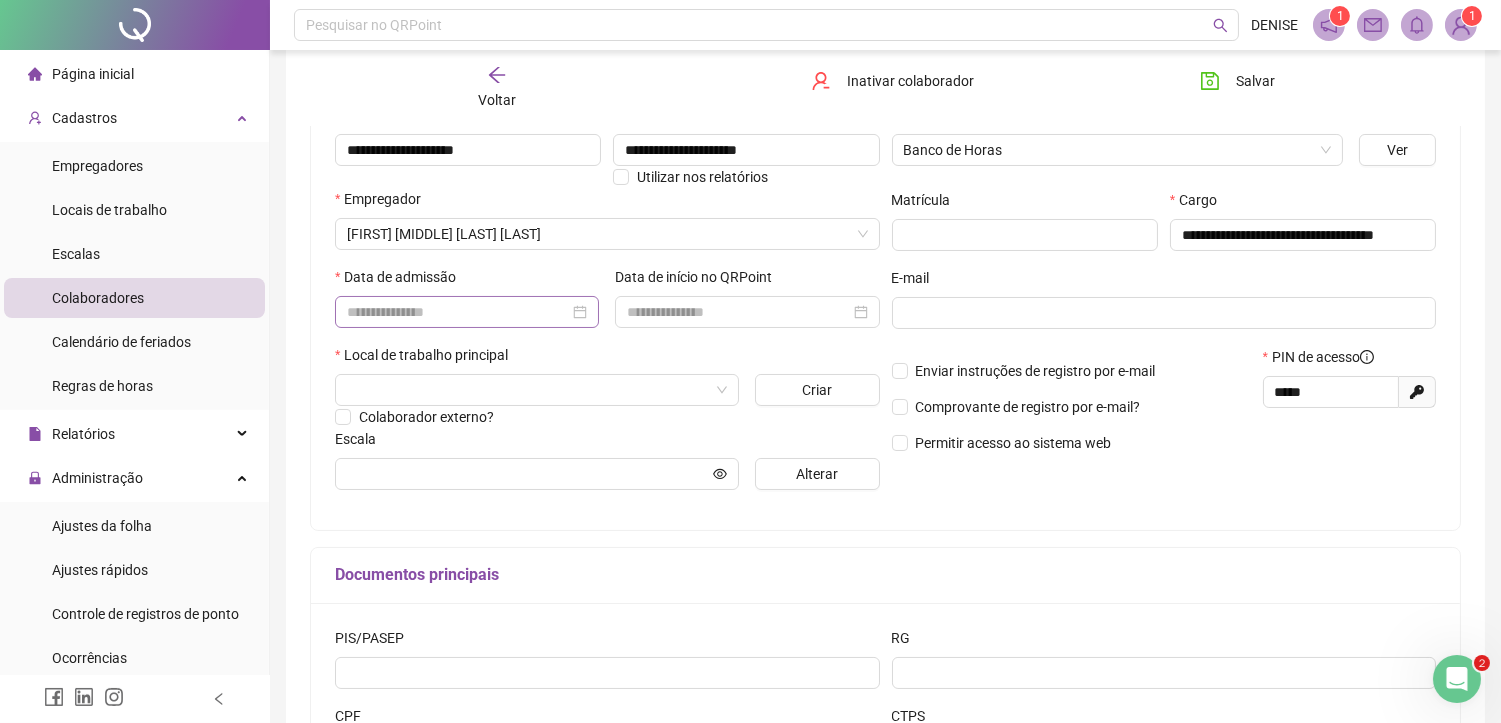 click at bounding box center (467, 312) 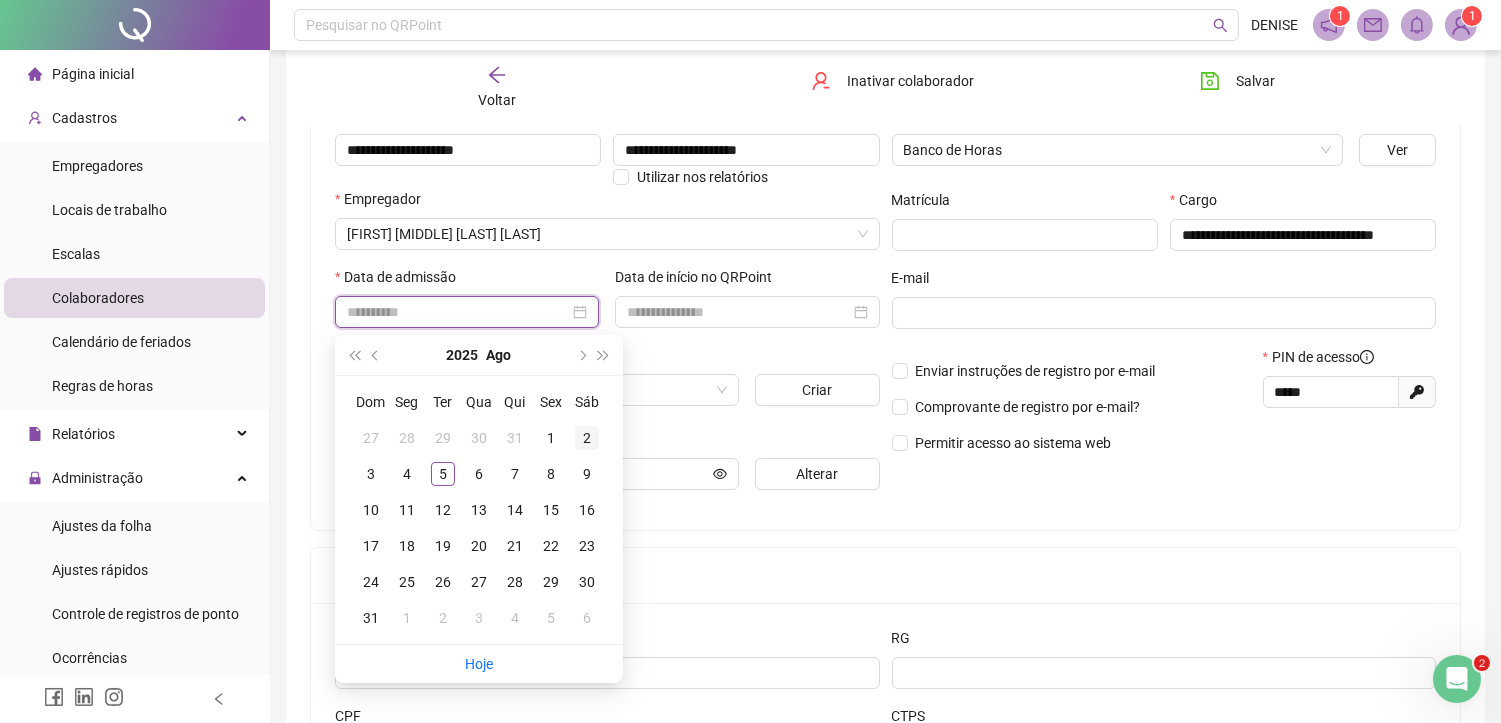 type on "**********" 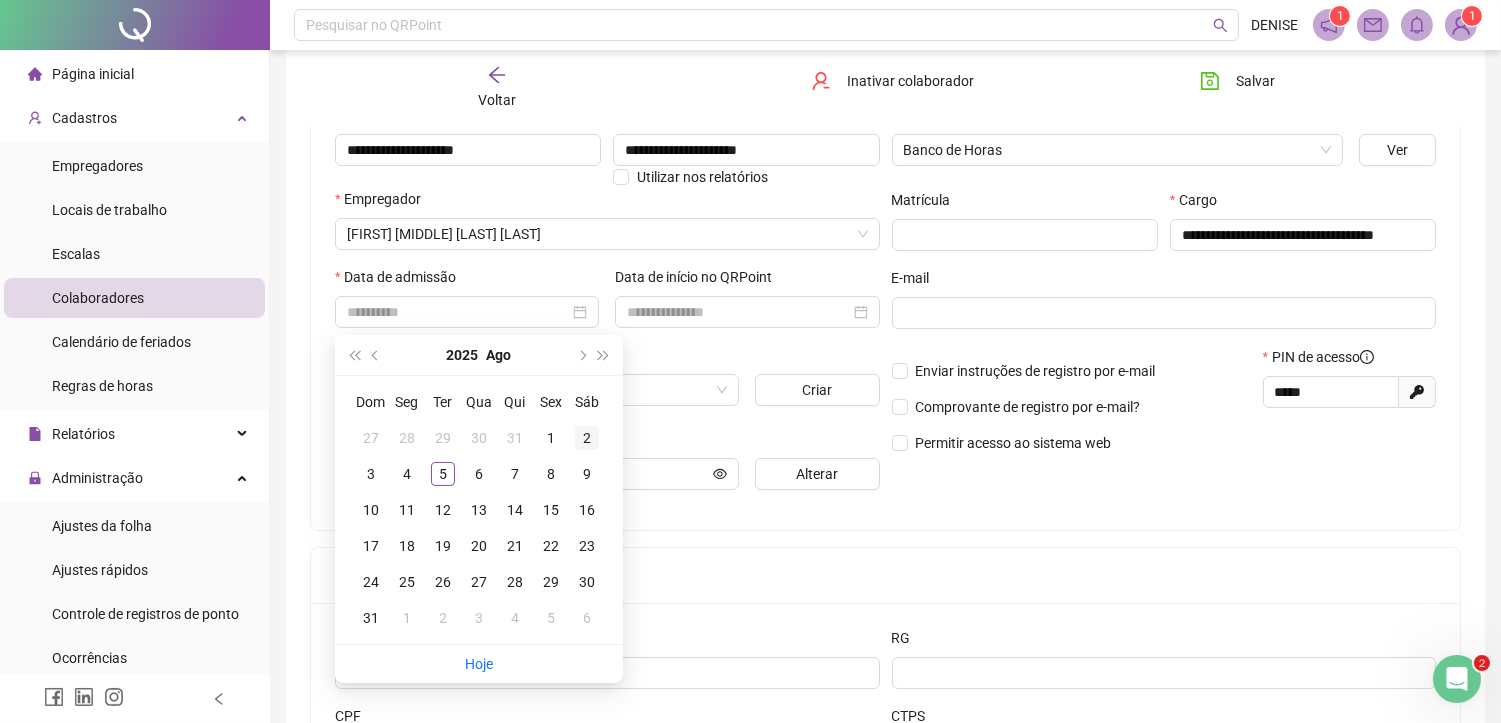click on "2" at bounding box center (587, 438) 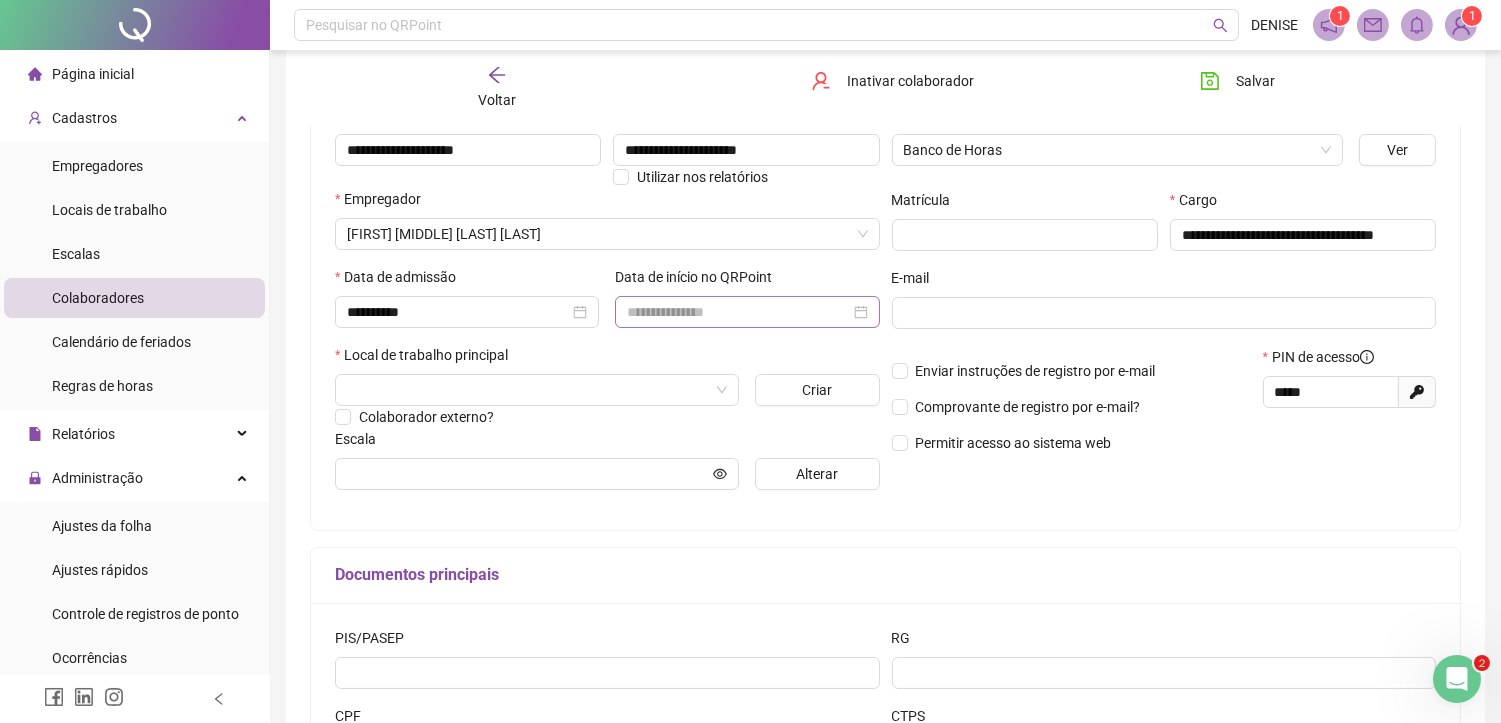 click at bounding box center [747, 312] 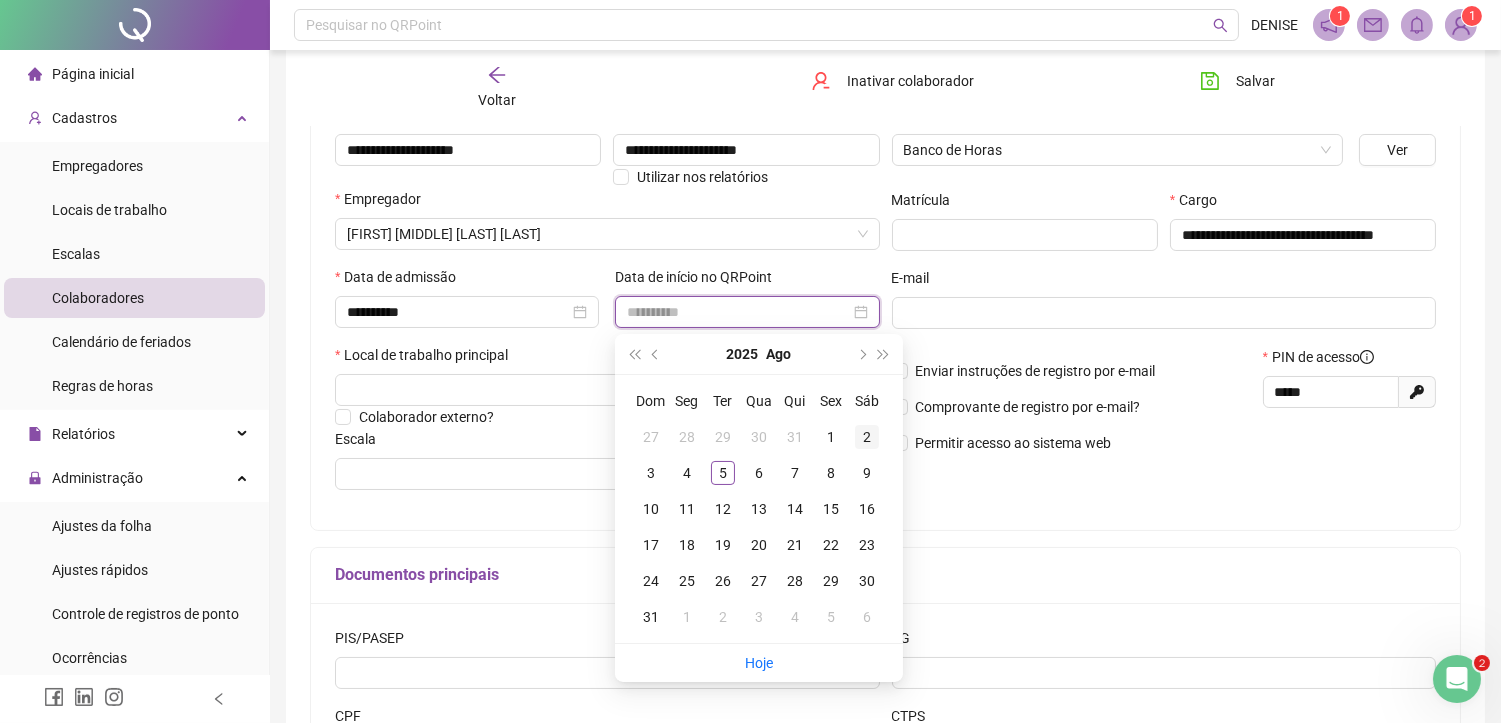type on "**********" 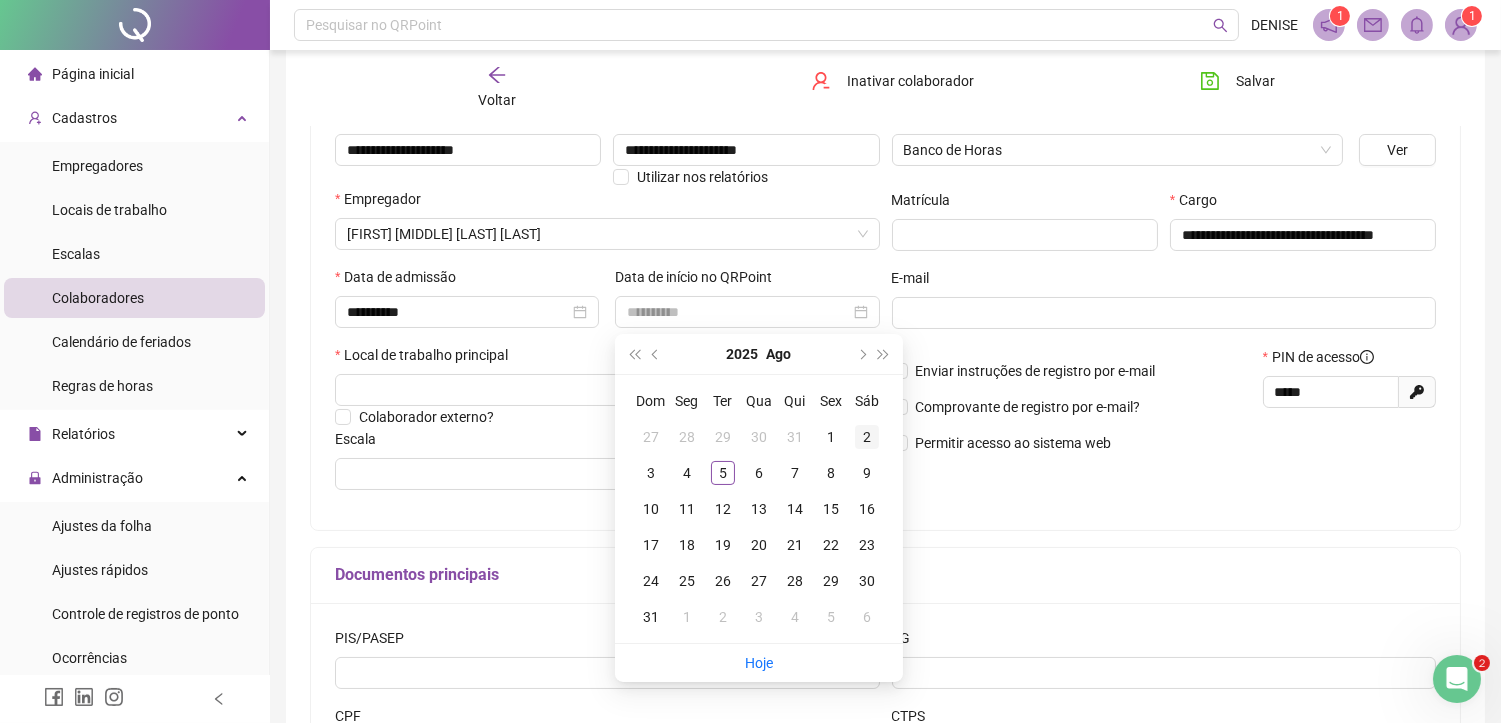 click on "2" at bounding box center (867, 437) 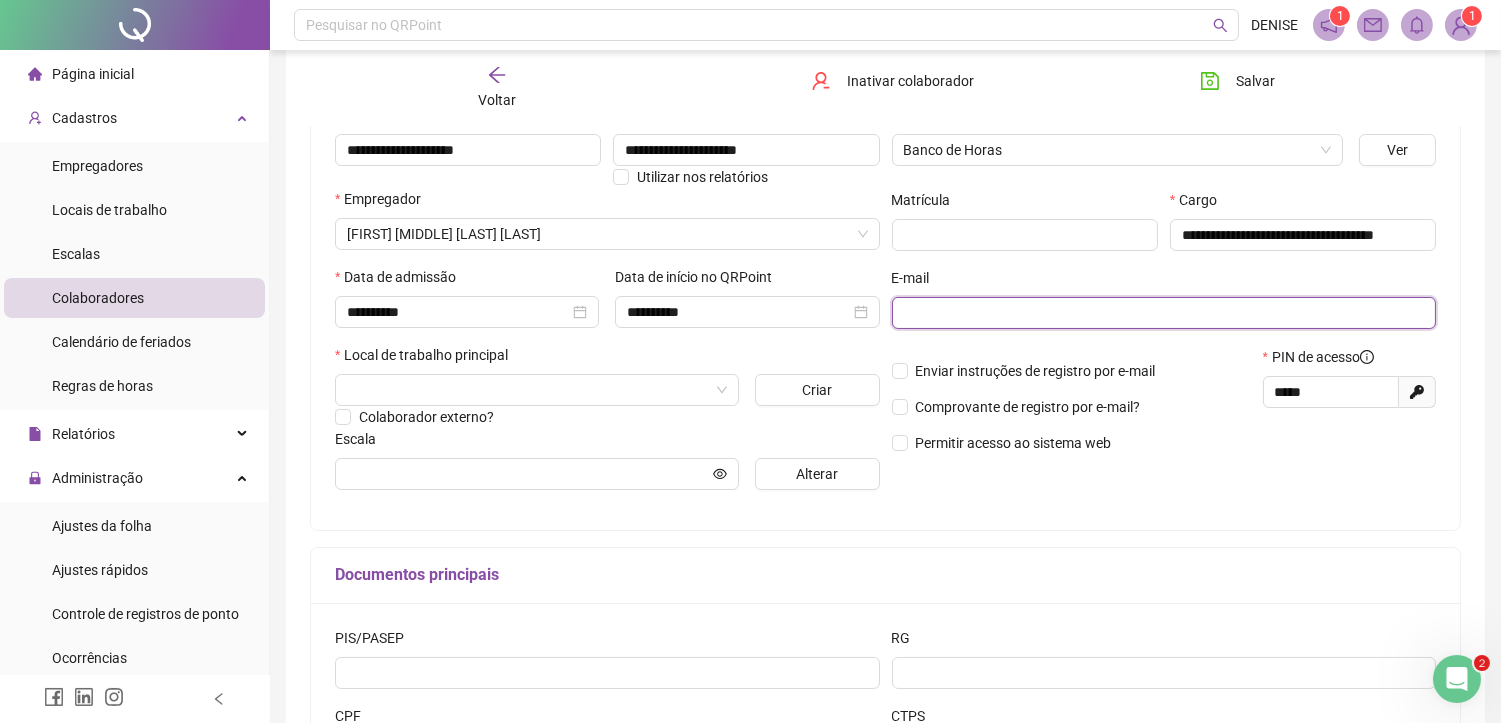 click at bounding box center [1162, 313] 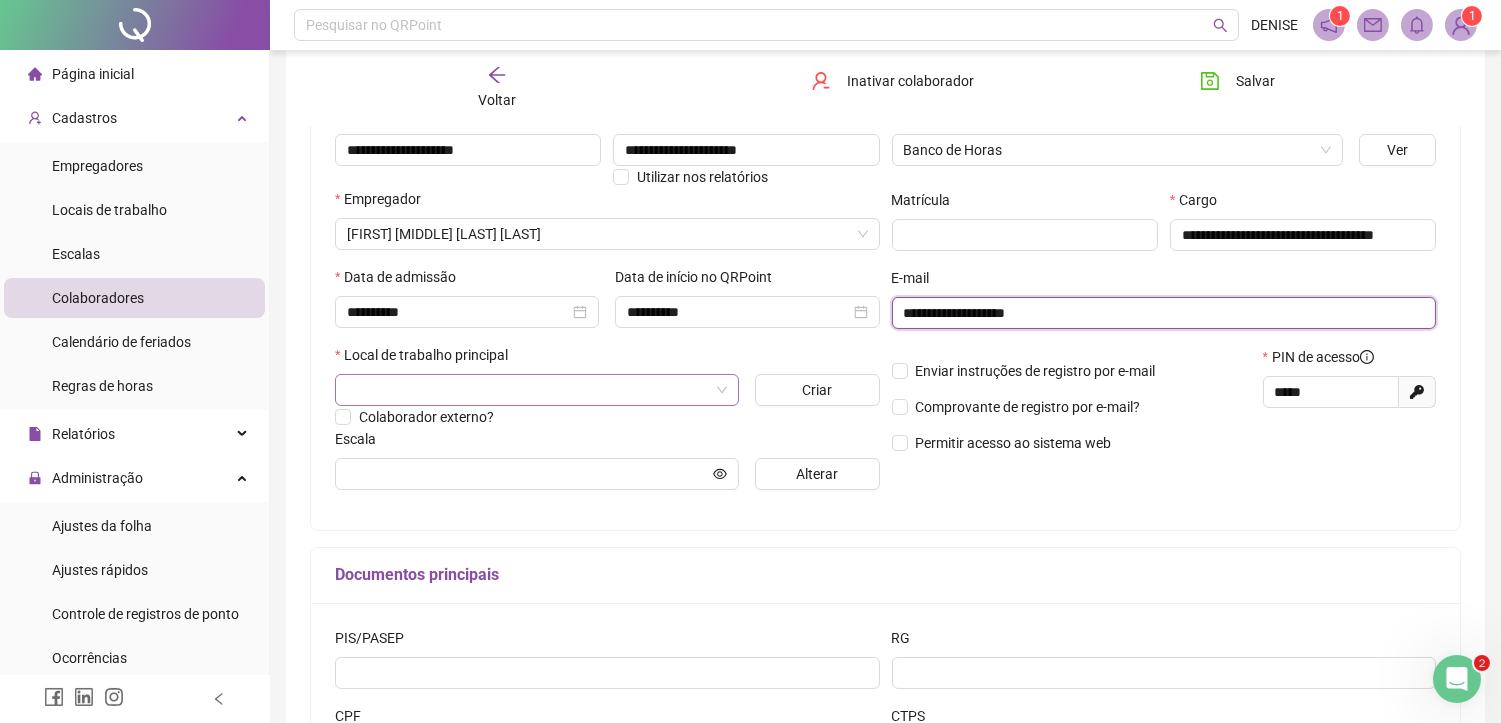 click at bounding box center [537, 390] 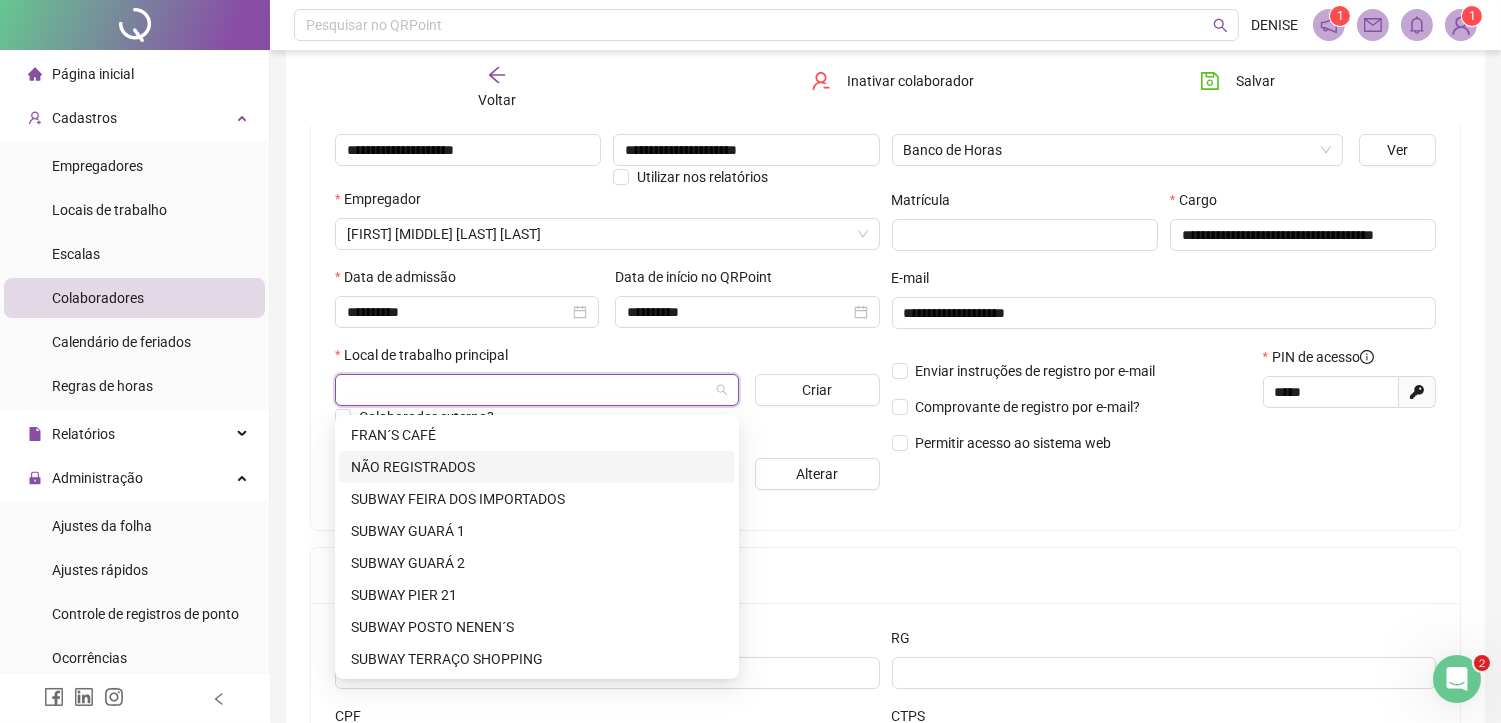 click on "NÃO REGISTRADOS" at bounding box center [537, 467] 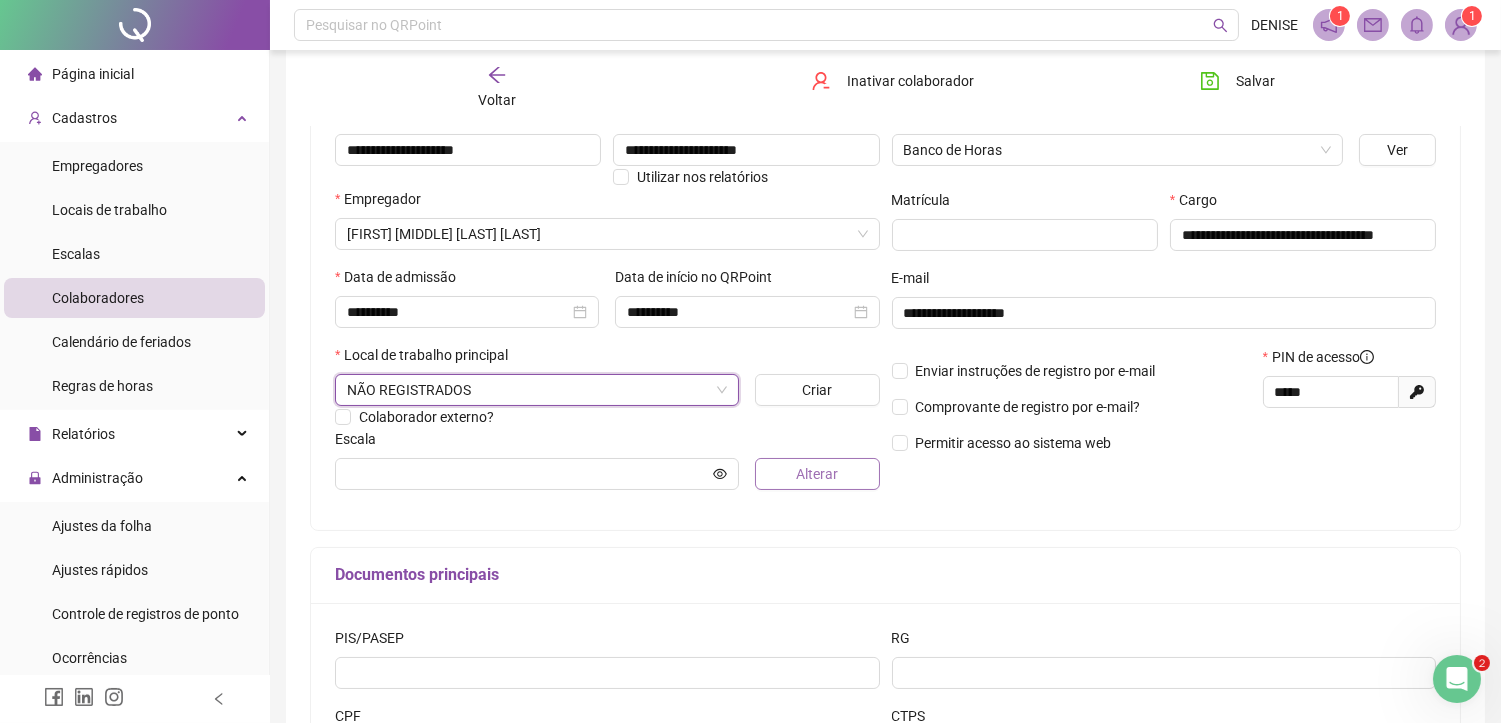 click on "Alterar" at bounding box center (817, 474) 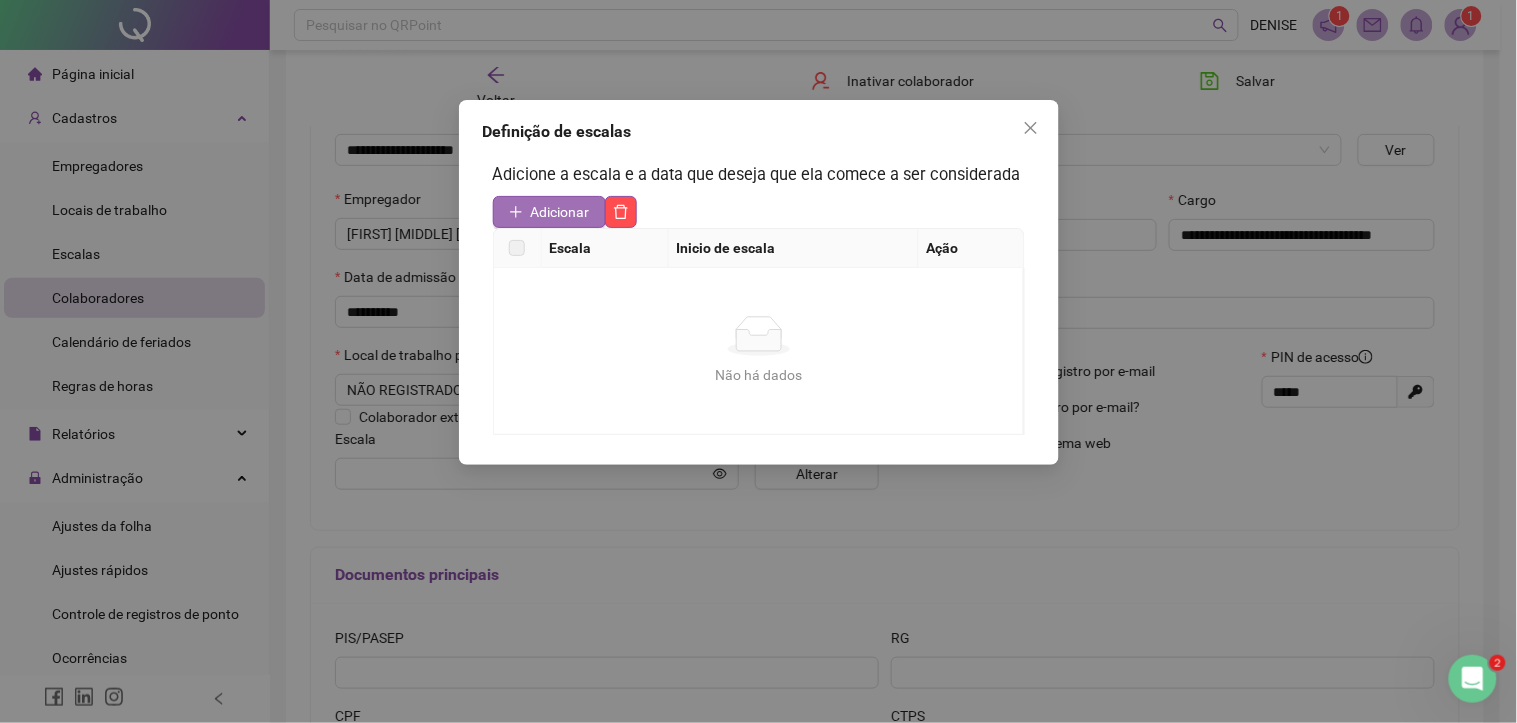 click on "Adicionar" at bounding box center [560, 212] 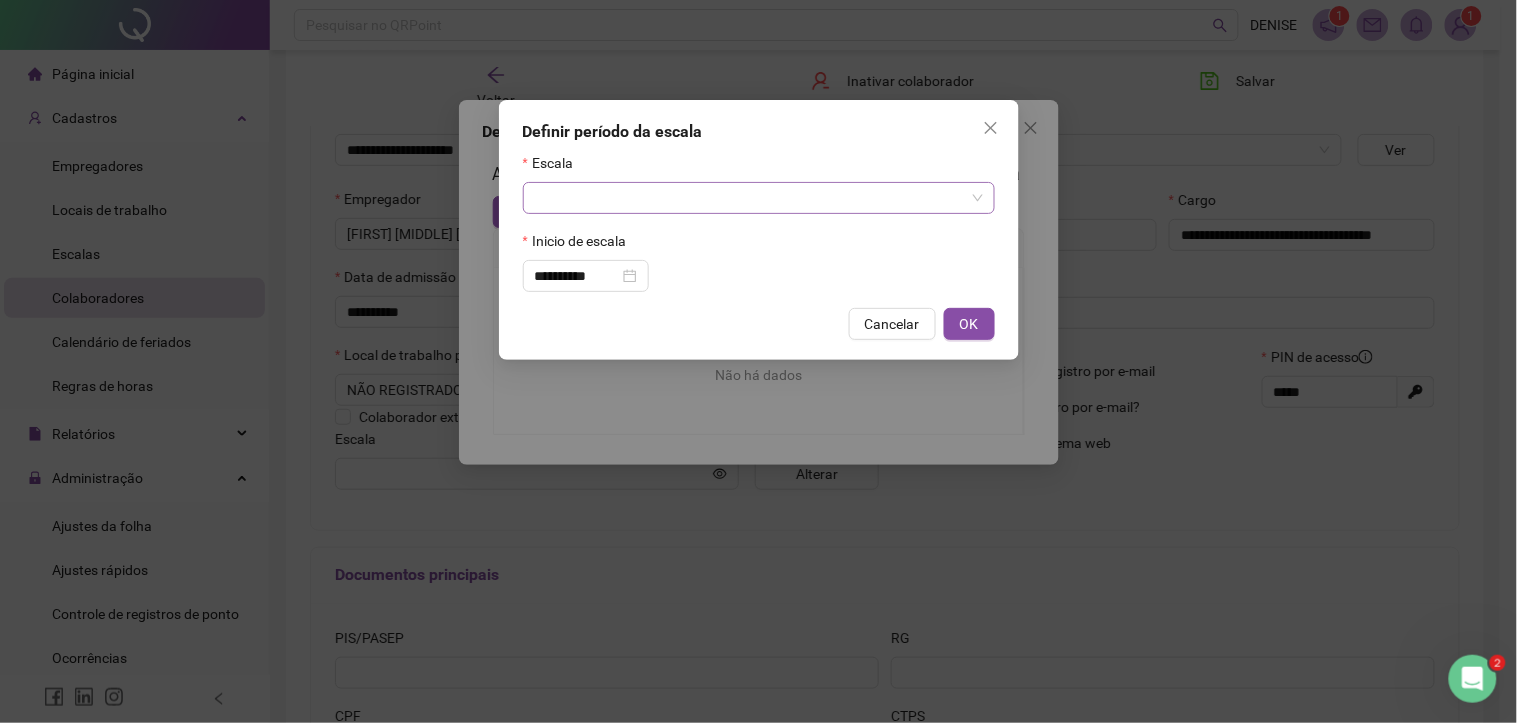 click at bounding box center [750, 198] 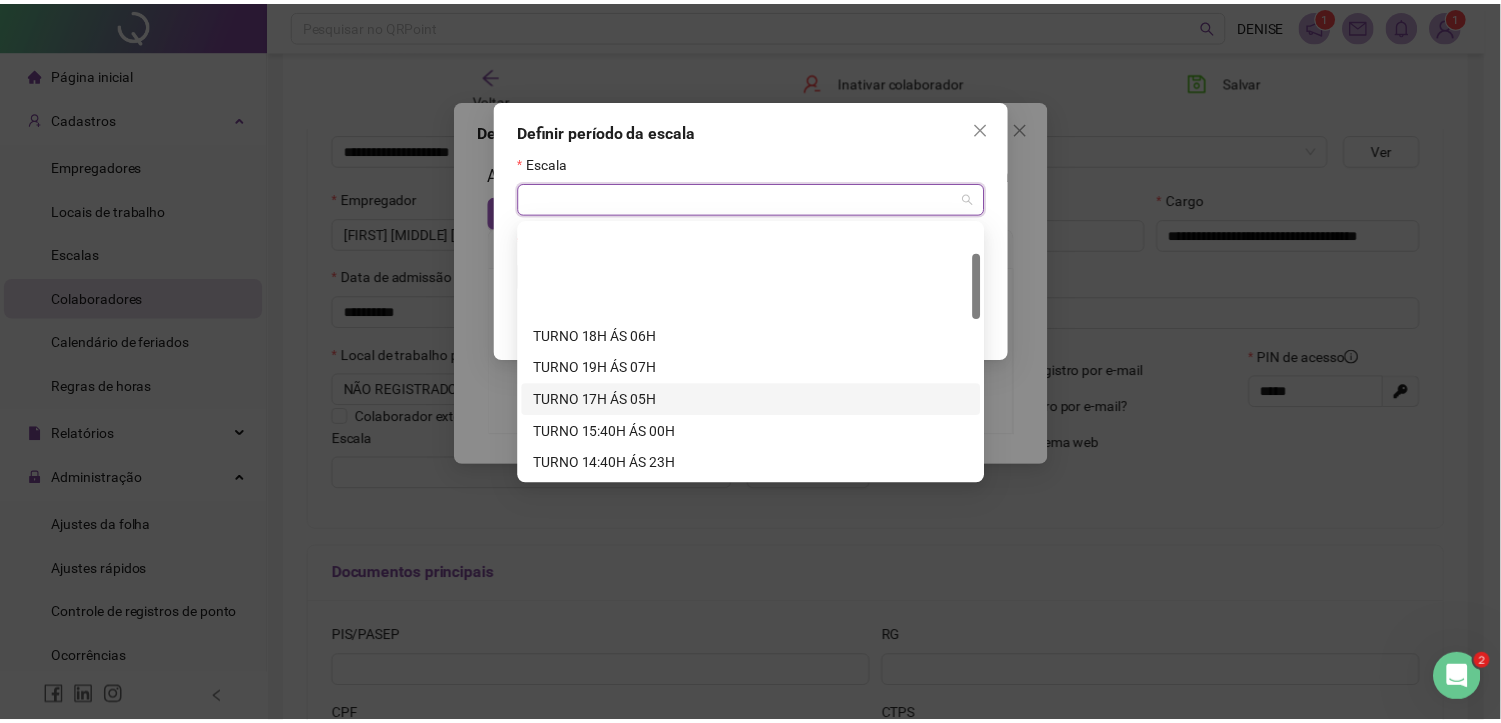 scroll, scrollTop: 111, scrollLeft: 0, axis: vertical 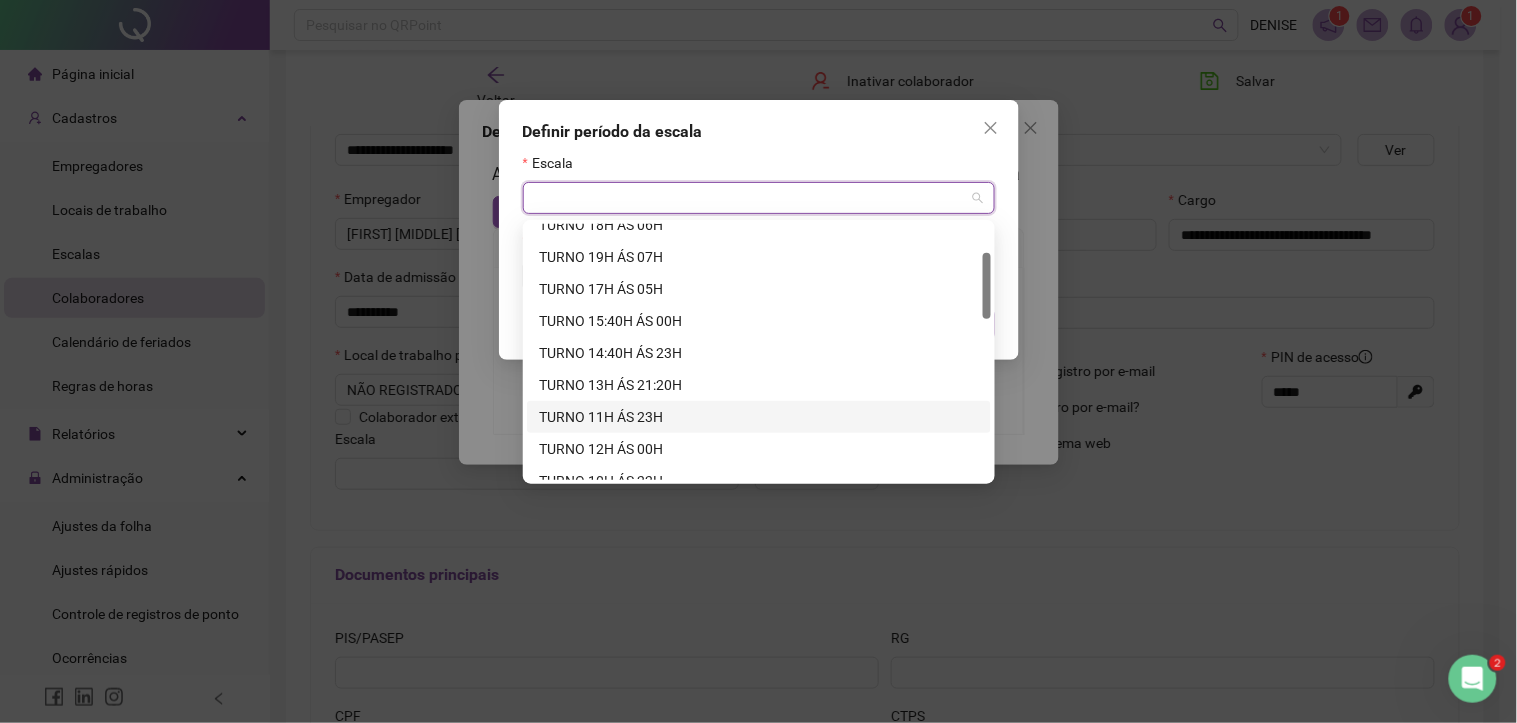 click on "TURNO 11H ÁS 23H" at bounding box center [759, 417] 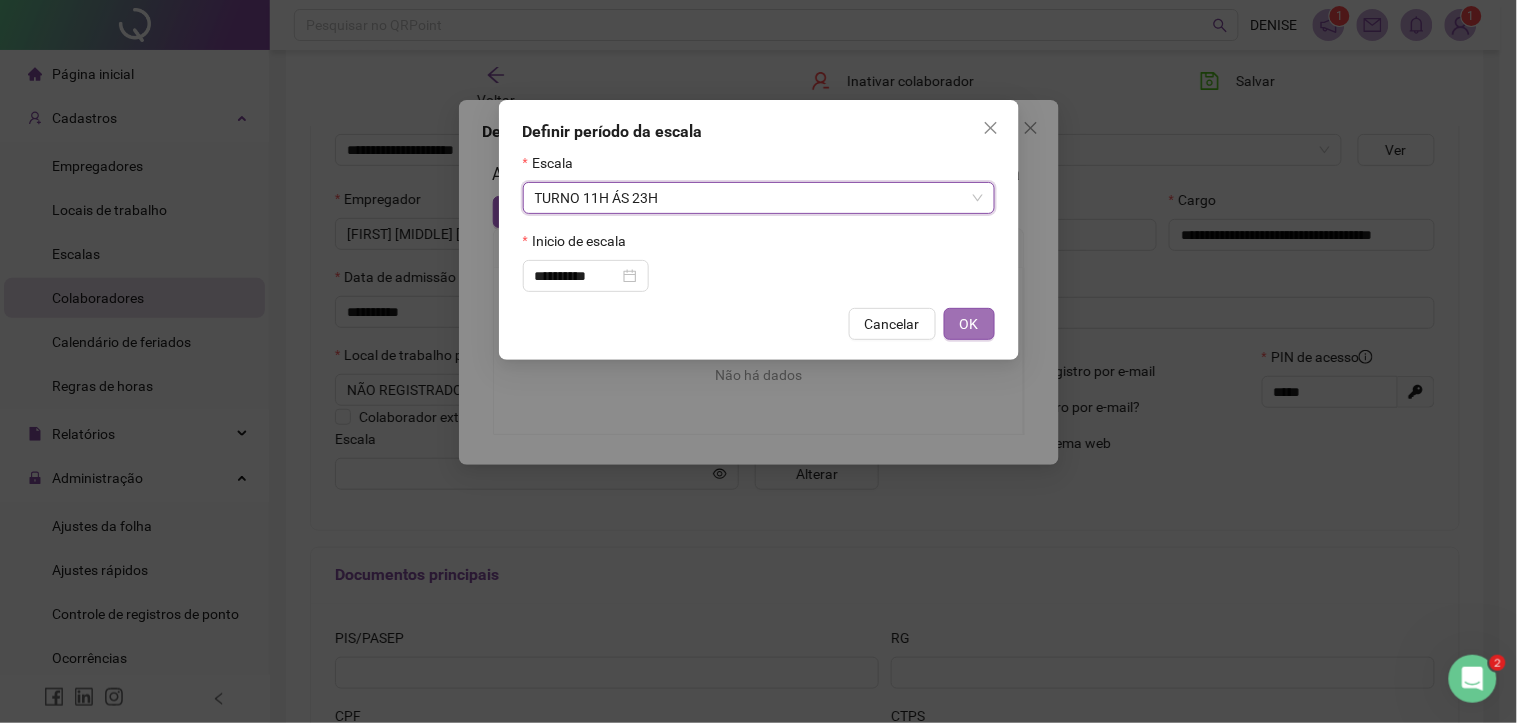click on "OK" at bounding box center (969, 324) 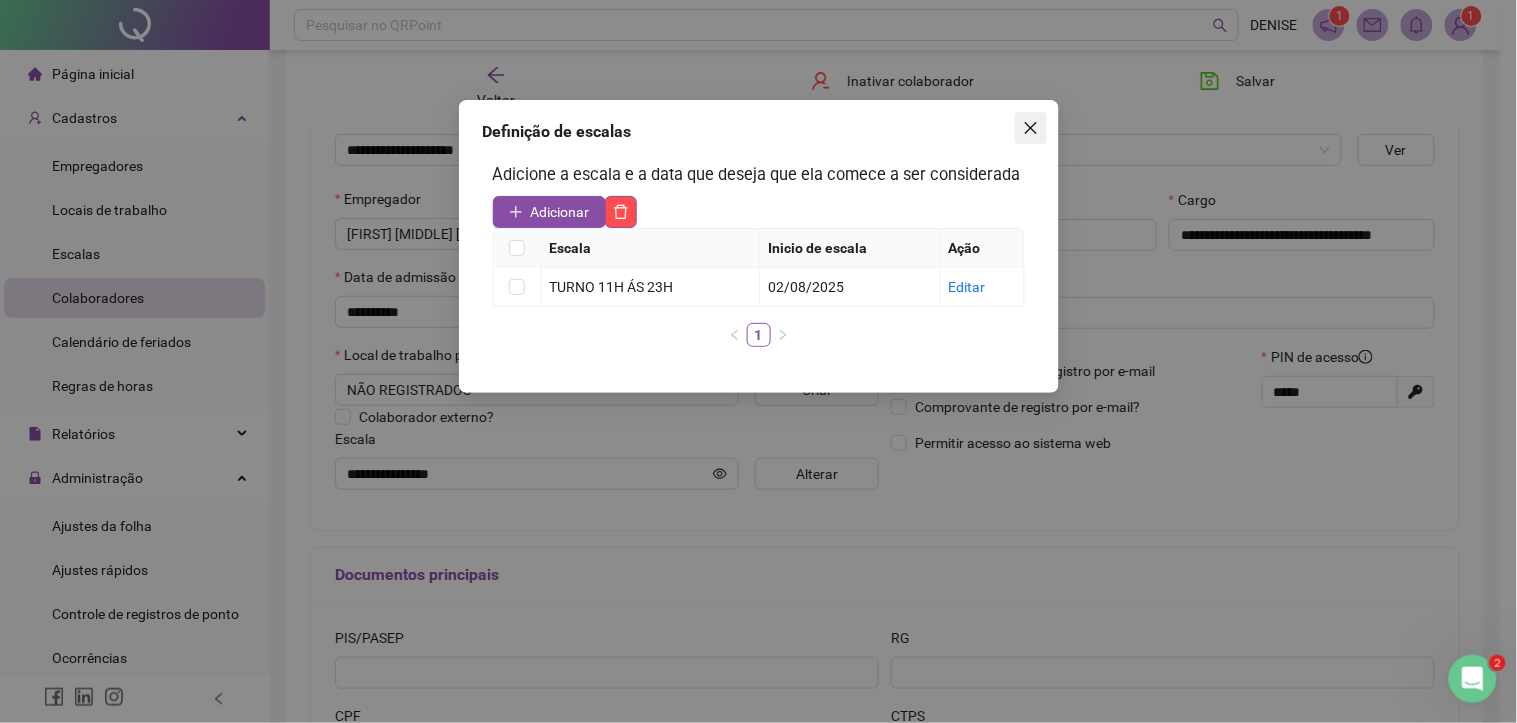 click 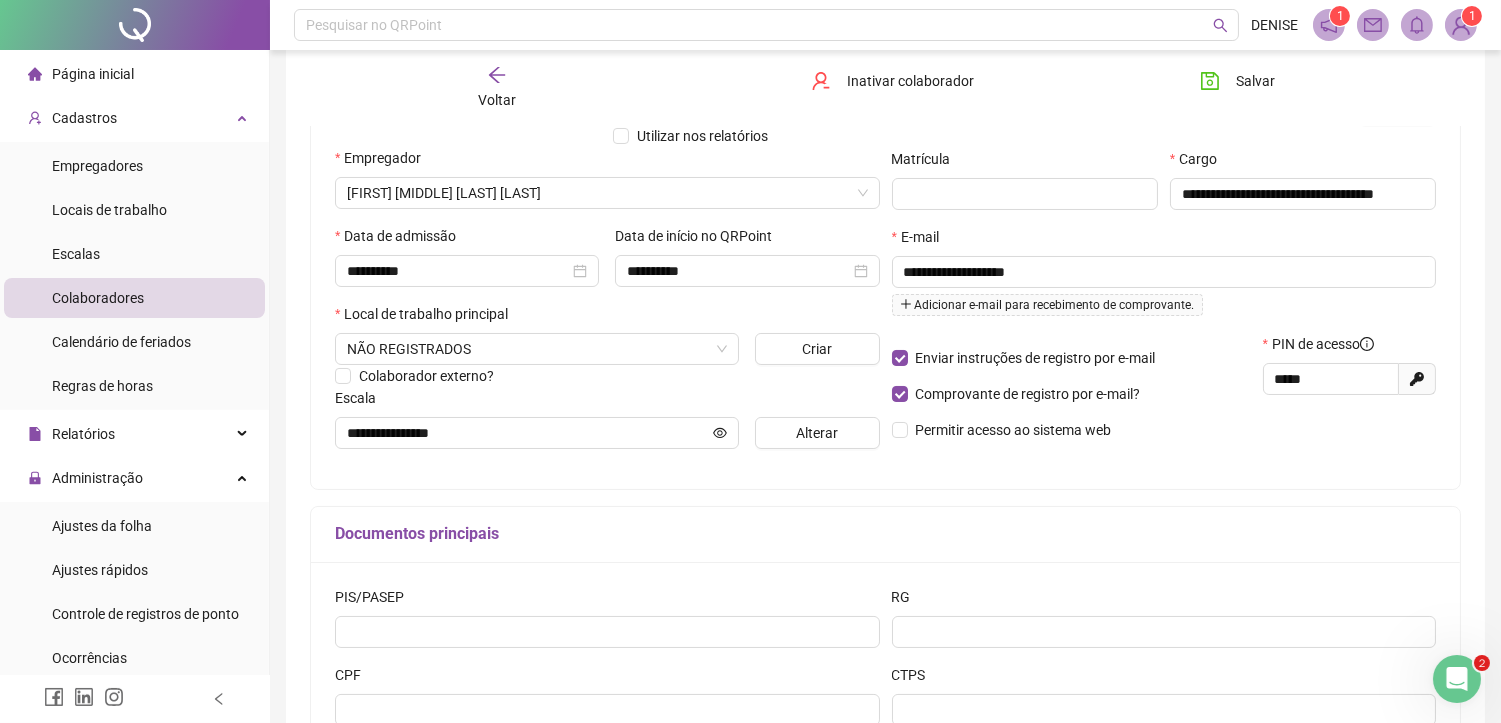 scroll, scrollTop: 88, scrollLeft: 0, axis: vertical 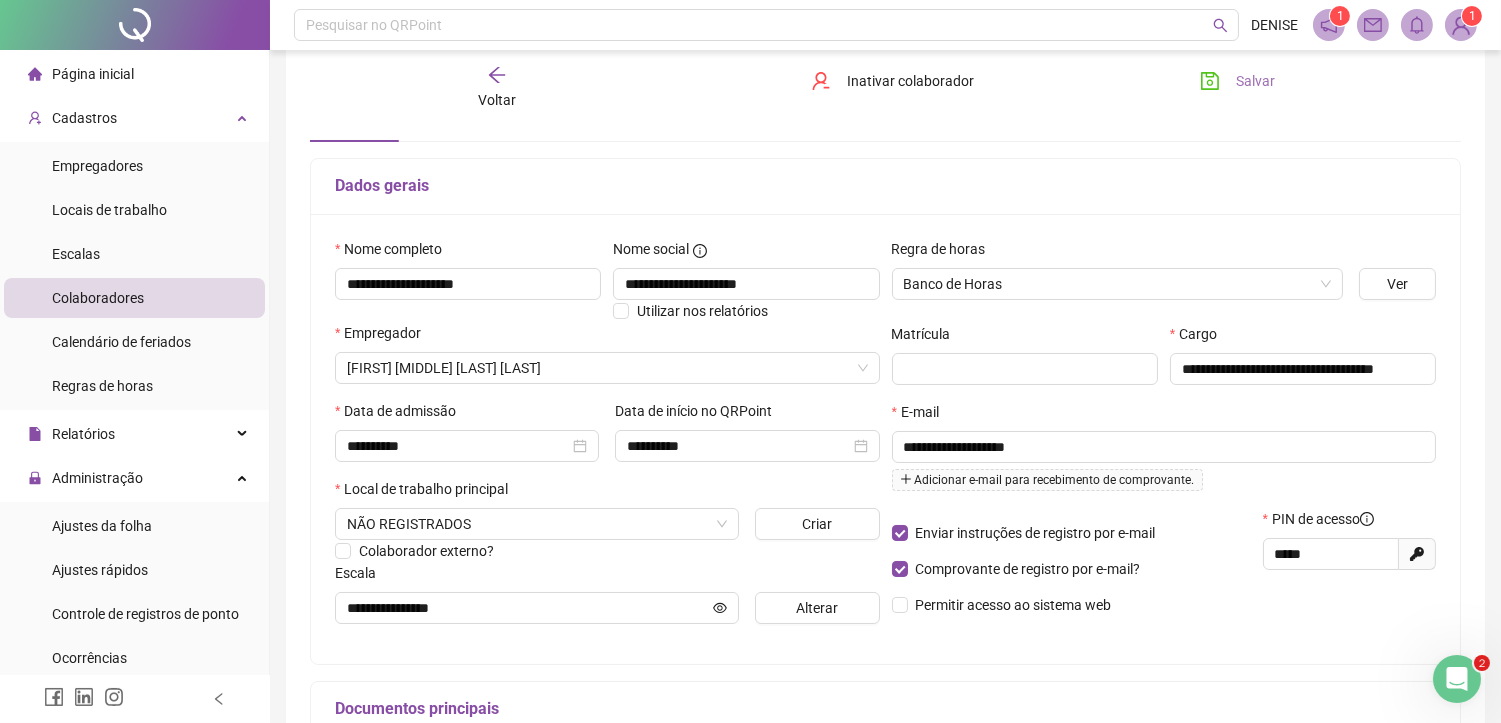 click on "Salvar" at bounding box center [1237, 81] 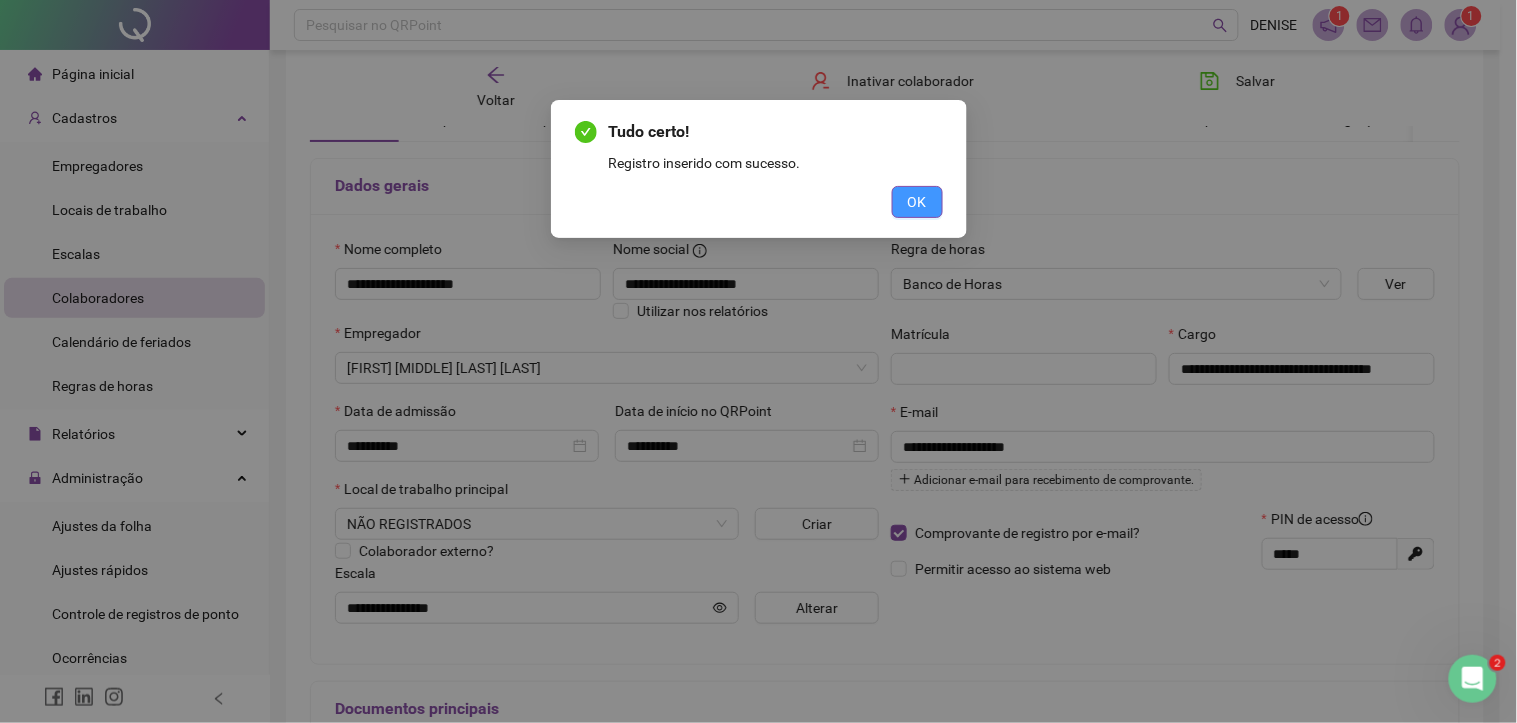 click on "OK" at bounding box center [917, 202] 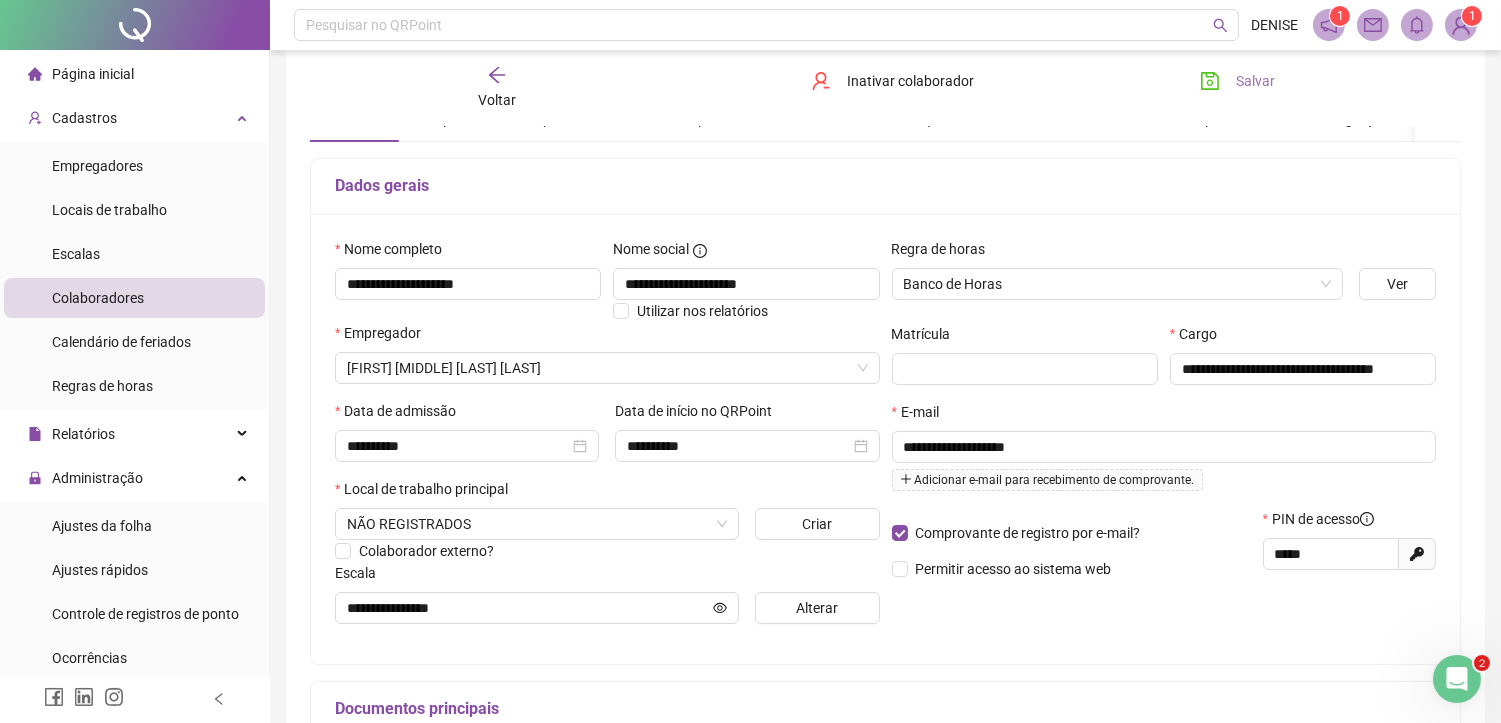 click 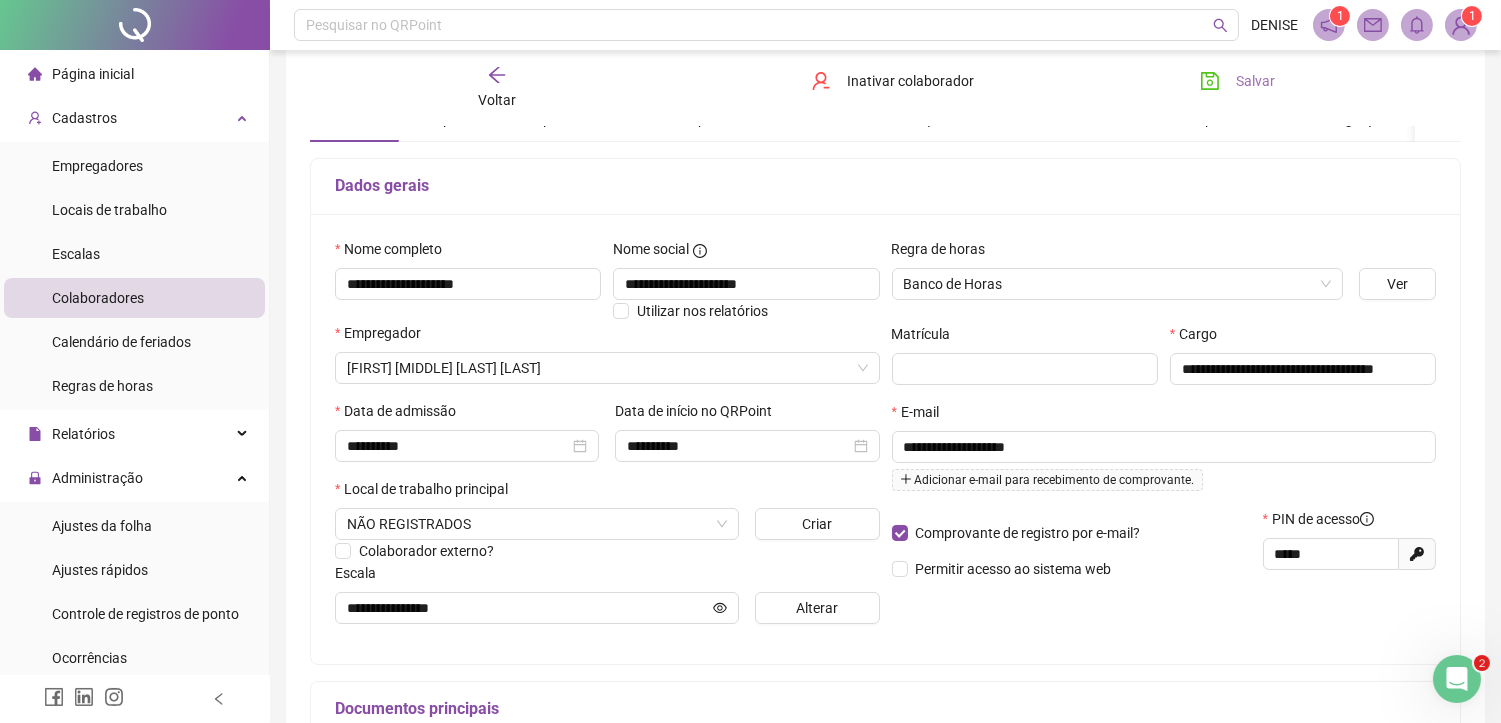 click 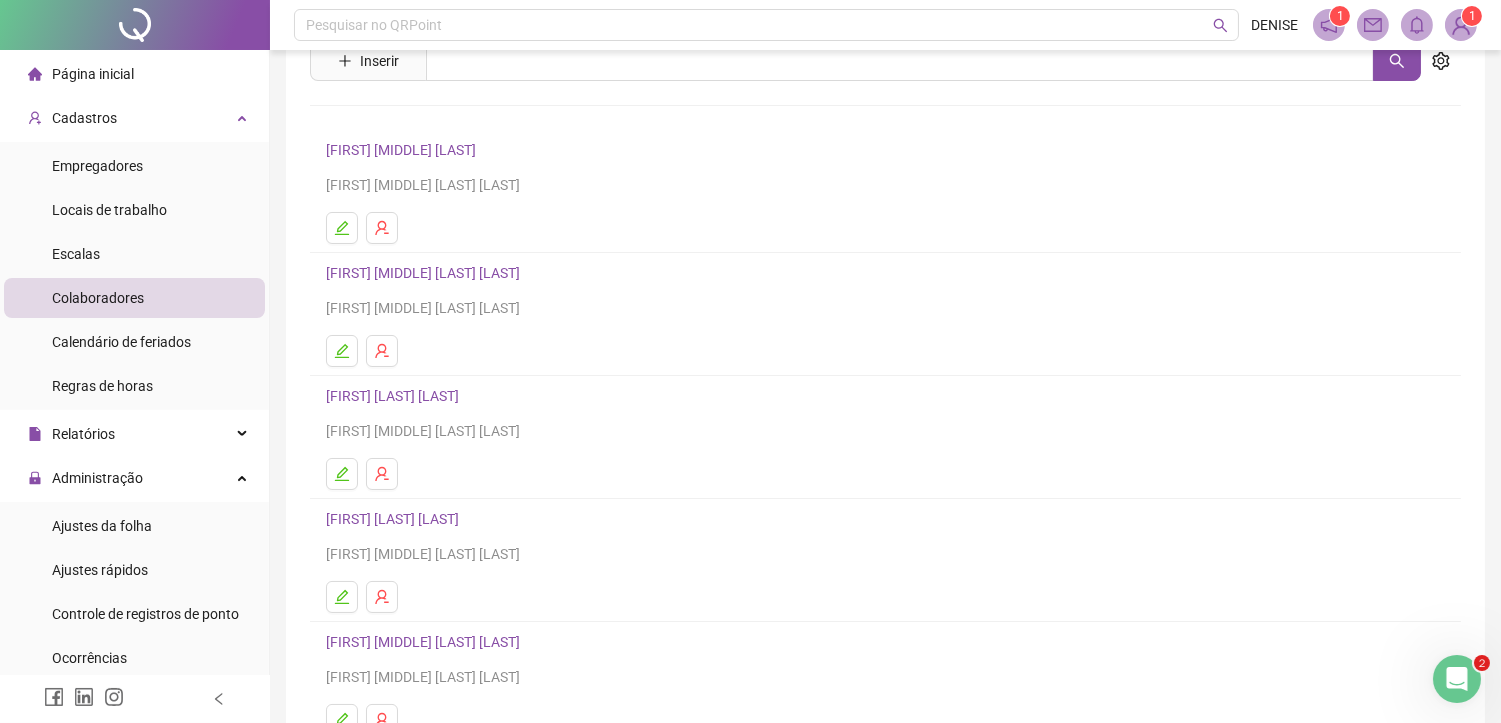 scroll, scrollTop: 244, scrollLeft: 0, axis: vertical 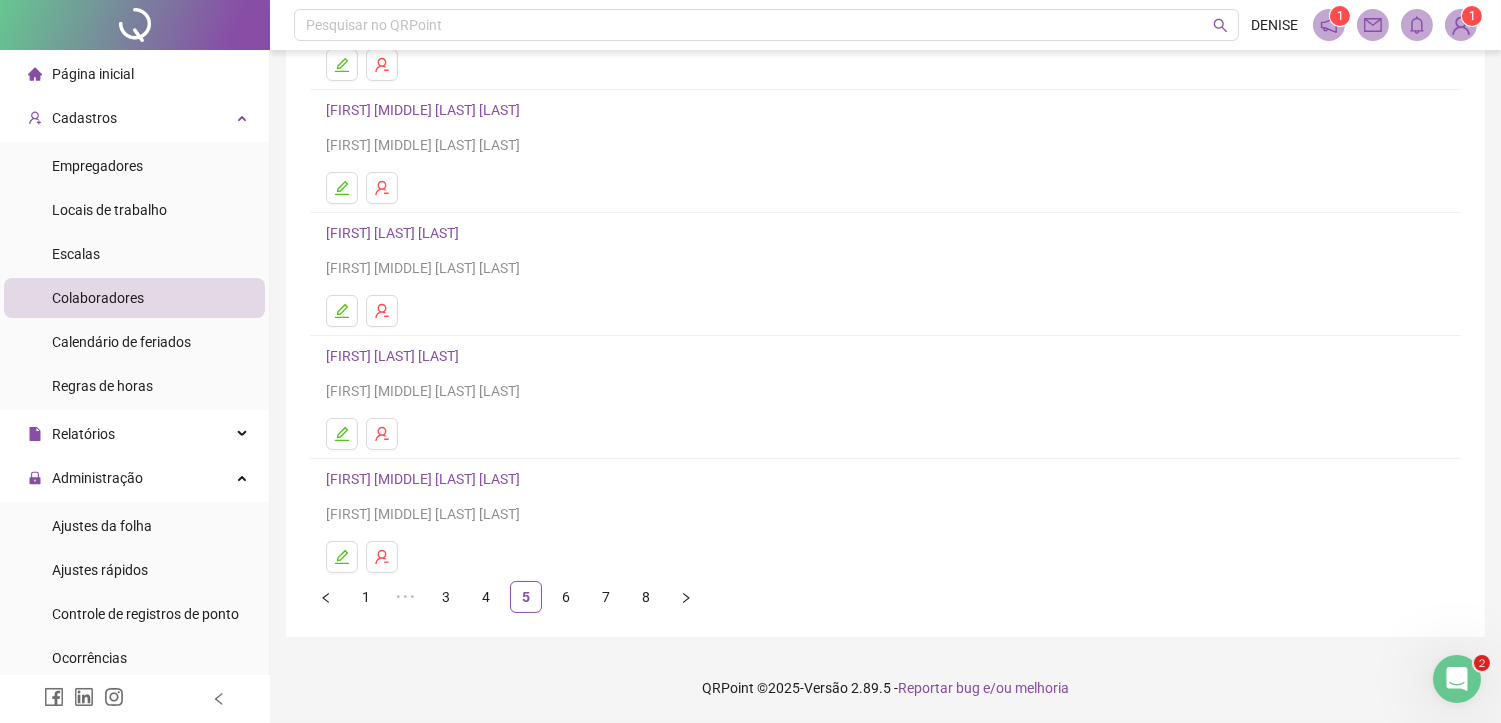 click on "[FIRST] [MIDDLE] [LAST] [LAST]" at bounding box center [426, 479] 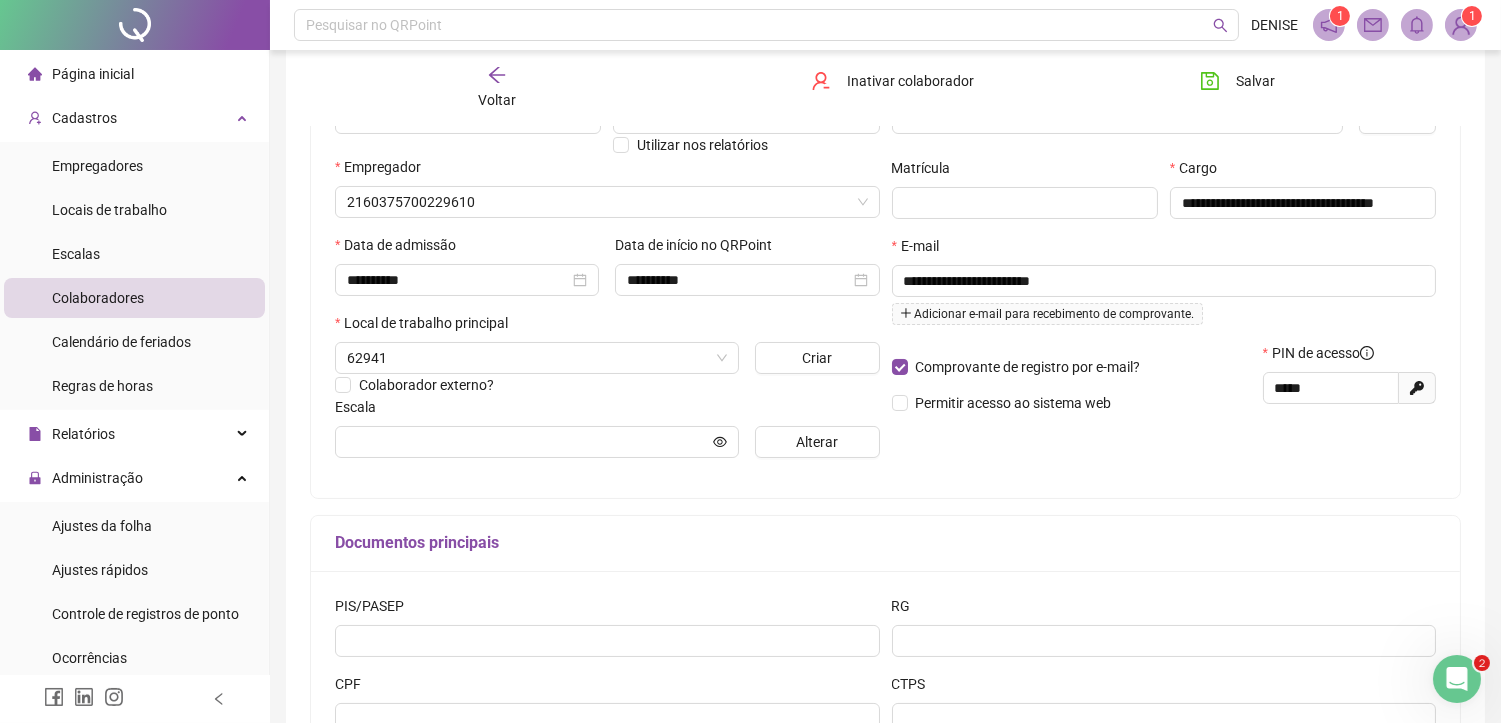 type on "**********" 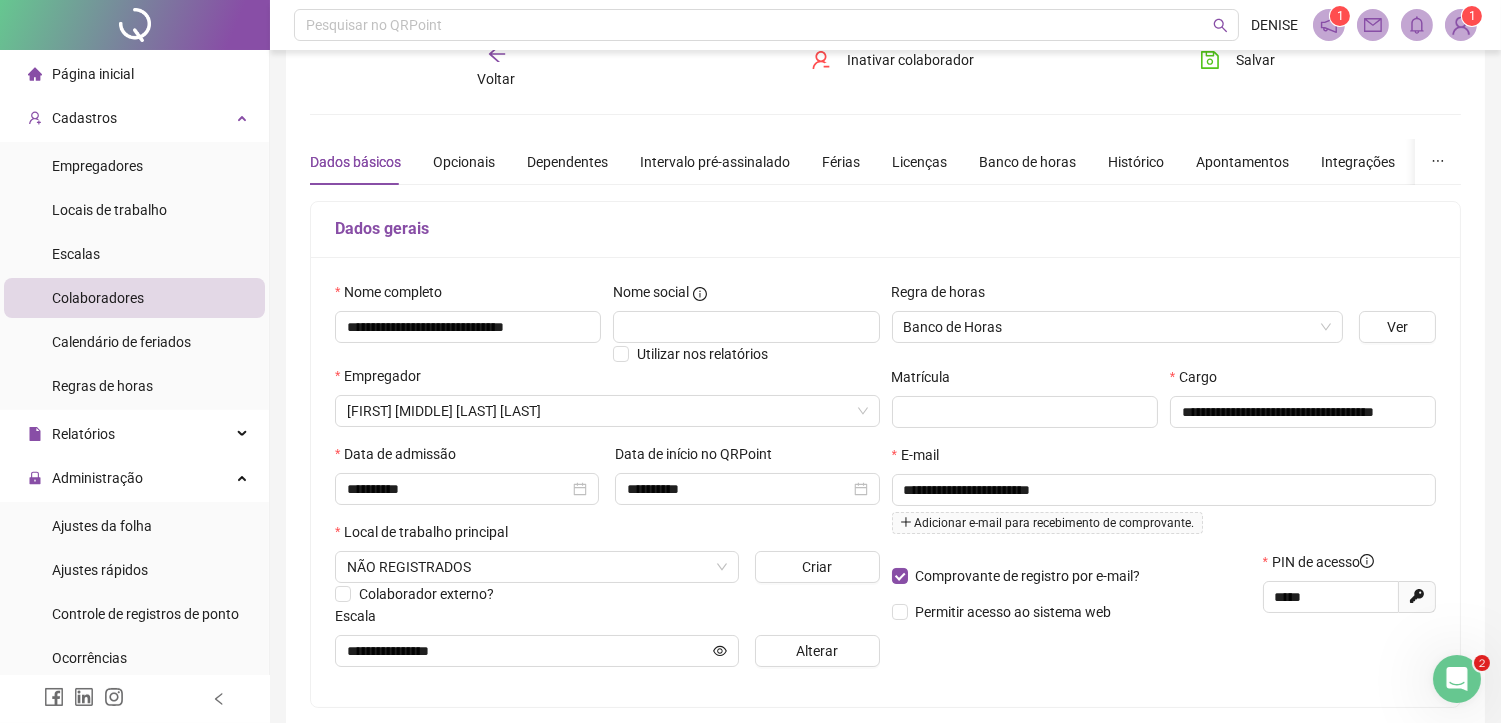 scroll, scrollTop: 32, scrollLeft: 0, axis: vertical 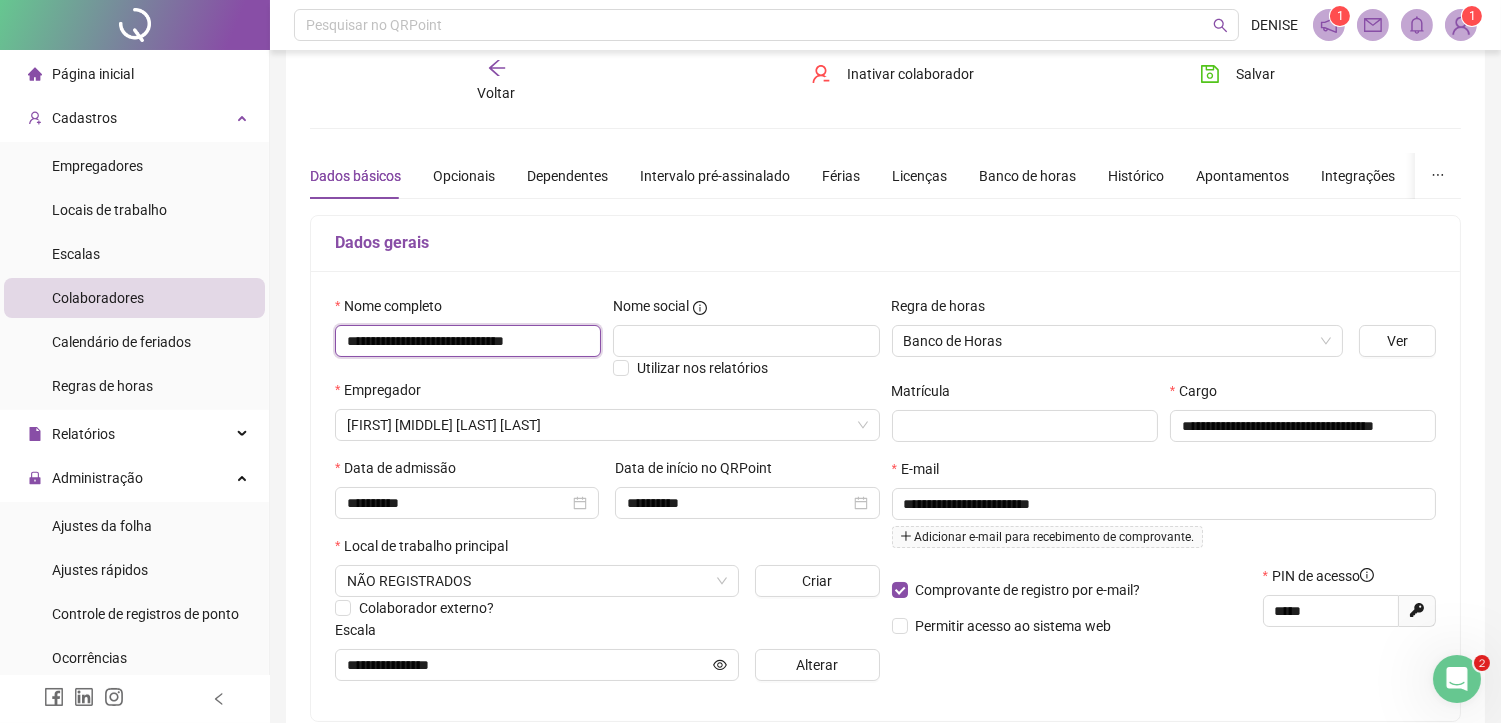 click on "**********" at bounding box center [468, 341] 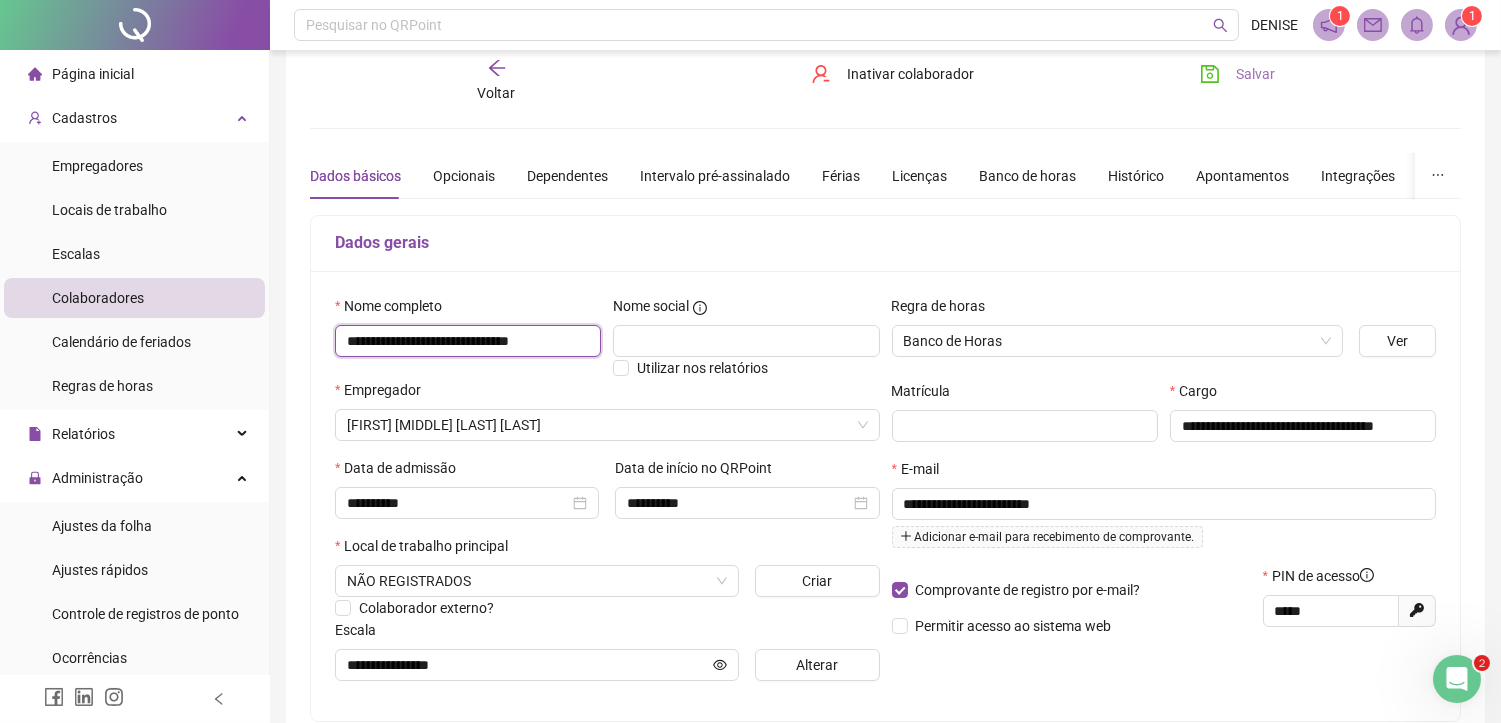 type on "**********" 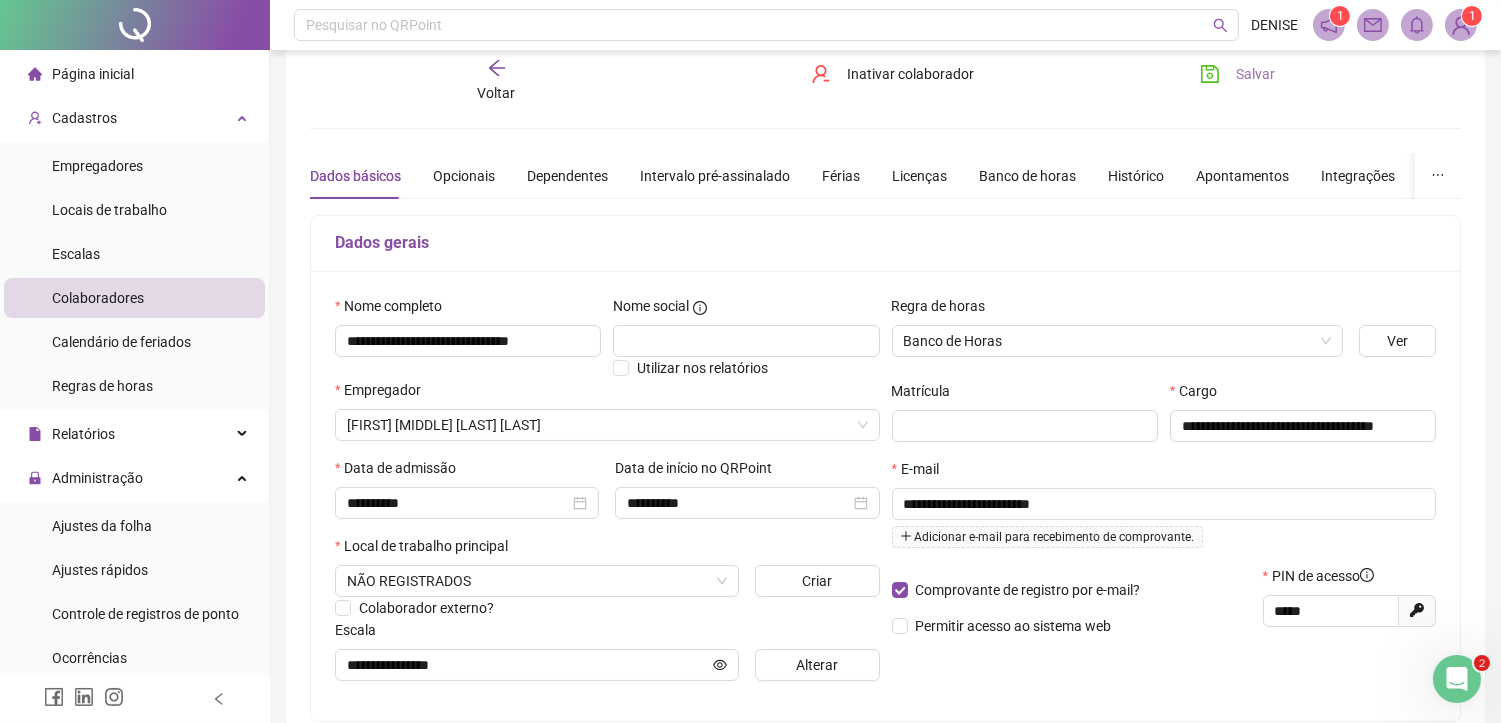 click on "Salvar" at bounding box center [1237, 74] 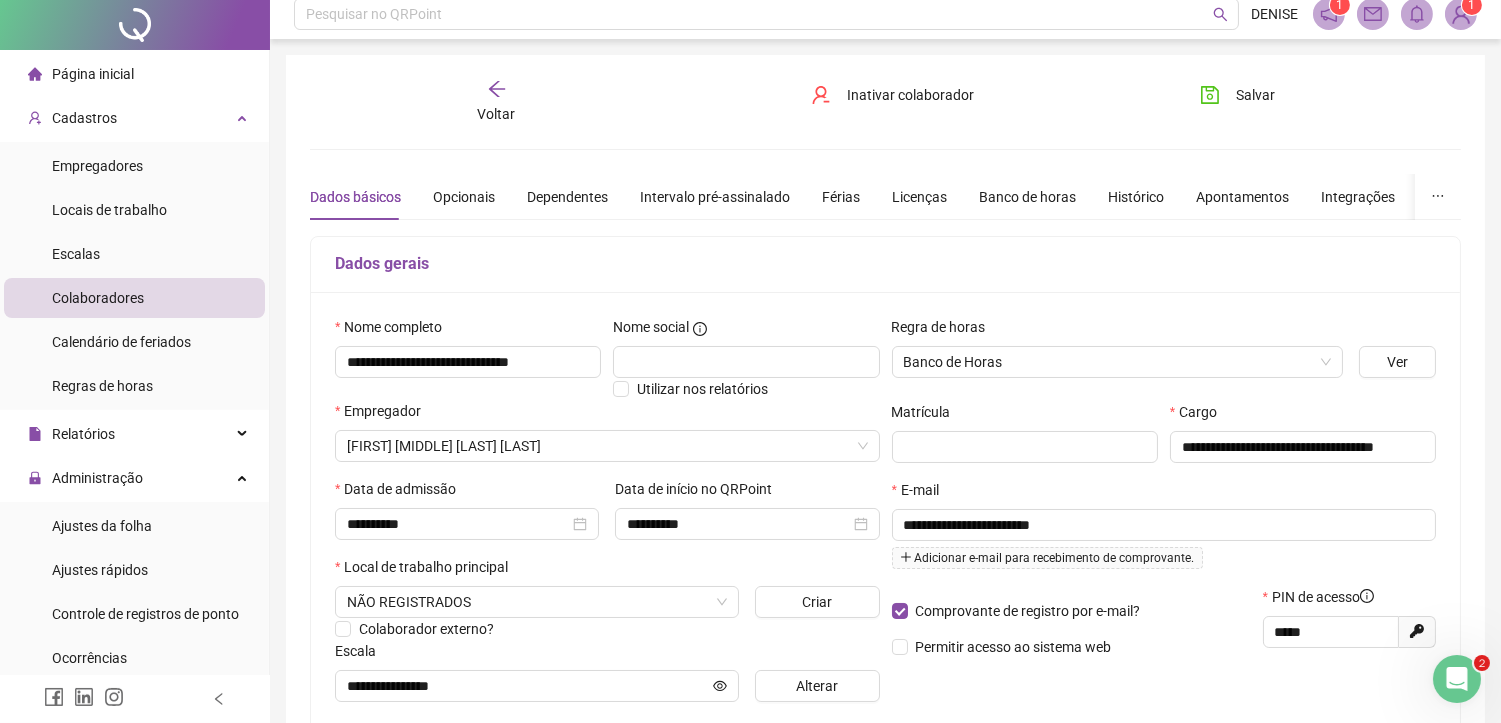 scroll, scrollTop: 0, scrollLeft: 0, axis: both 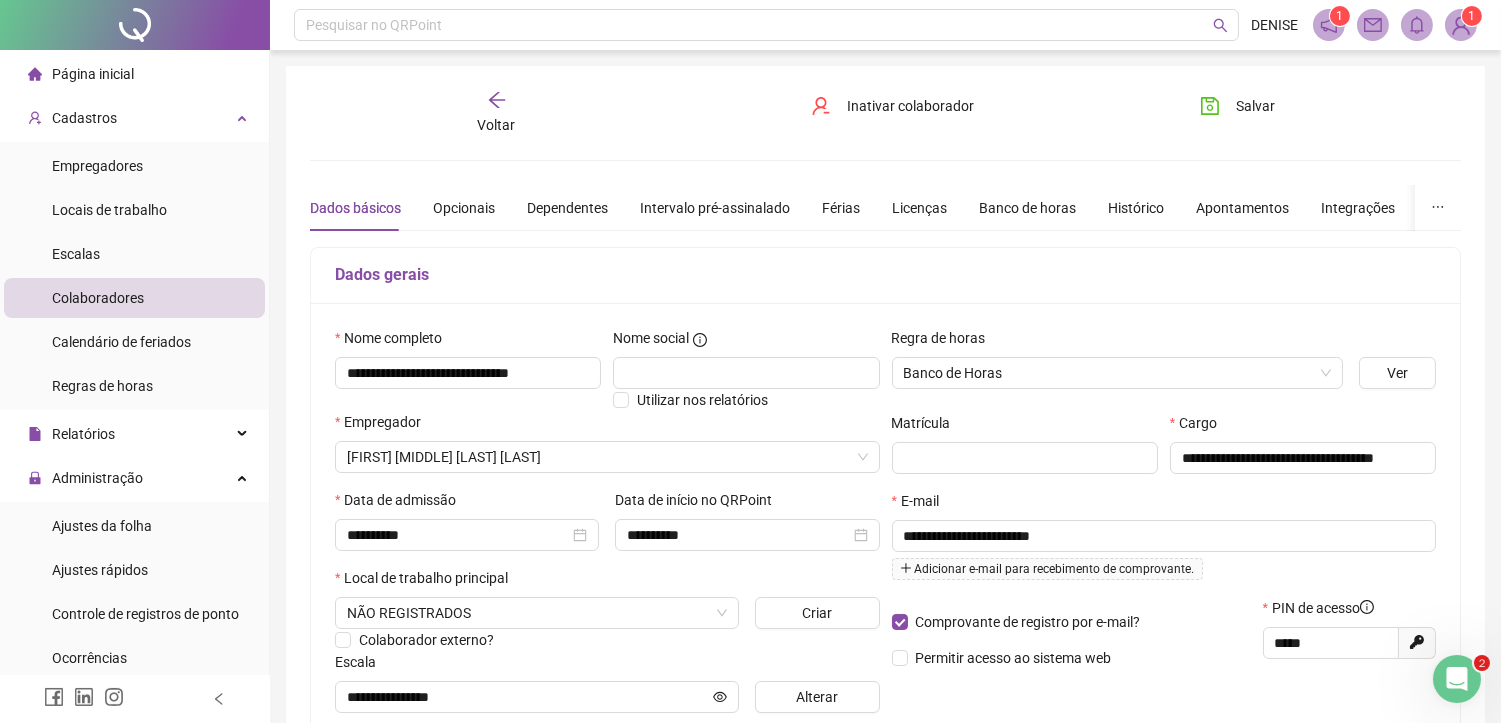 click on "Voltar" at bounding box center (497, 125) 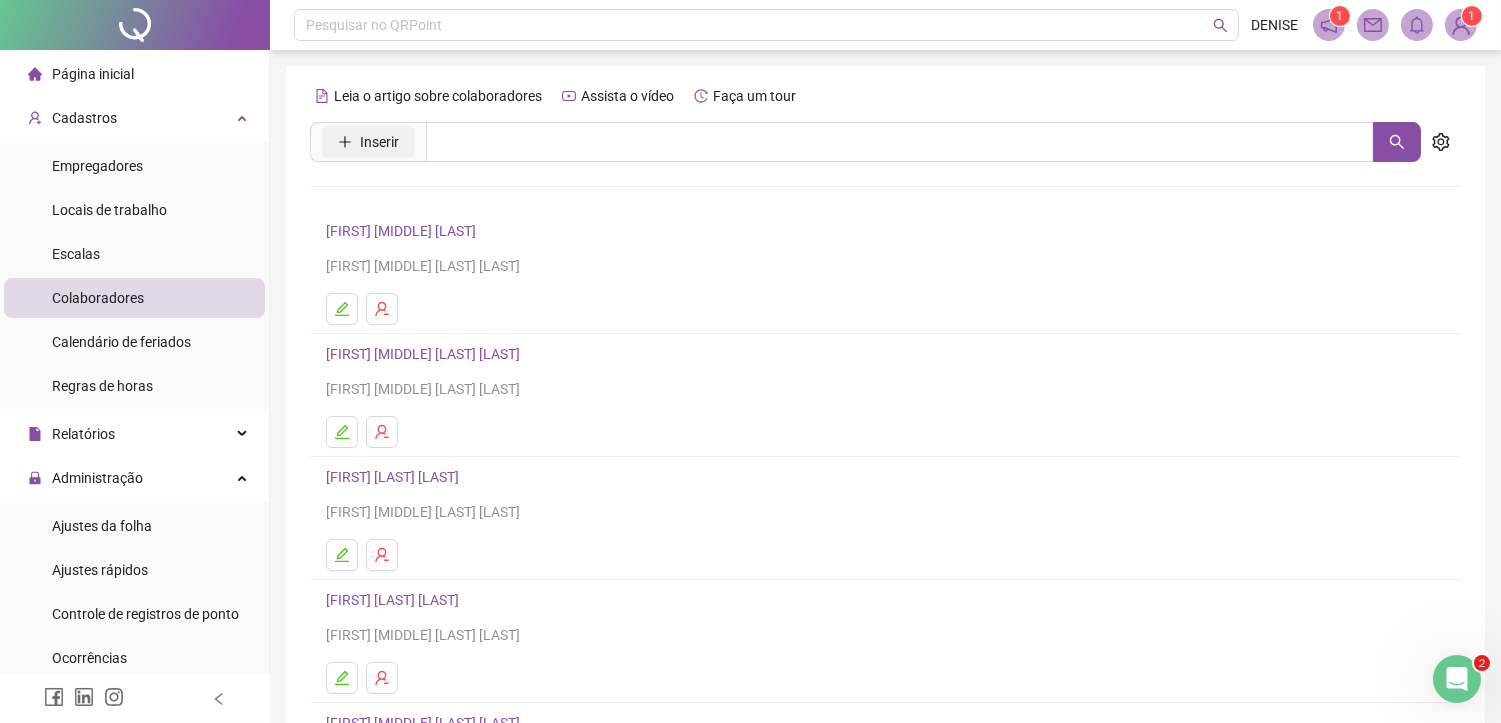 click on "Inserir" at bounding box center [379, 142] 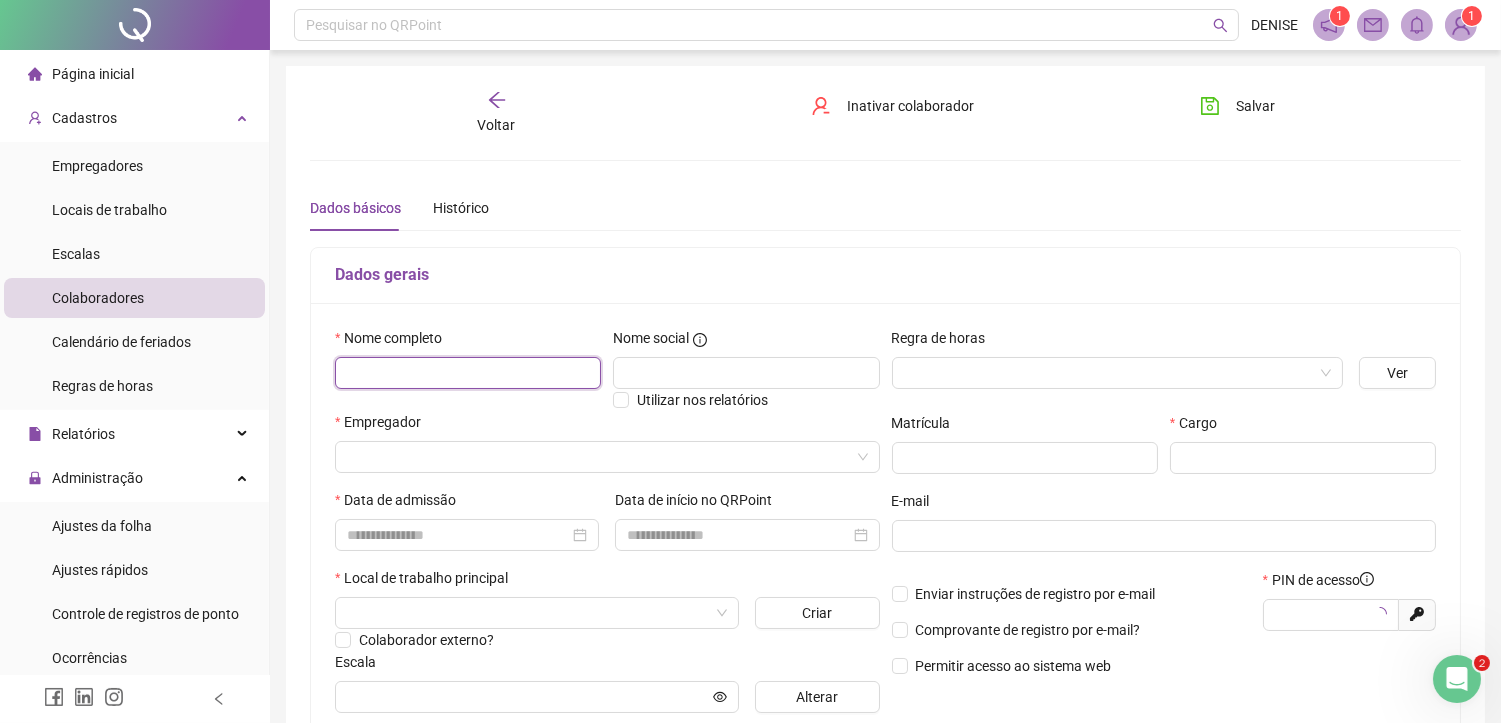 click at bounding box center (468, 373) 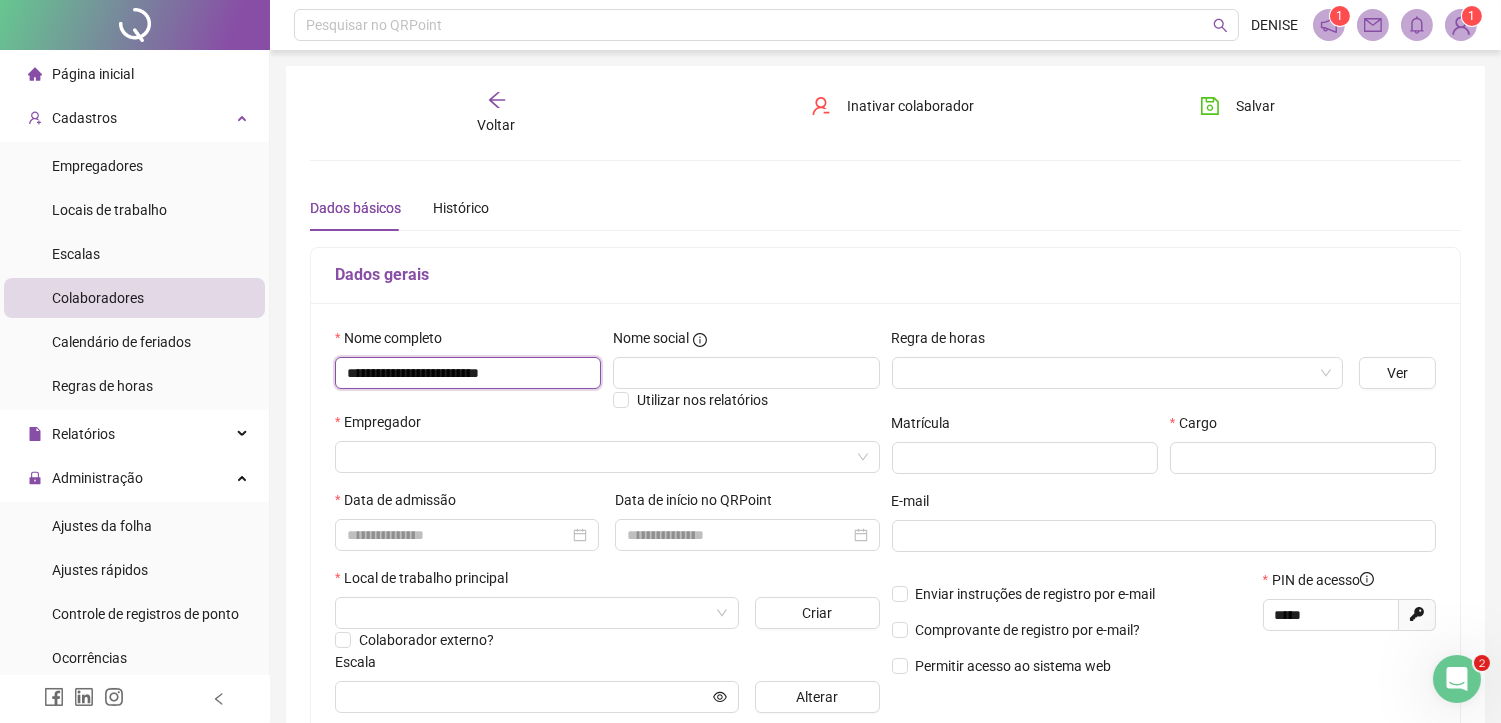 type on "**********" 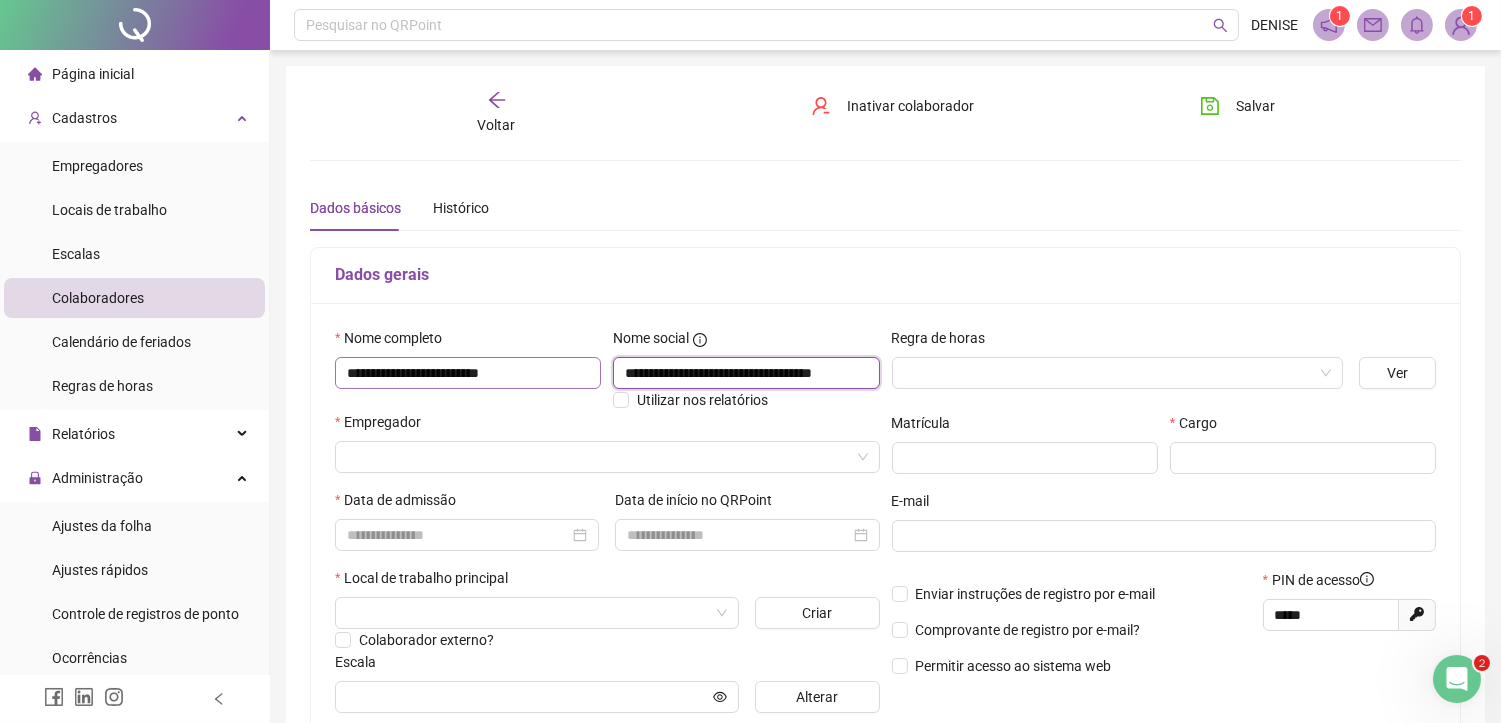 scroll, scrollTop: 0, scrollLeft: 40, axis: horizontal 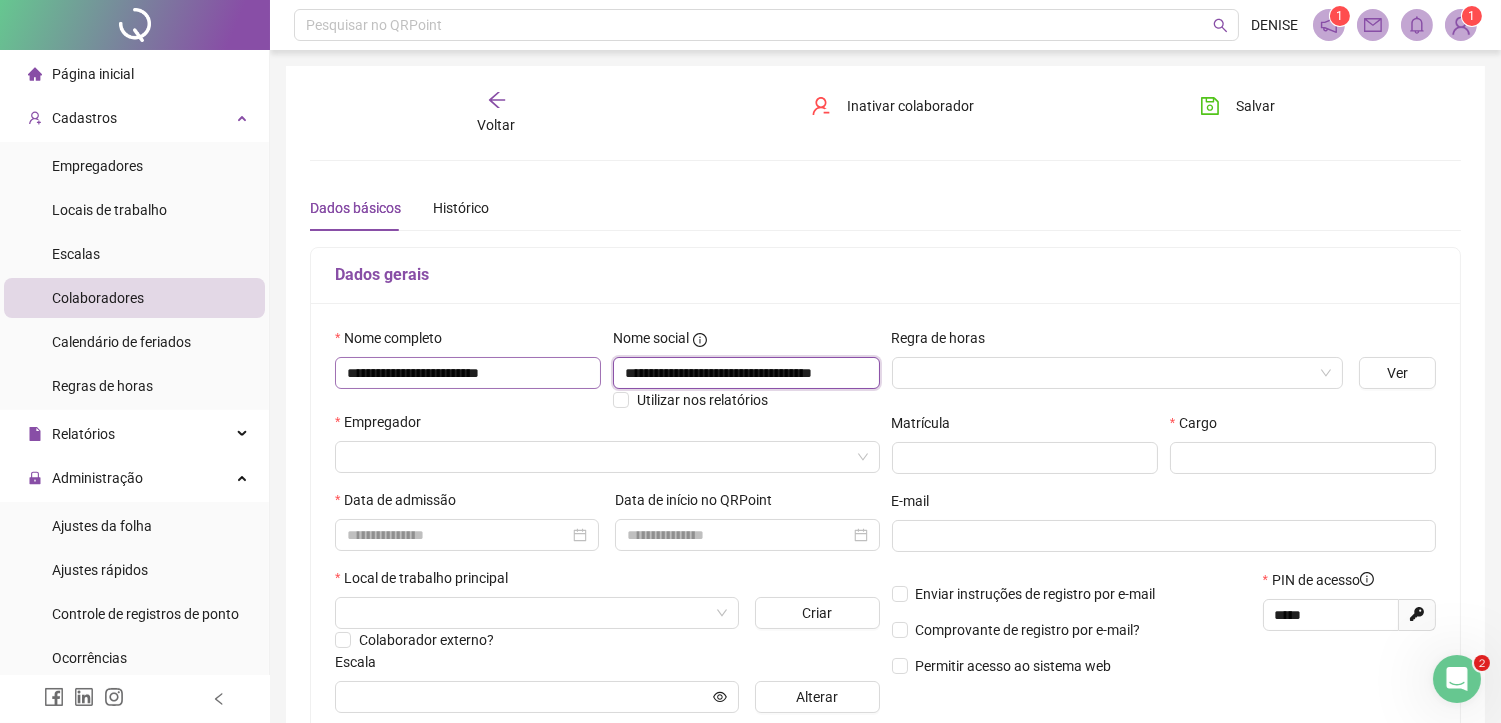 type on "**********" 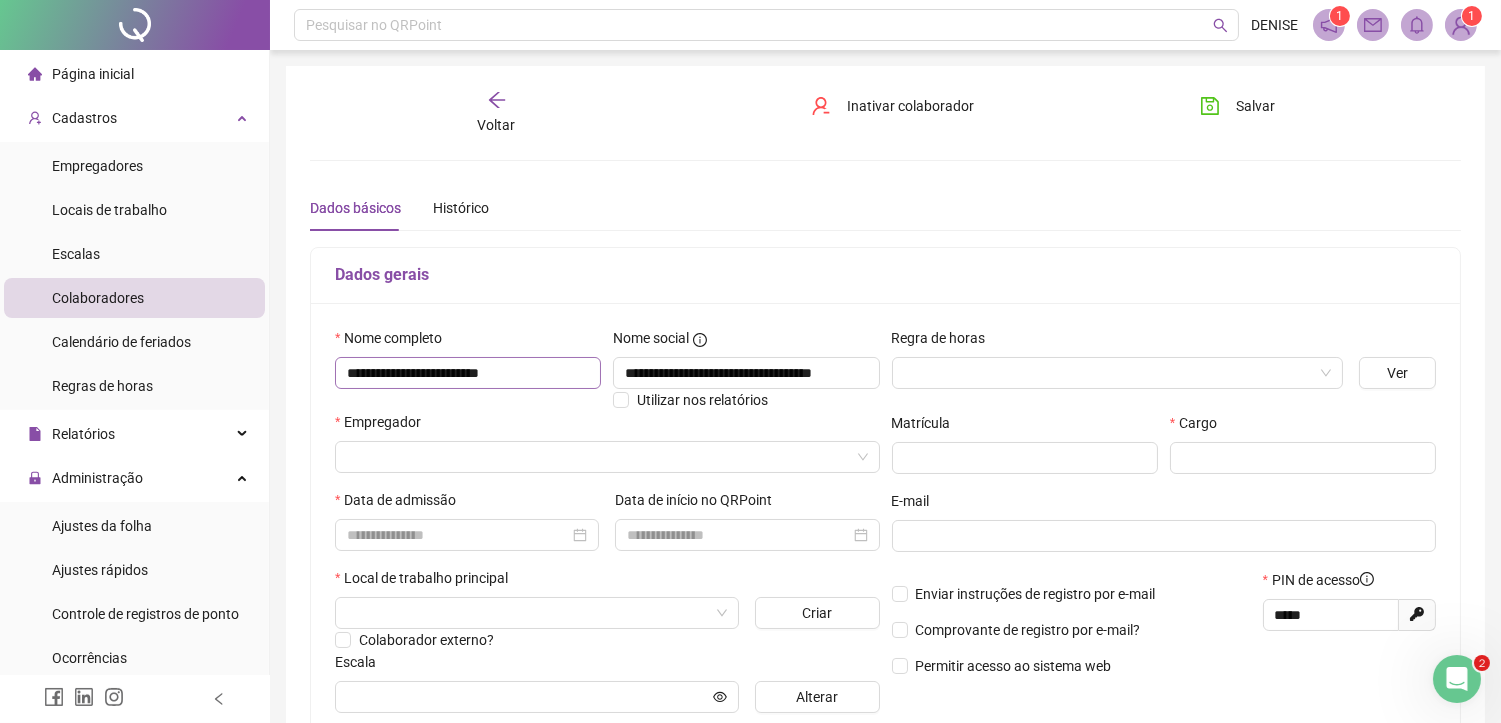 scroll, scrollTop: 0, scrollLeft: 0, axis: both 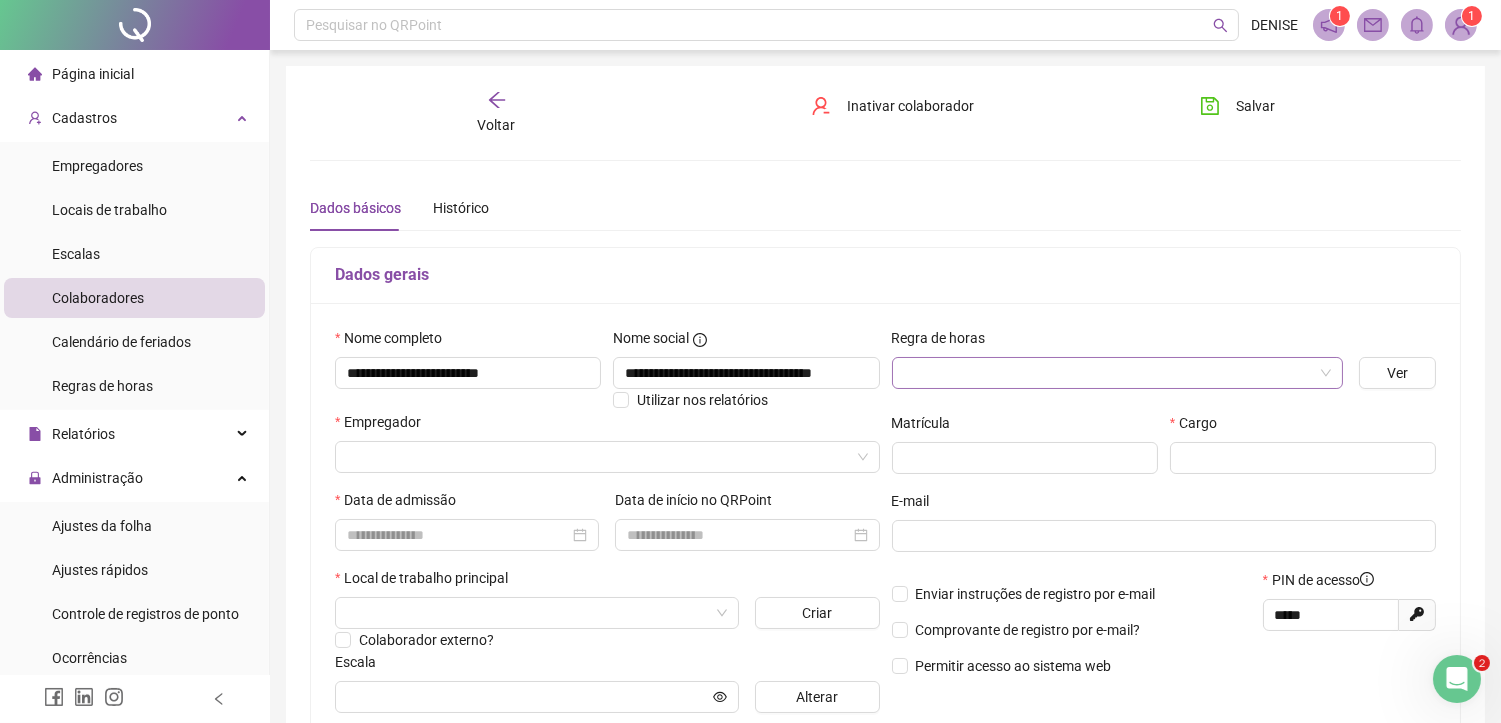 click at bounding box center (1108, 373) 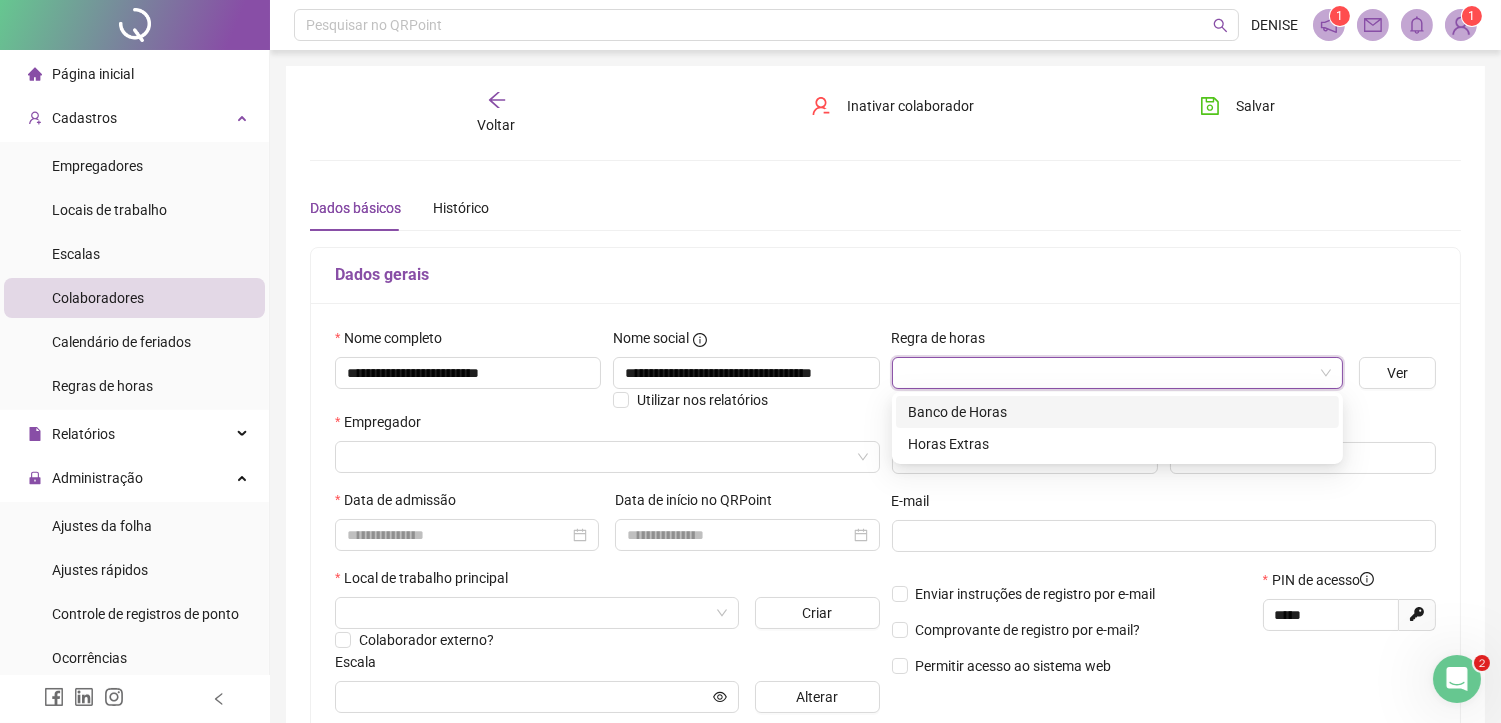 click on "Banco de Horas" at bounding box center (1117, 412) 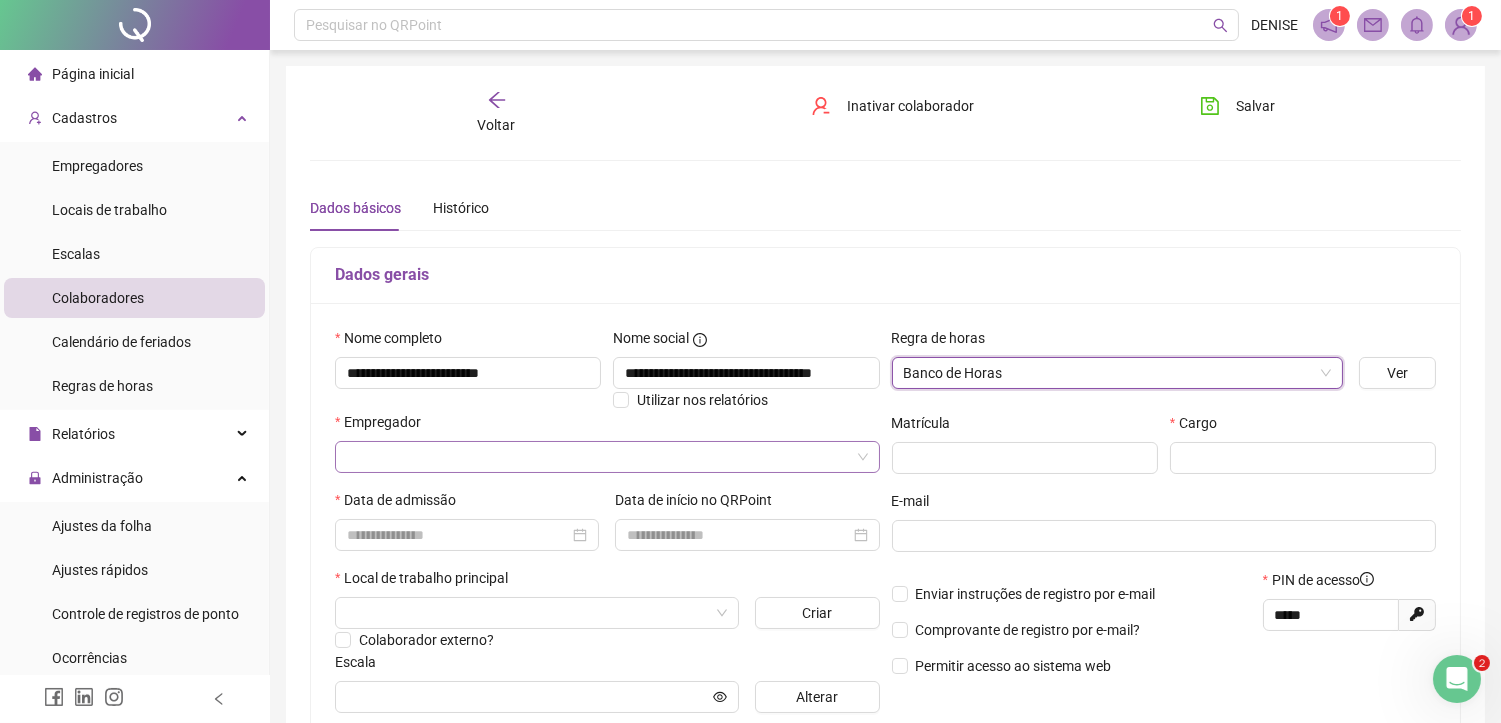 click at bounding box center [598, 457] 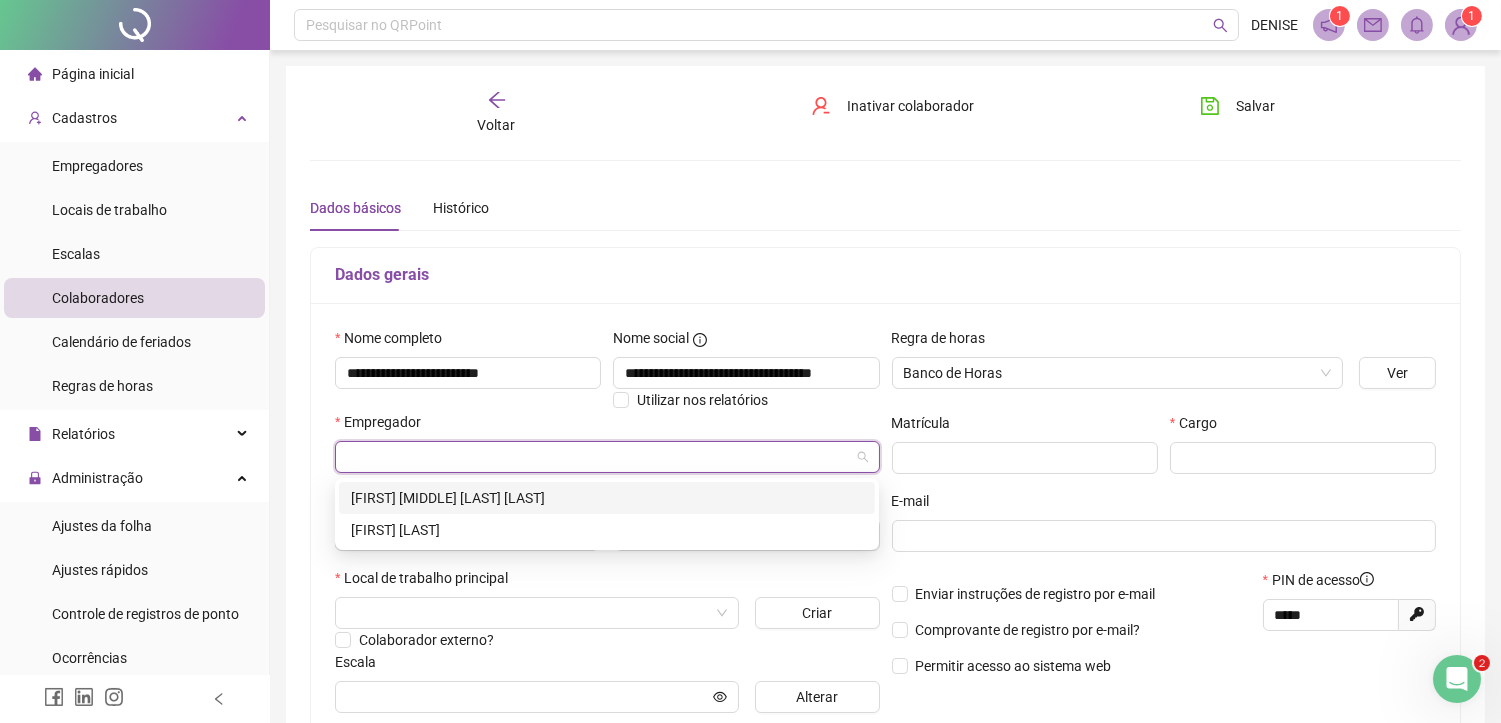 click on "[FIRST] [MIDDLE] [LAST] [LAST]" at bounding box center (607, 498) 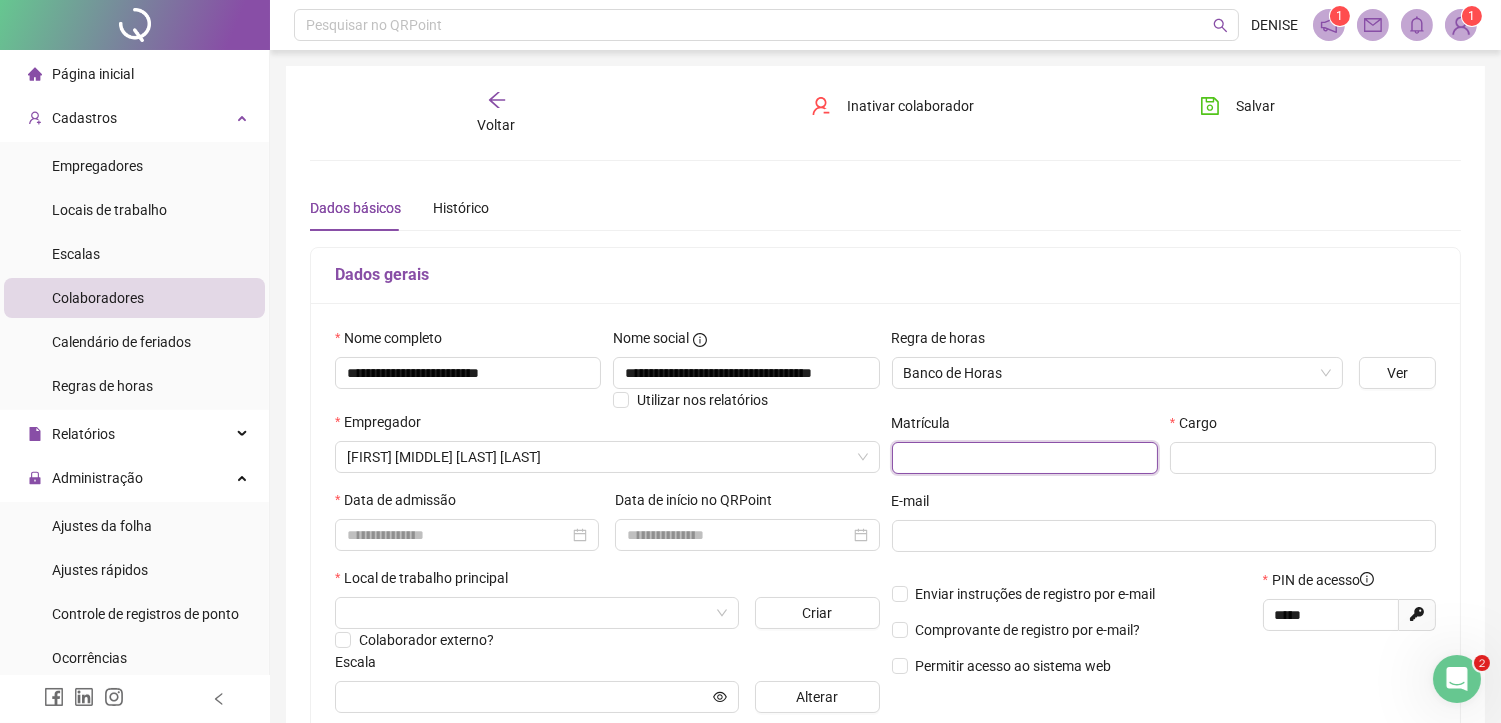 click at bounding box center [1025, 458] 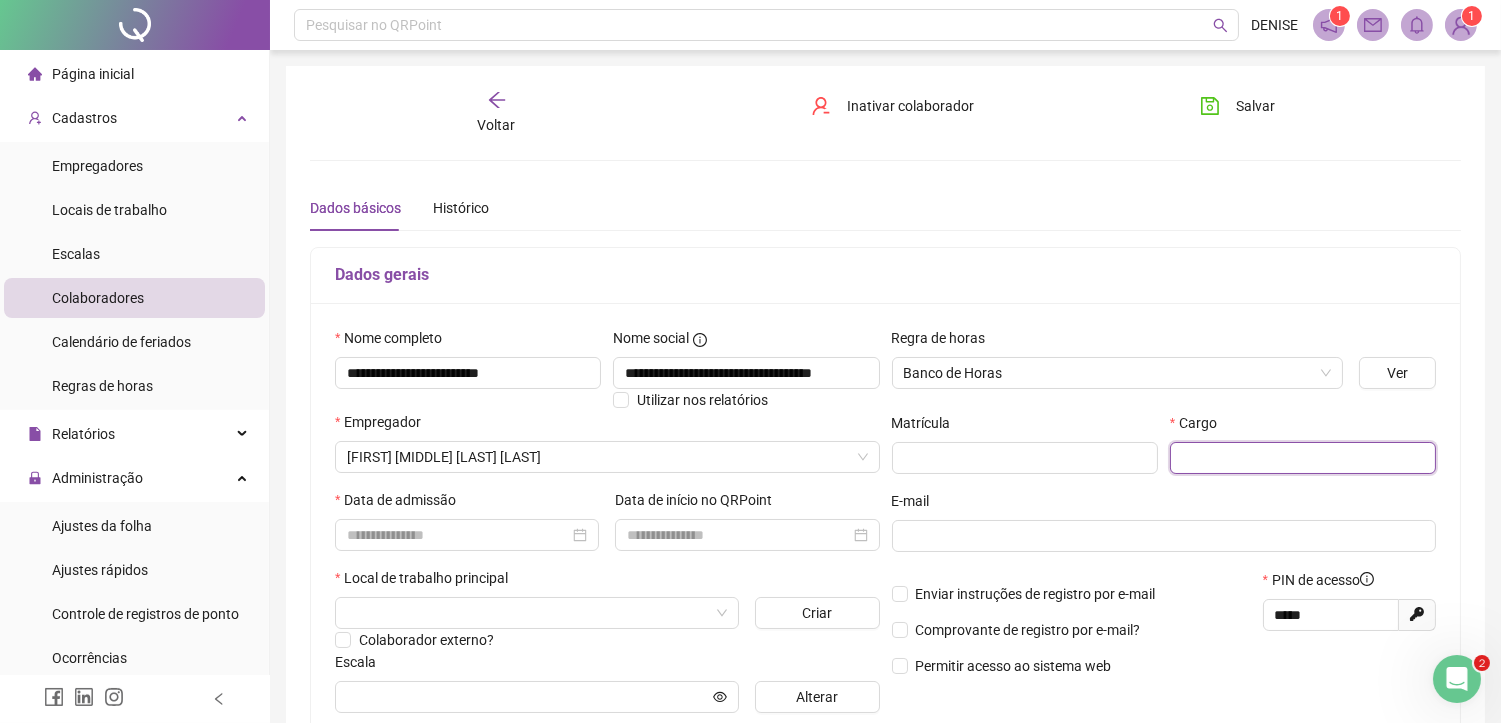 click at bounding box center [1303, 458] 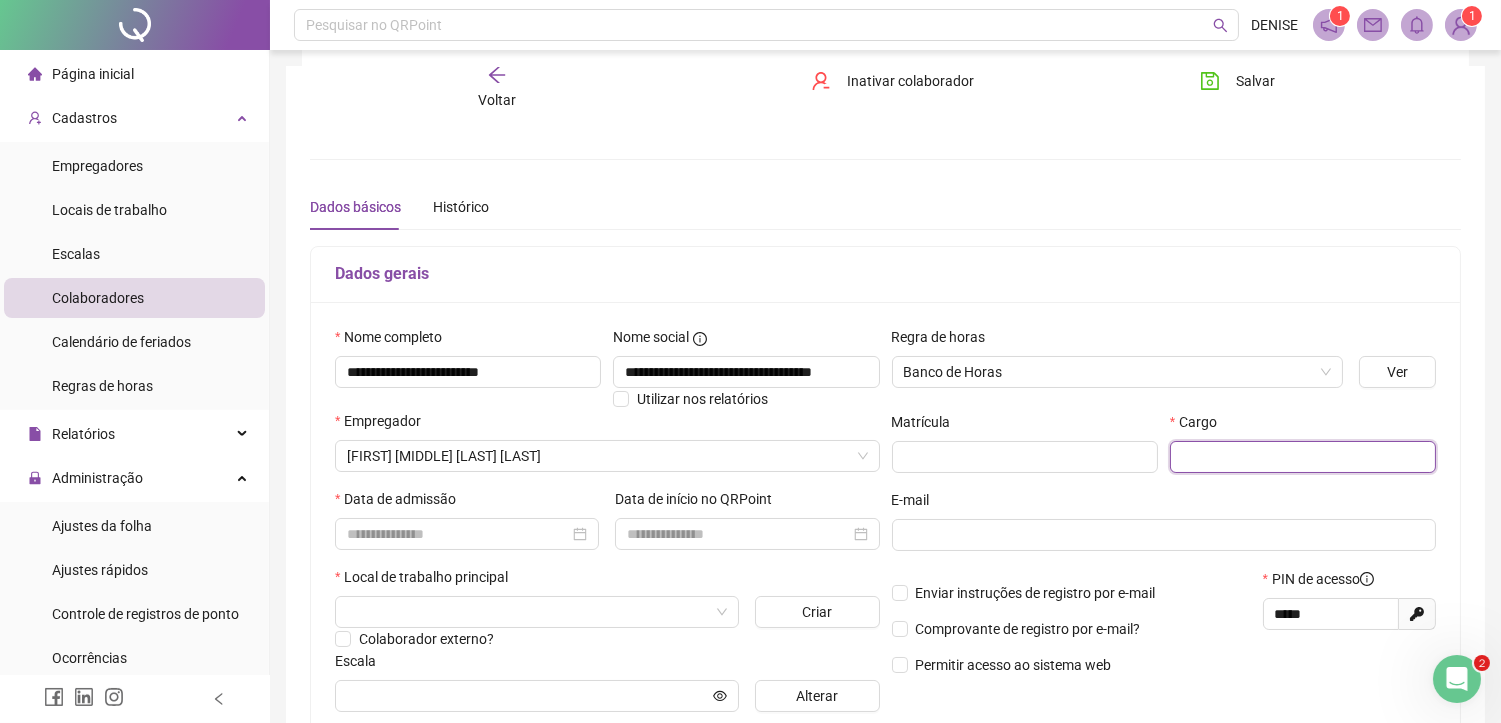 scroll, scrollTop: 111, scrollLeft: 0, axis: vertical 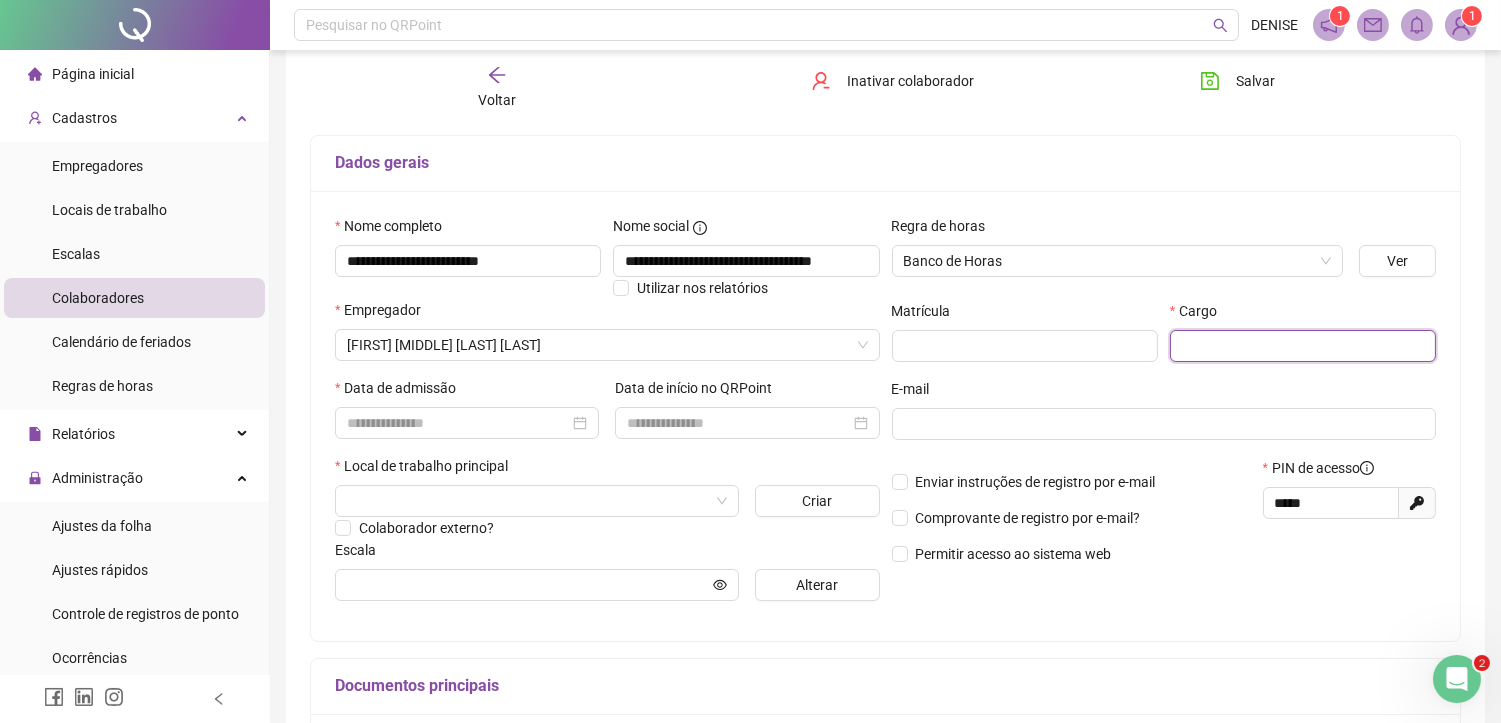 click at bounding box center (1303, 346) 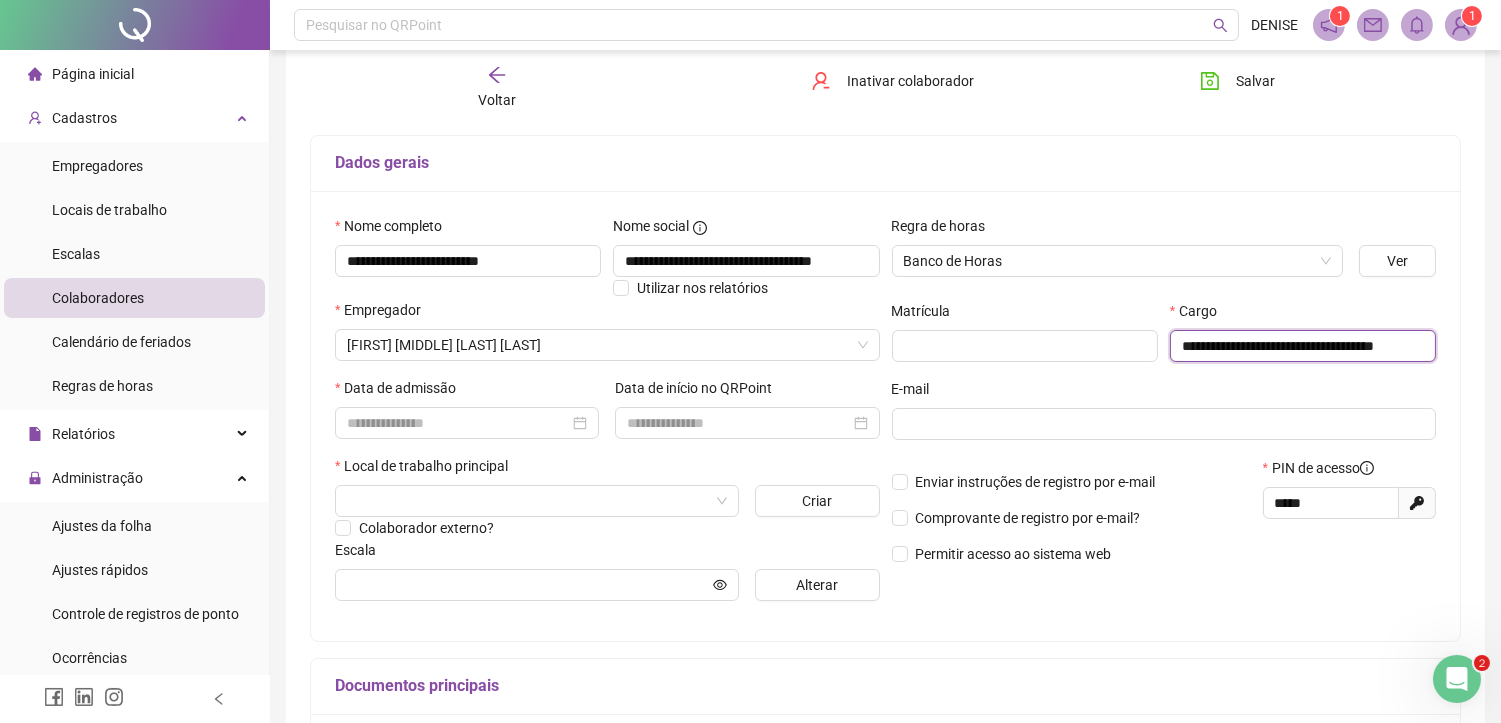 scroll, scrollTop: 0, scrollLeft: 52, axis: horizontal 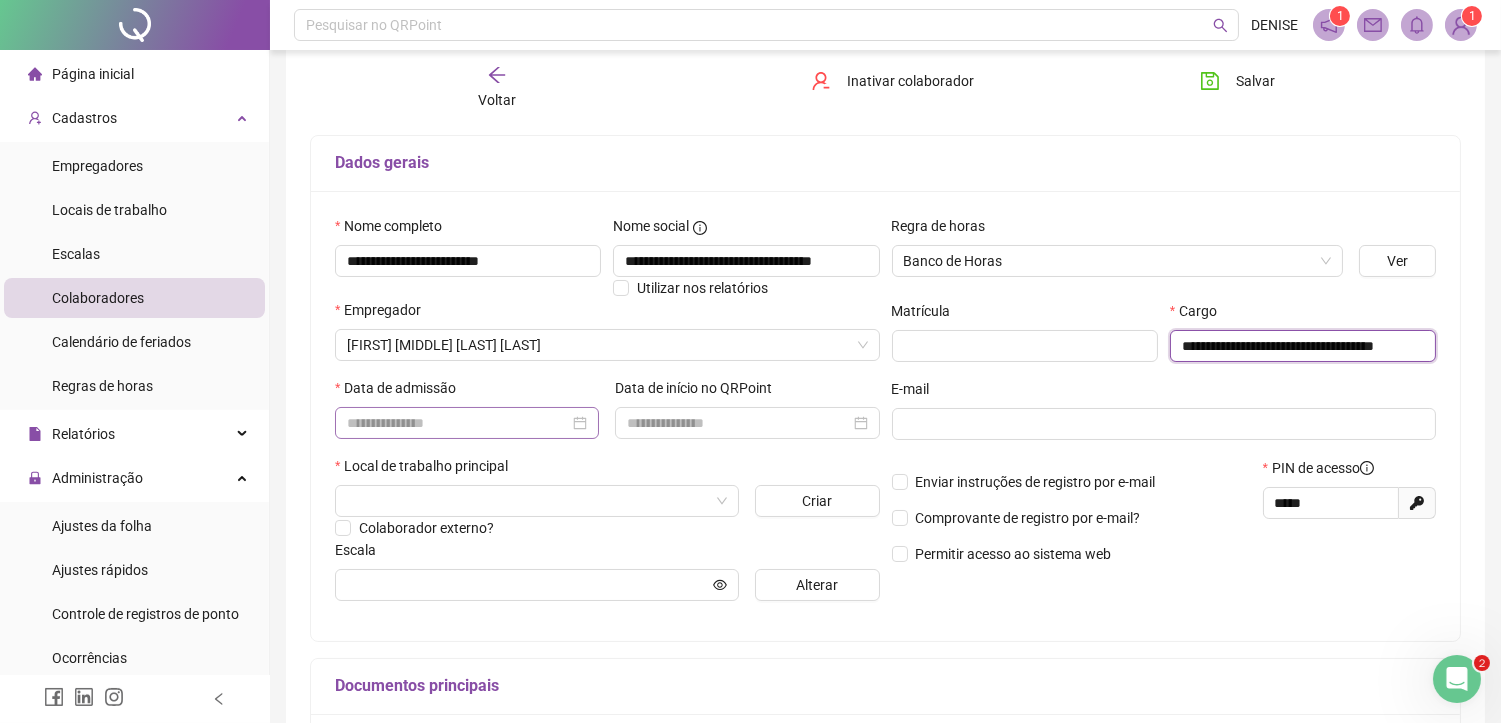 click at bounding box center (467, 423) 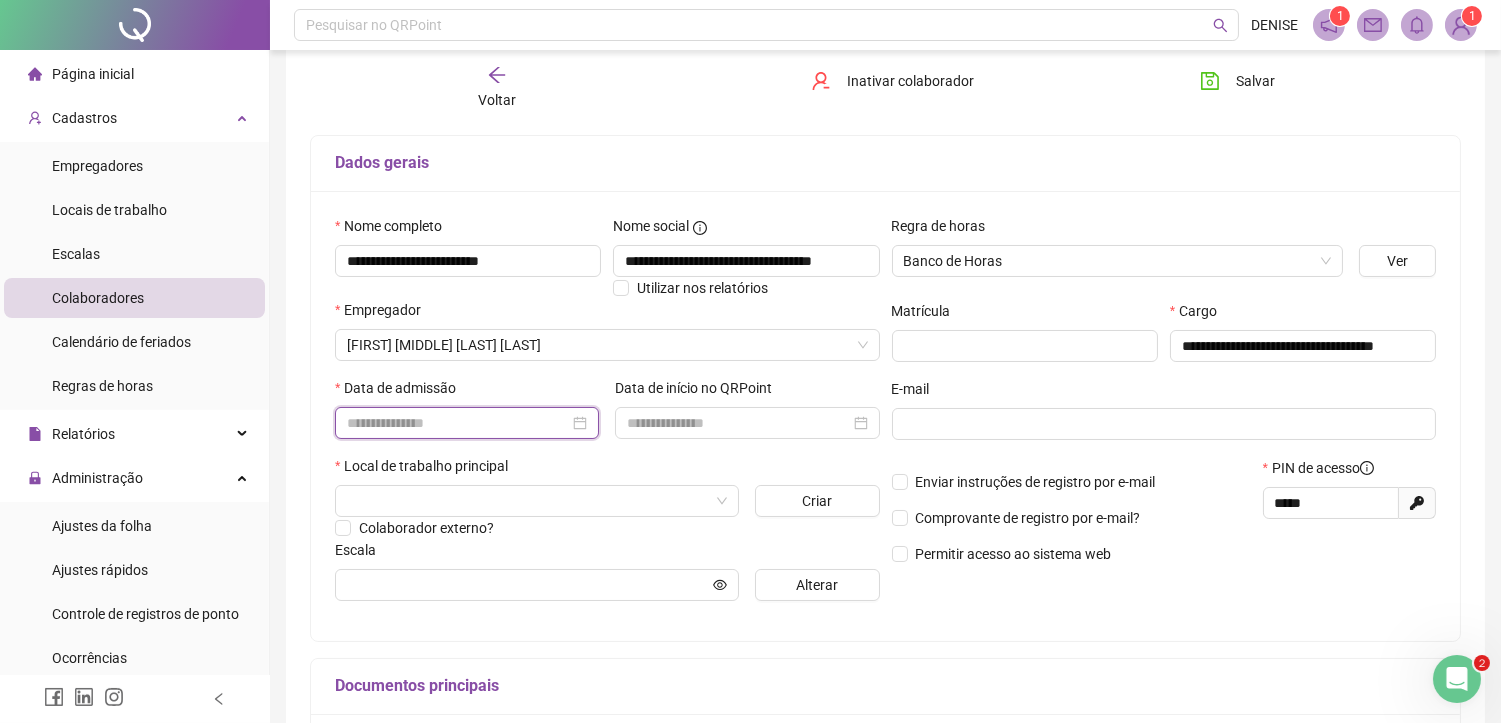 scroll, scrollTop: 0, scrollLeft: 0, axis: both 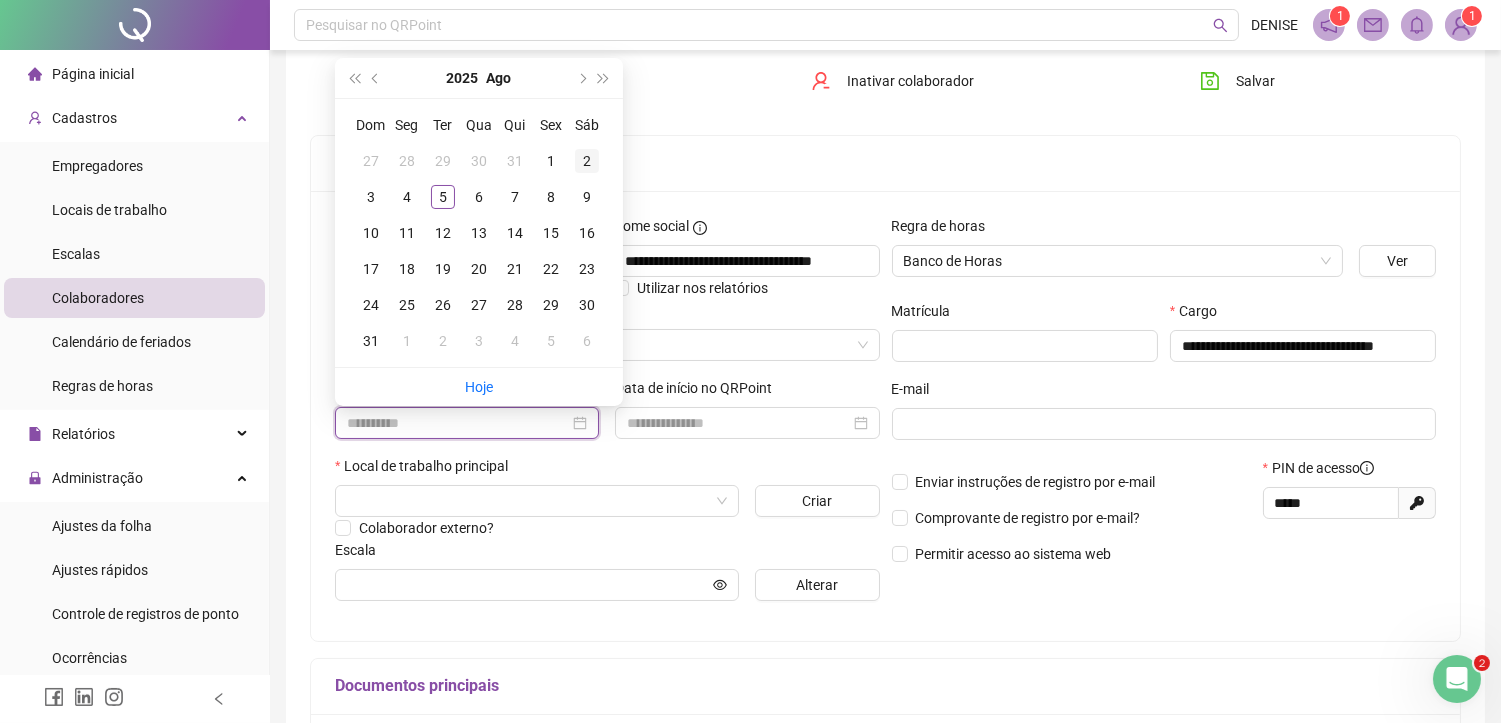 type on "**********" 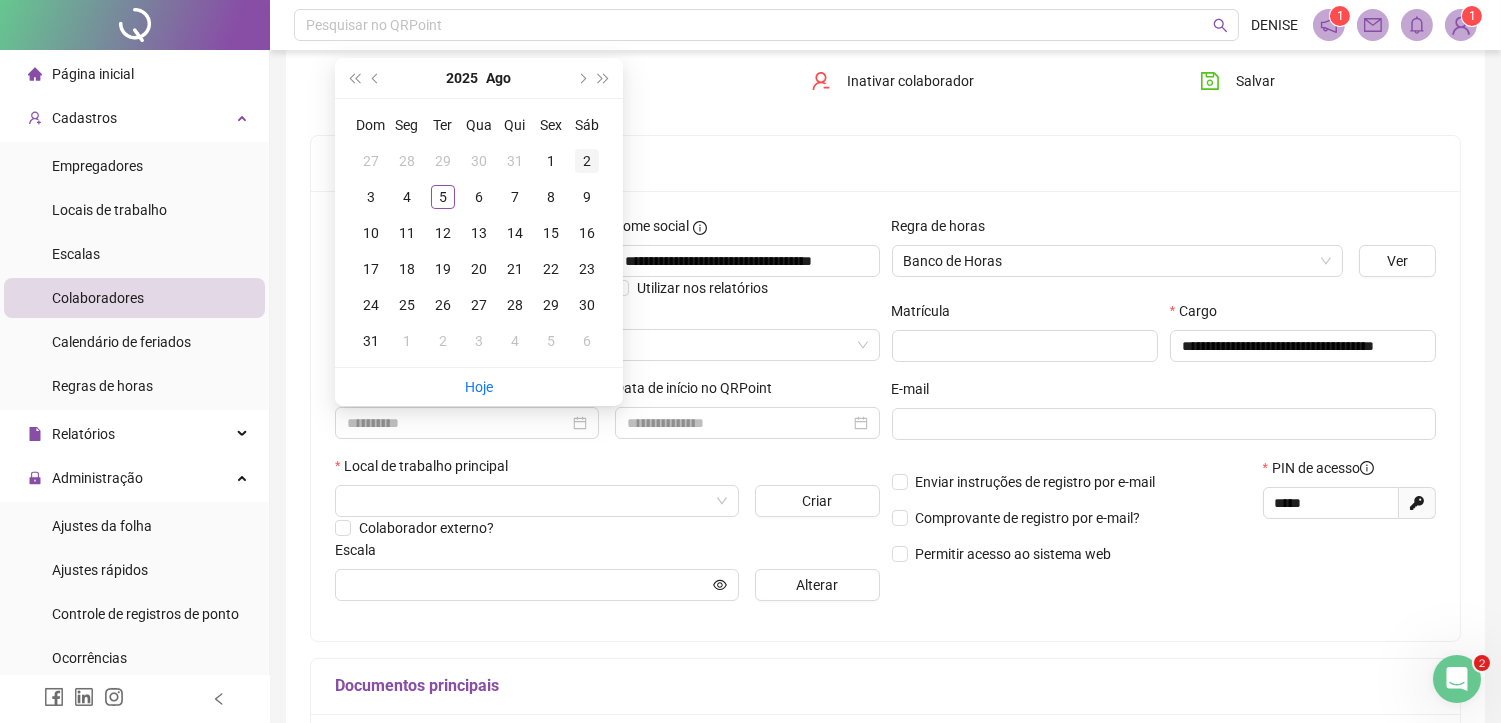 click on "2" at bounding box center [587, 161] 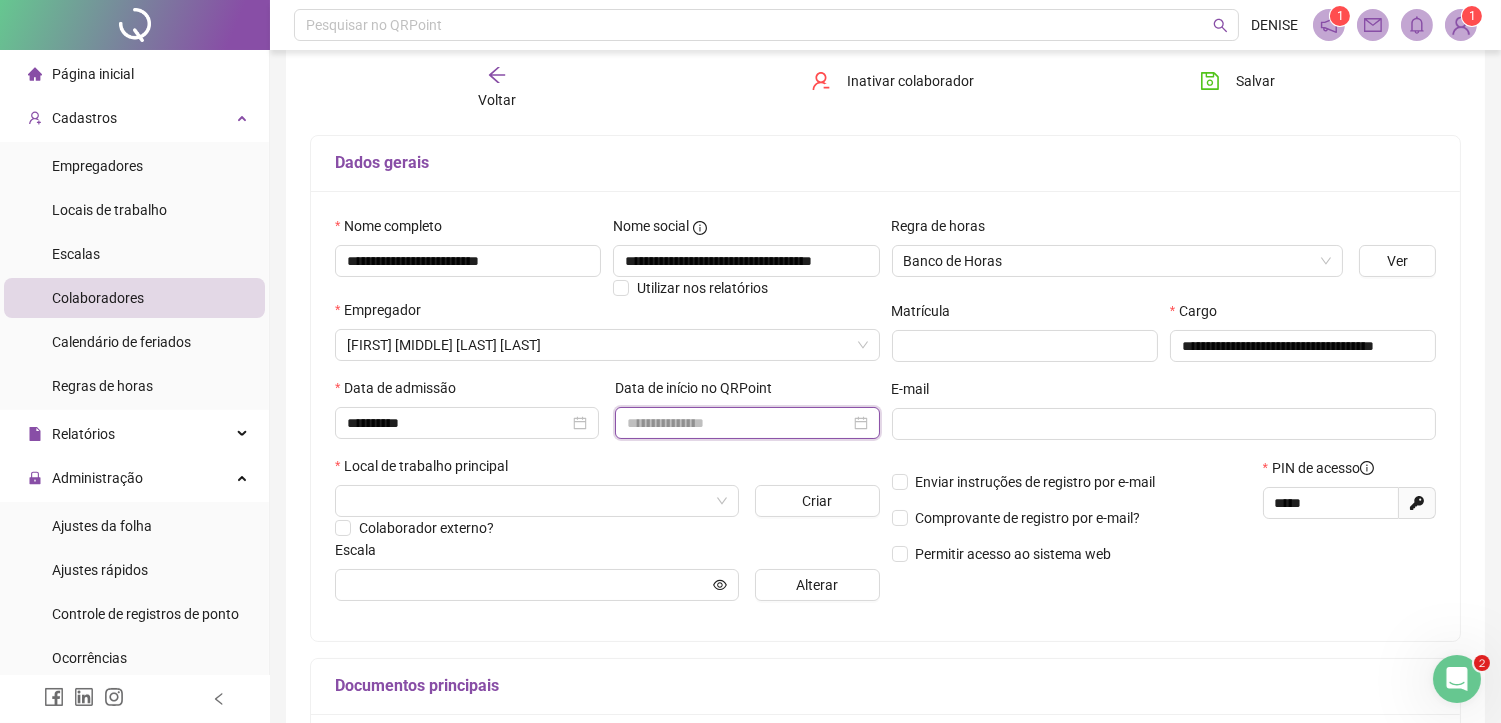 click at bounding box center (738, 423) 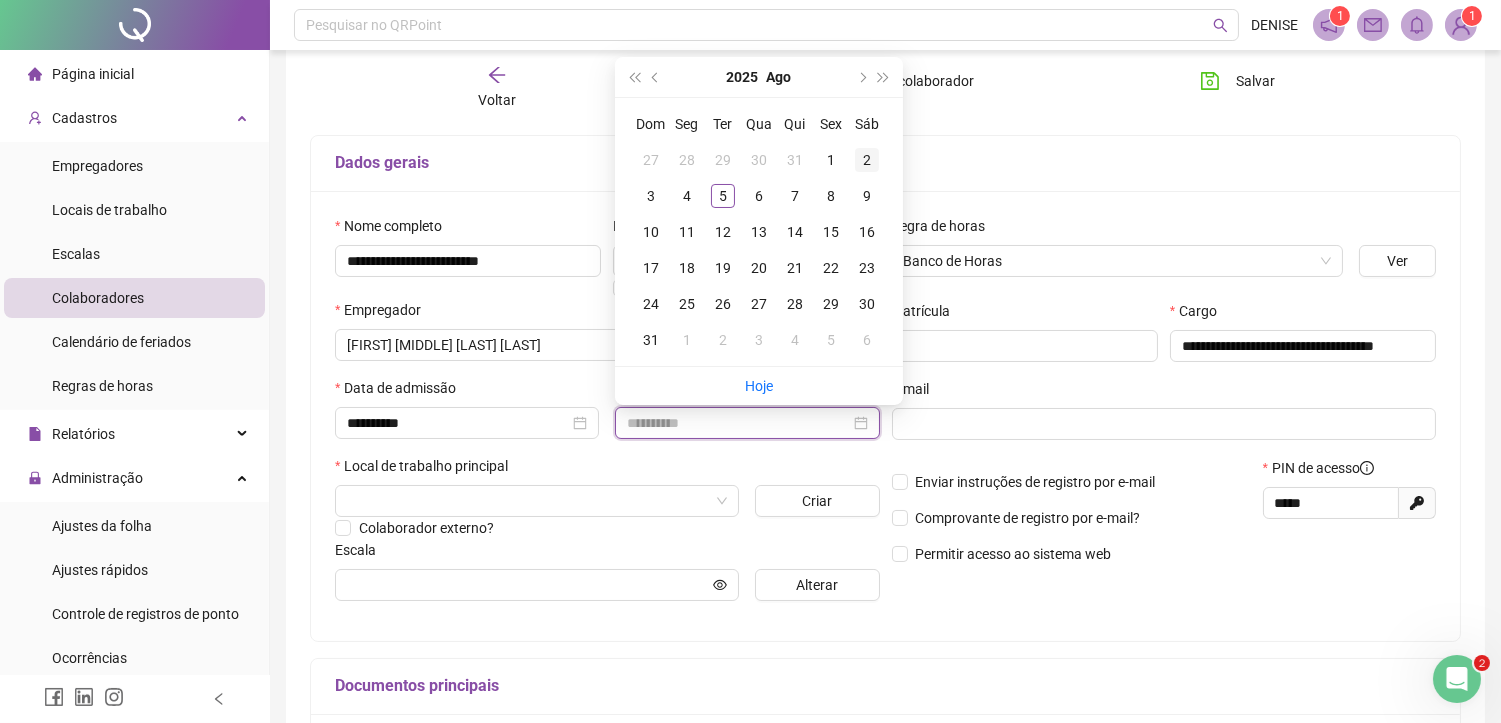 type on "**********" 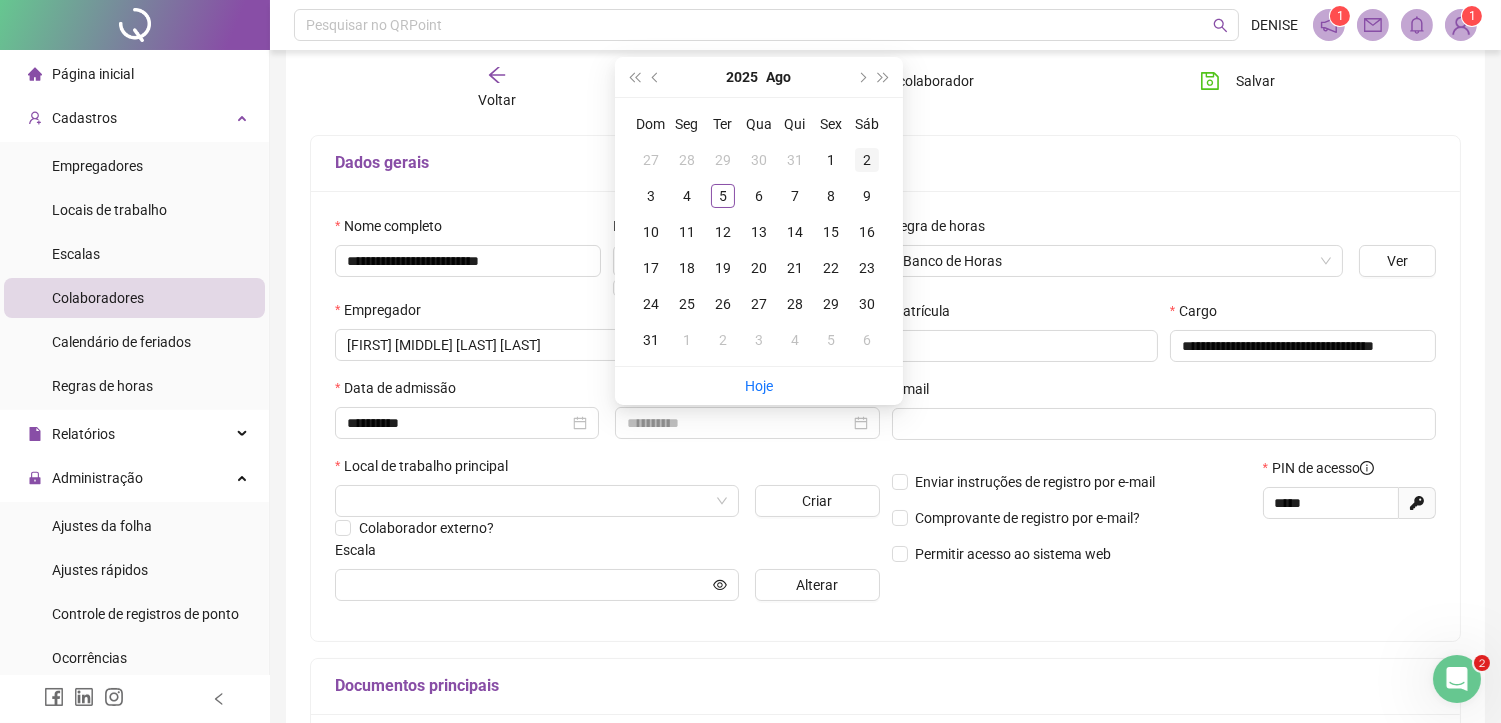 click on "2" at bounding box center (867, 160) 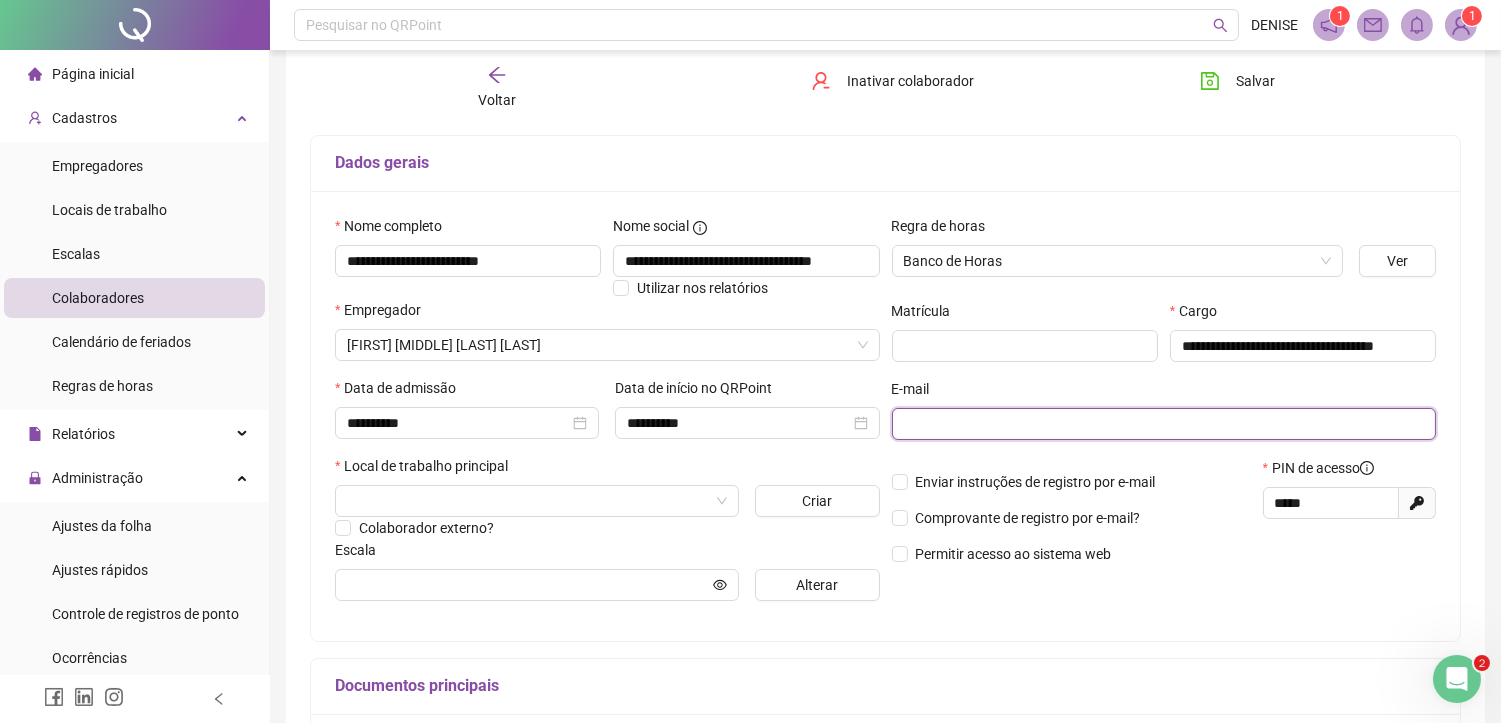 click at bounding box center (1162, 424) 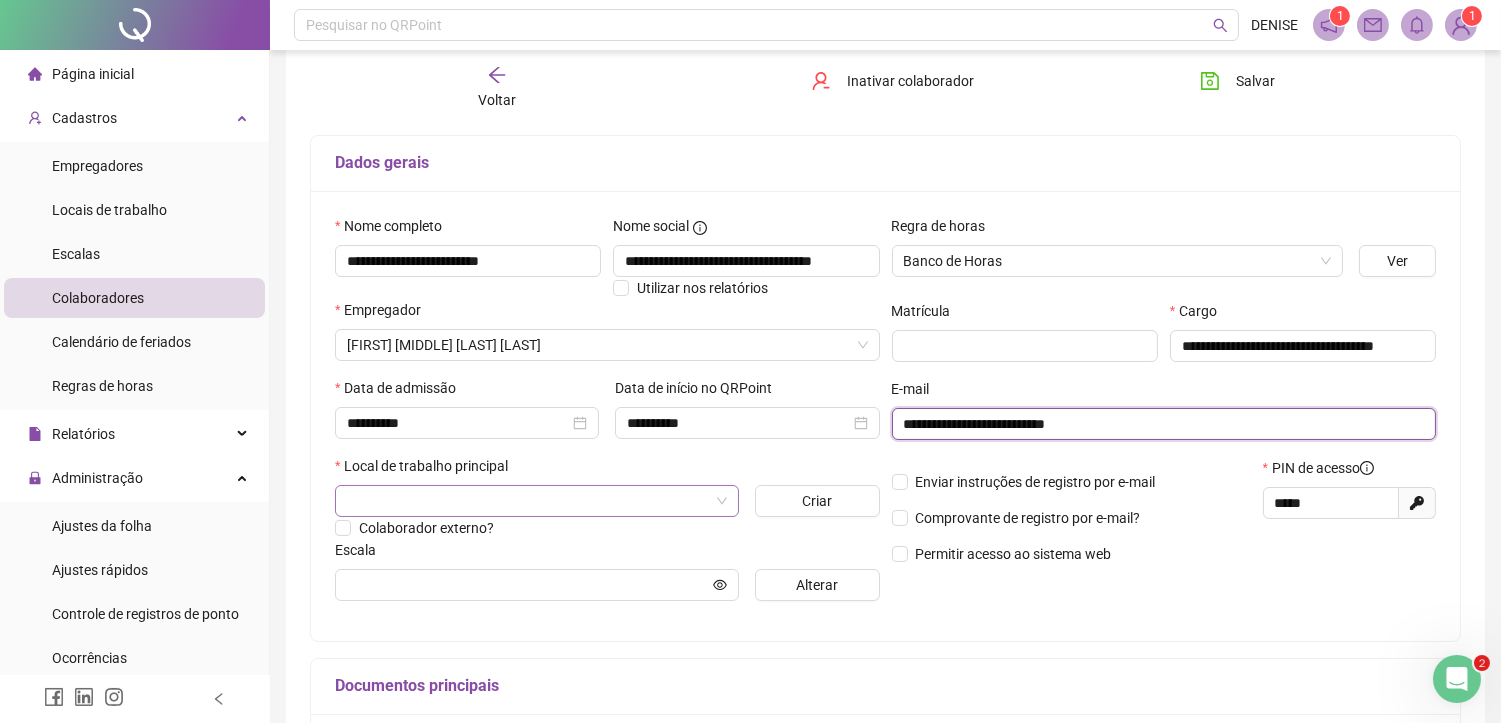type on "**********" 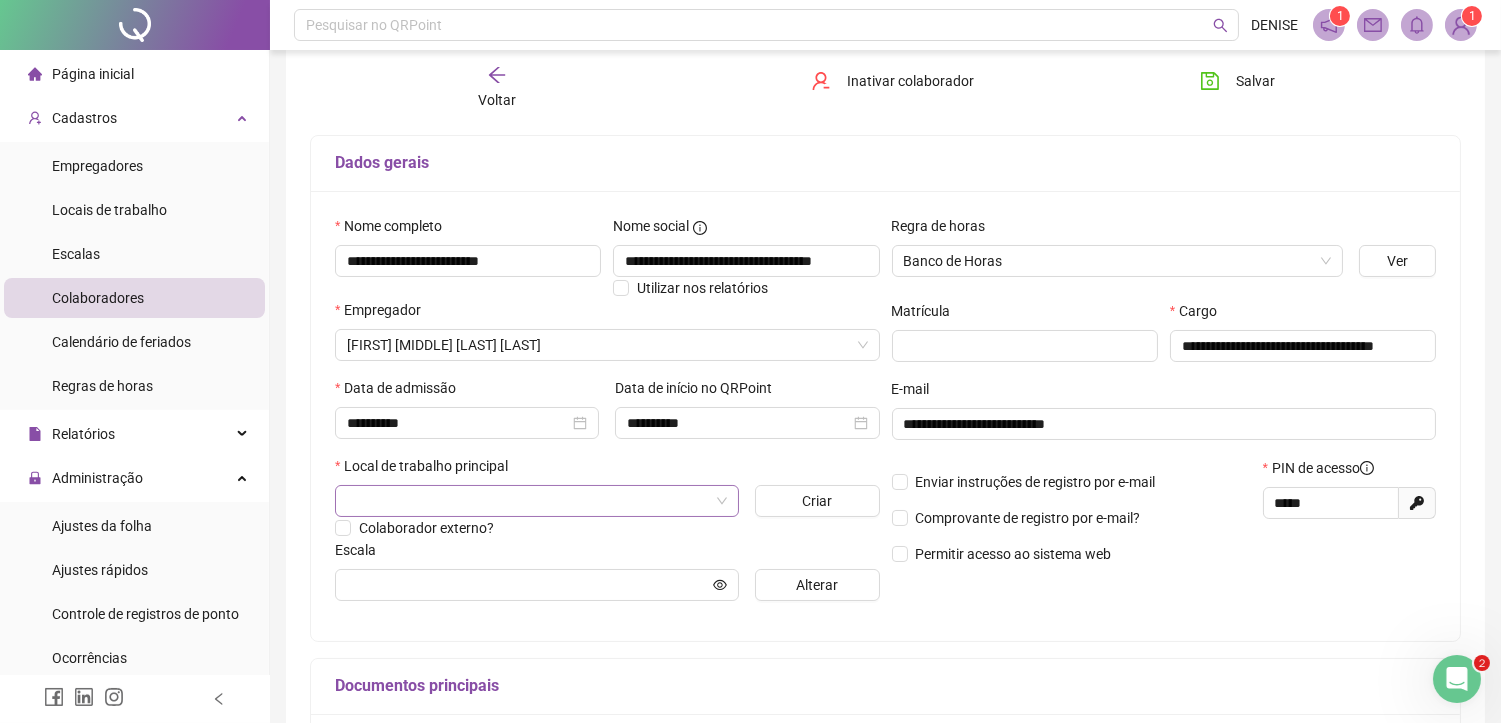 click at bounding box center [528, 501] 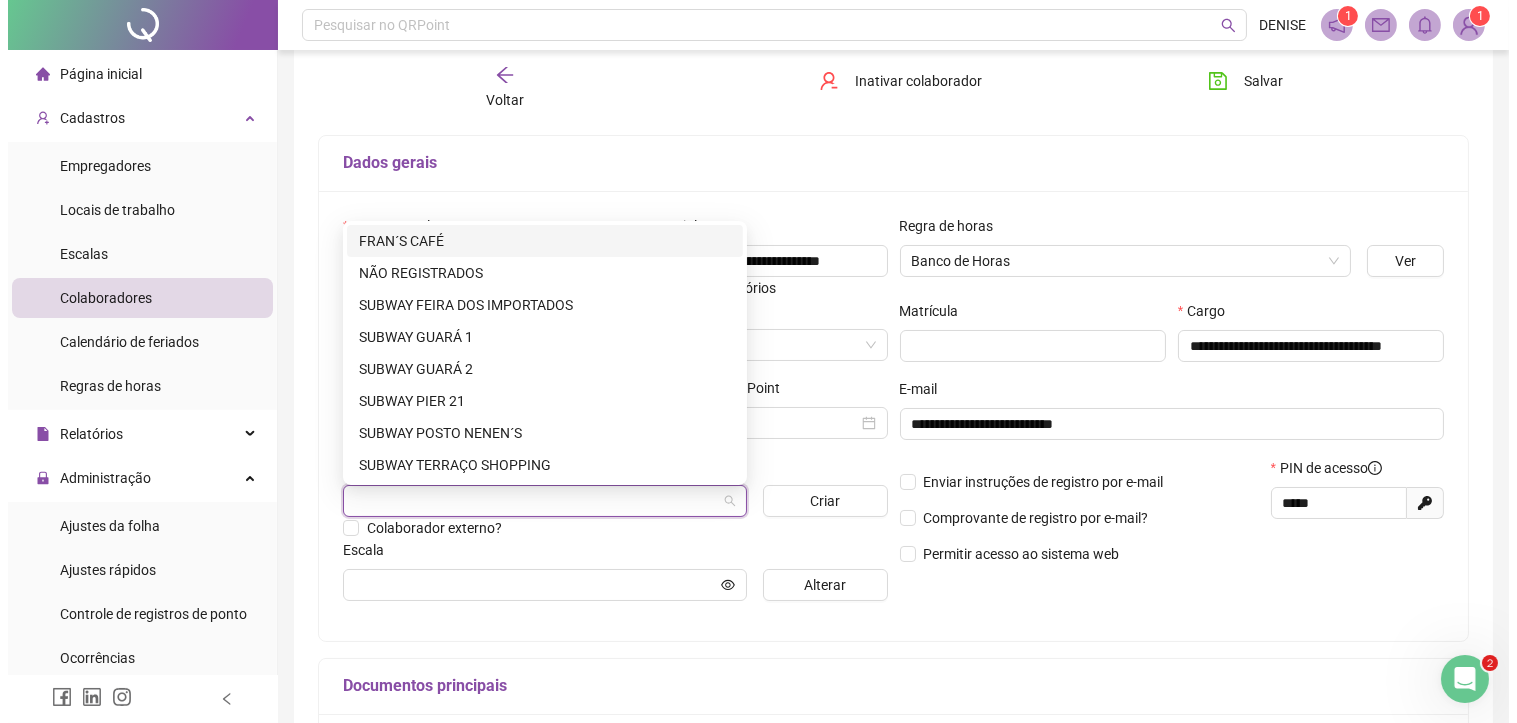 scroll, scrollTop: 333, scrollLeft: 0, axis: vertical 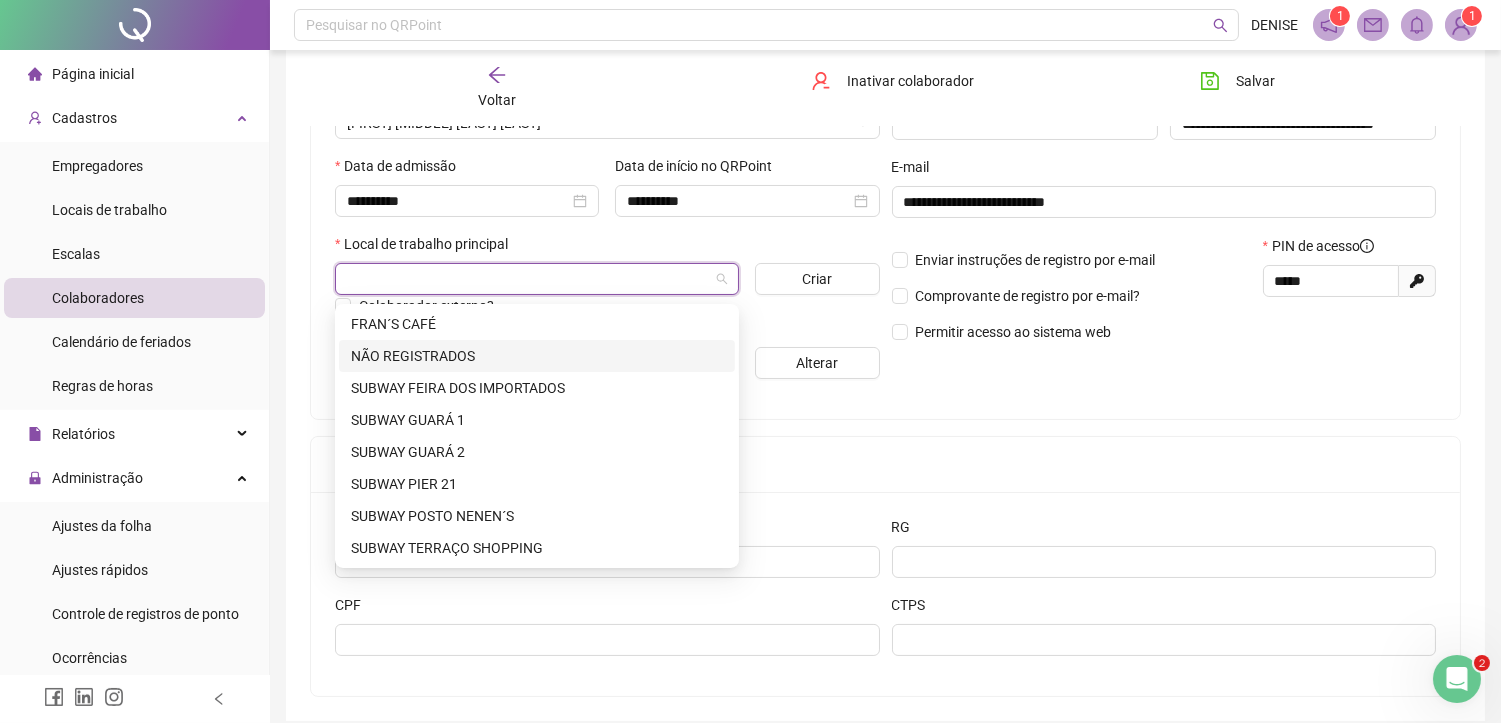 click on "NÃO REGISTRADOS" at bounding box center (537, 356) 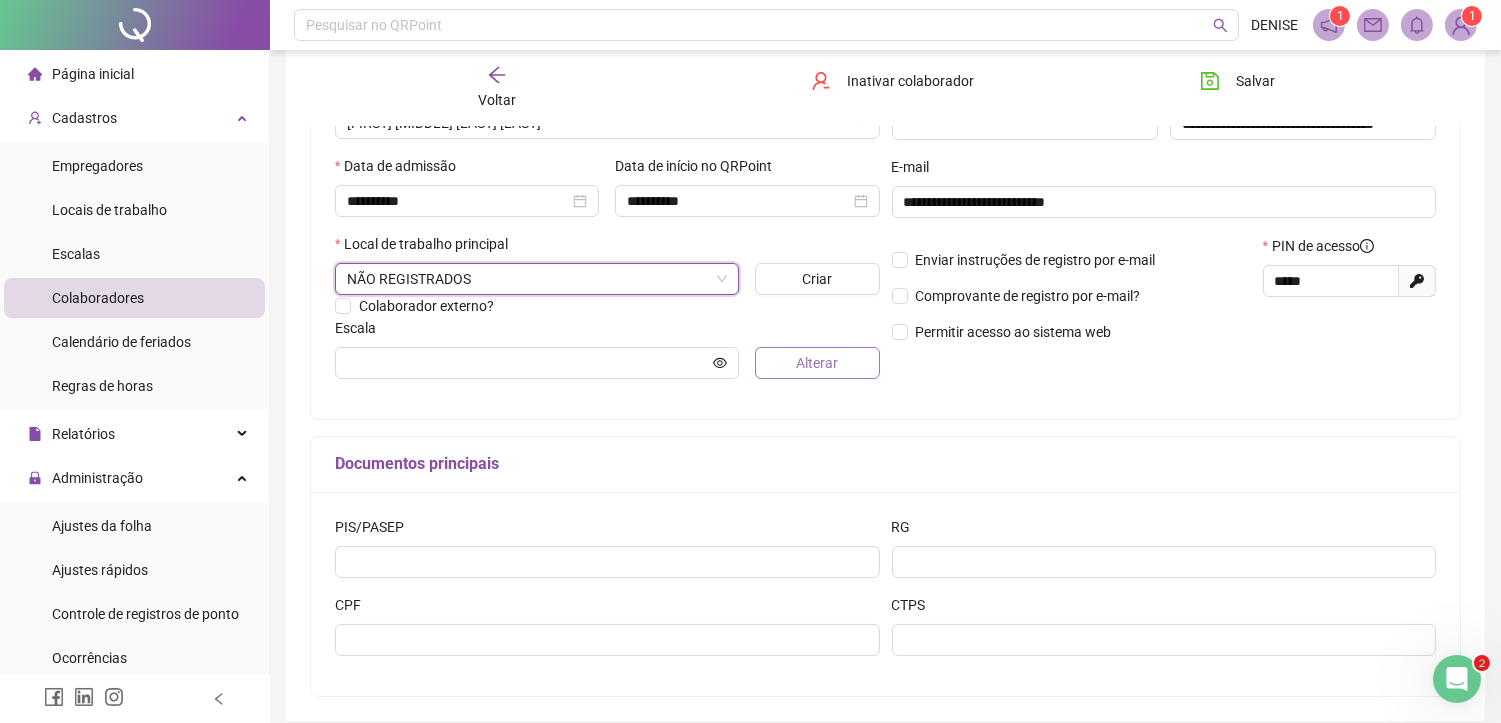 click on "Alterar" at bounding box center [817, 363] 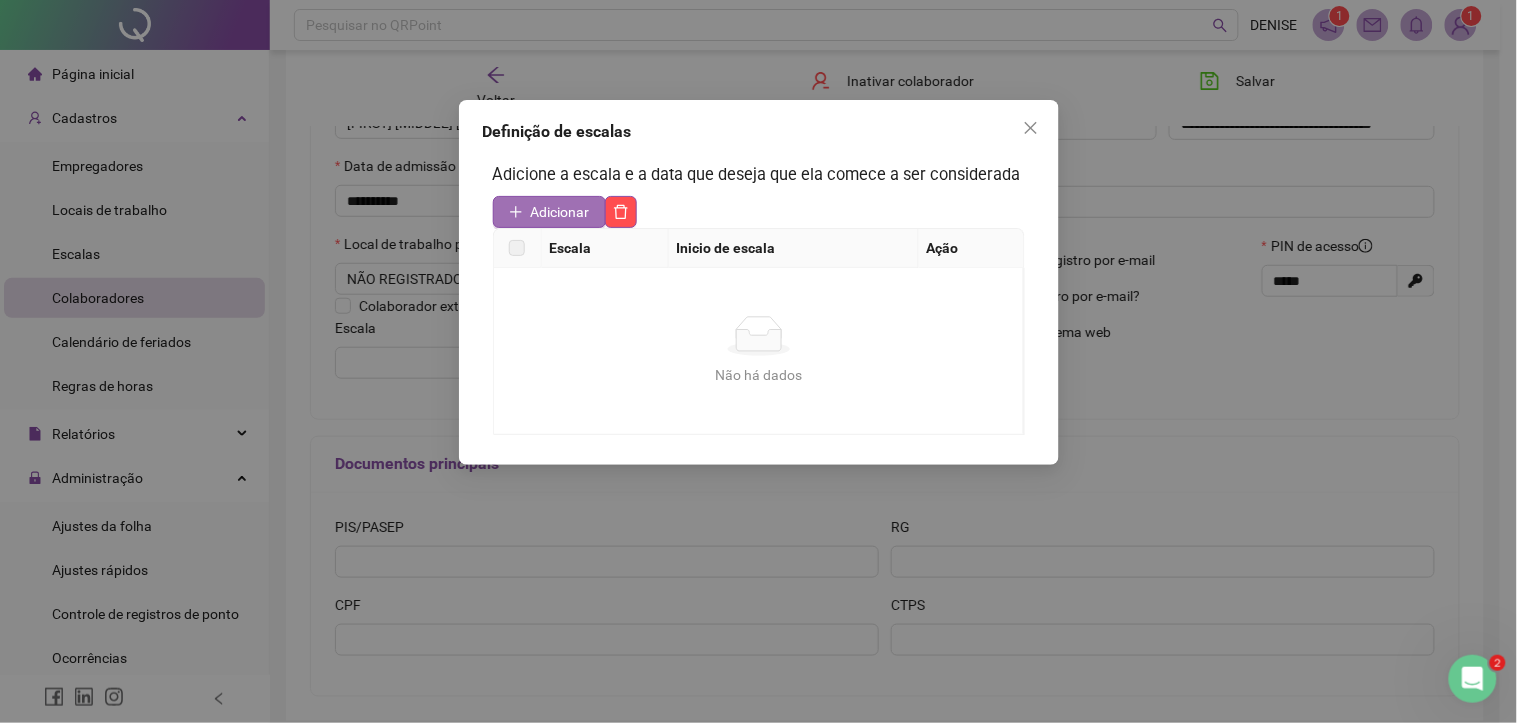 click on "Adicionar" at bounding box center [560, 212] 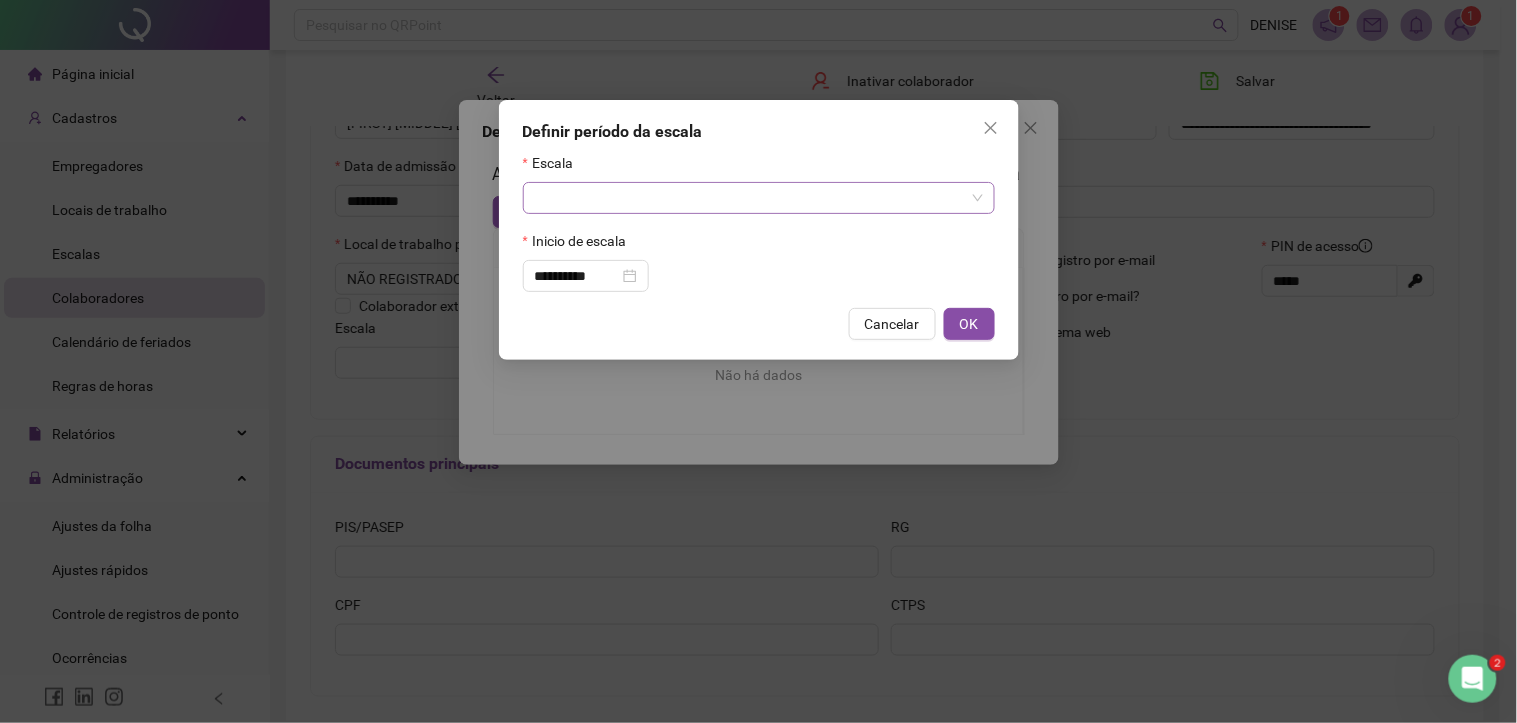click at bounding box center (750, 198) 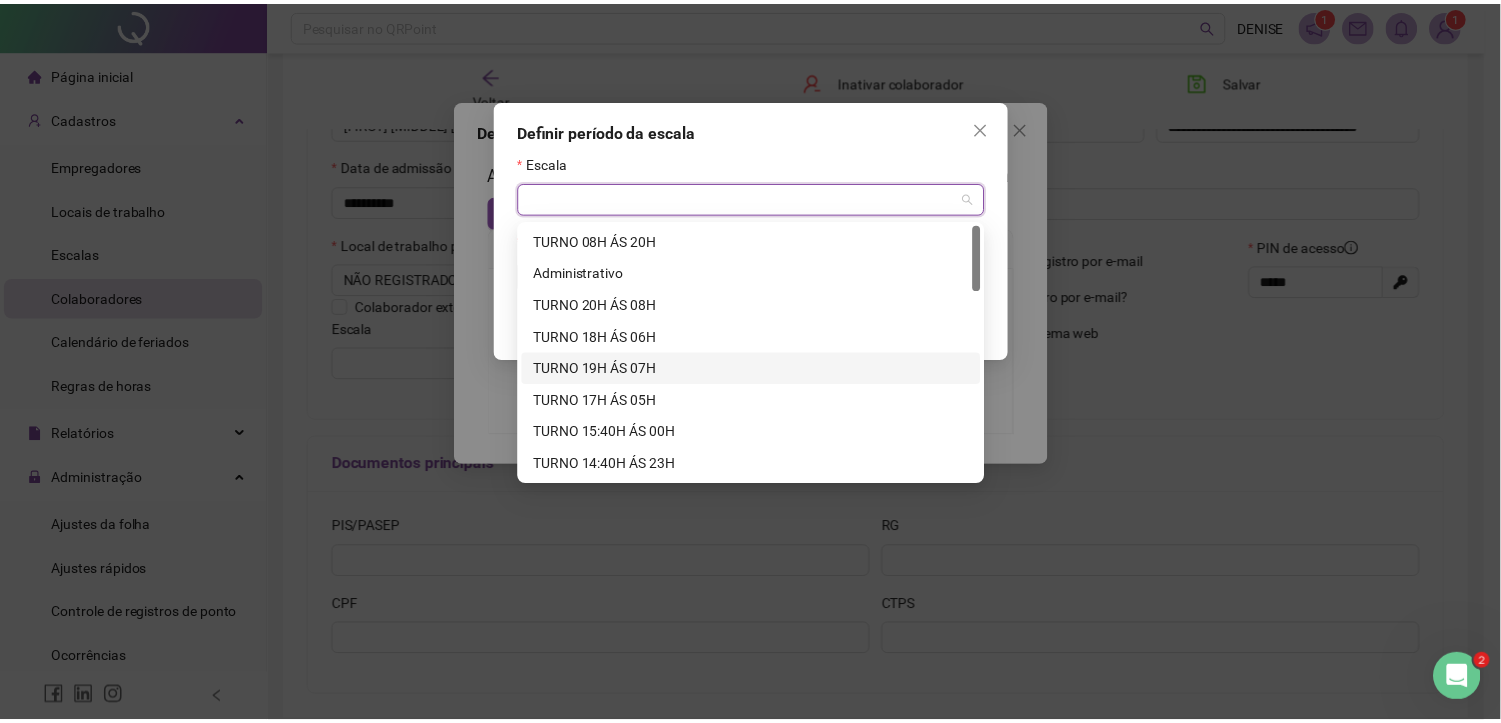 scroll, scrollTop: 222, scrollLeft: 0, axis: vertical 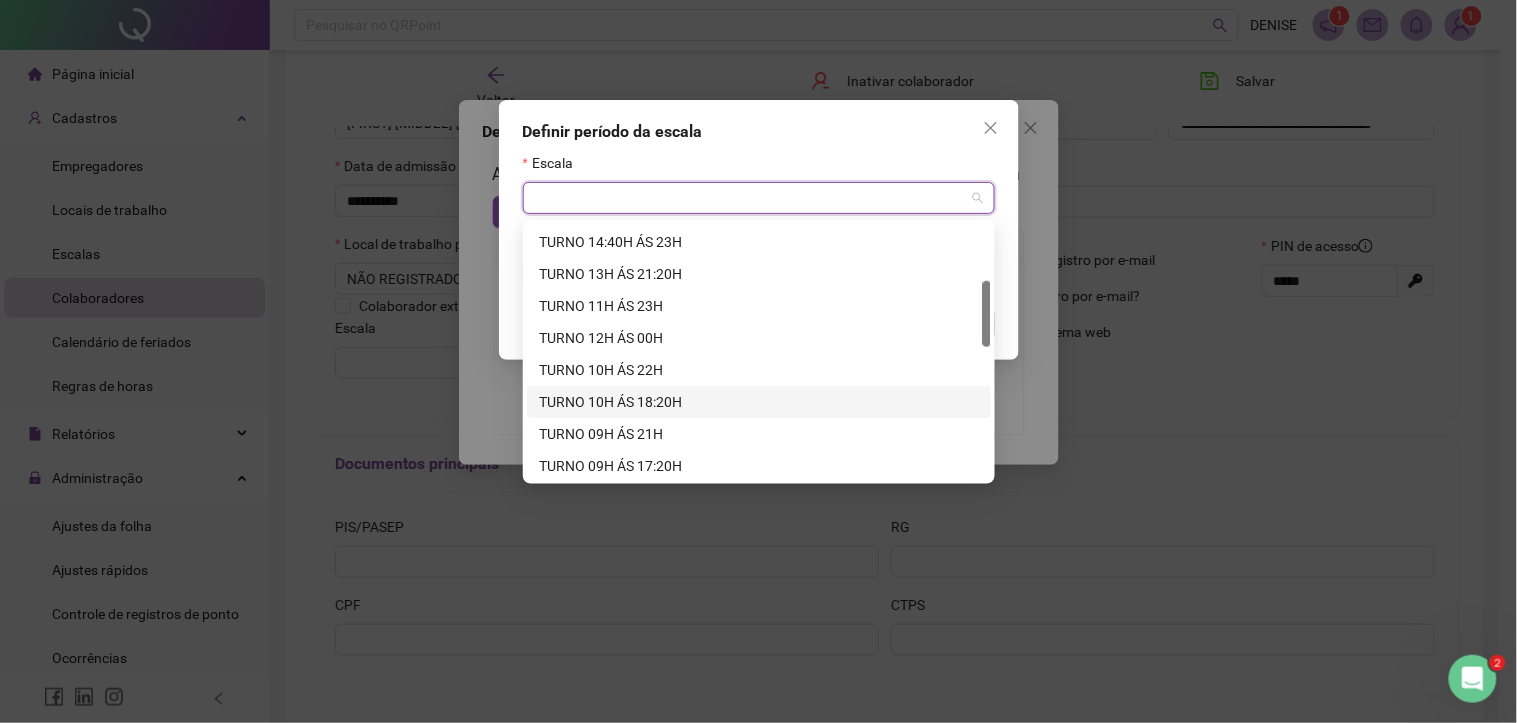 click on "TURNO 10H ÁS 18:20H" at bounding box center (759, 402) 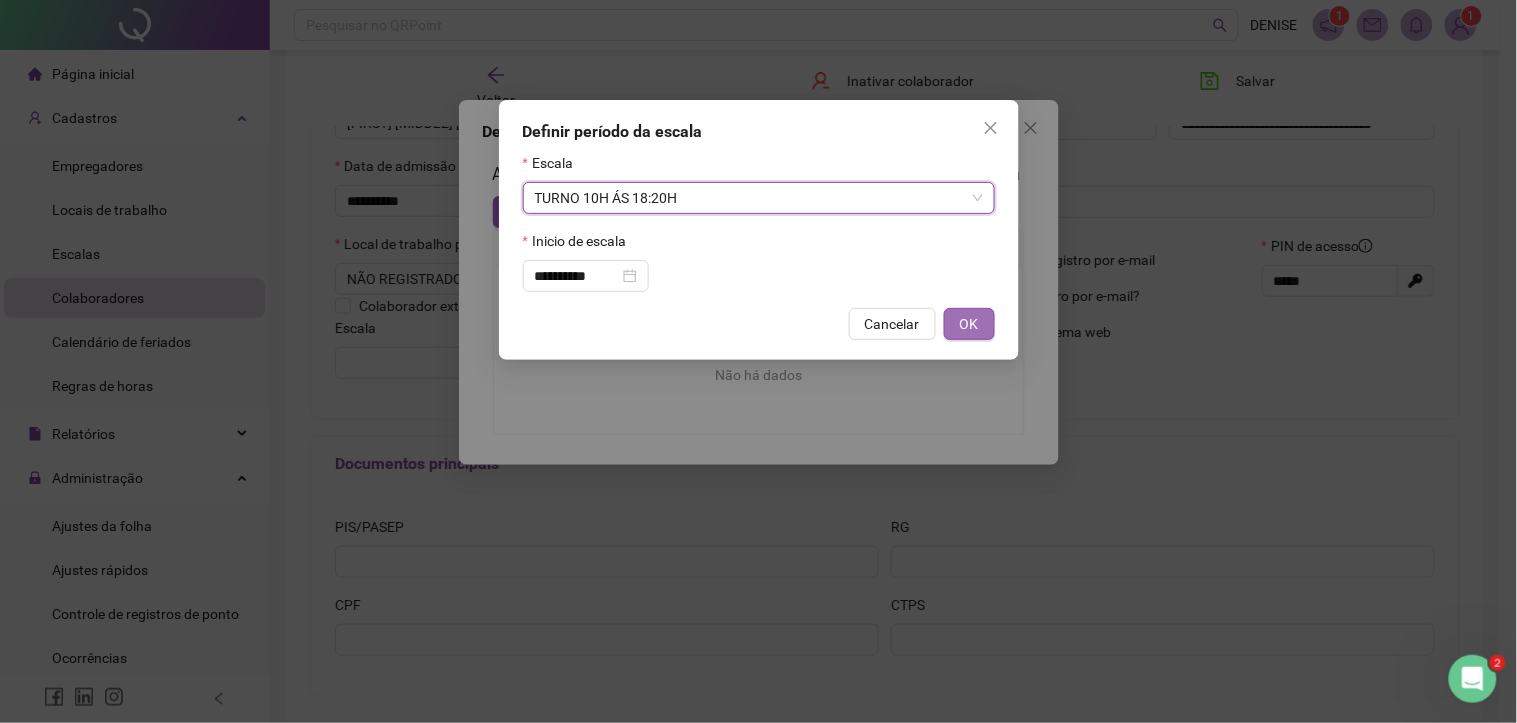 click on "OK" at bounding box center (969, 324) 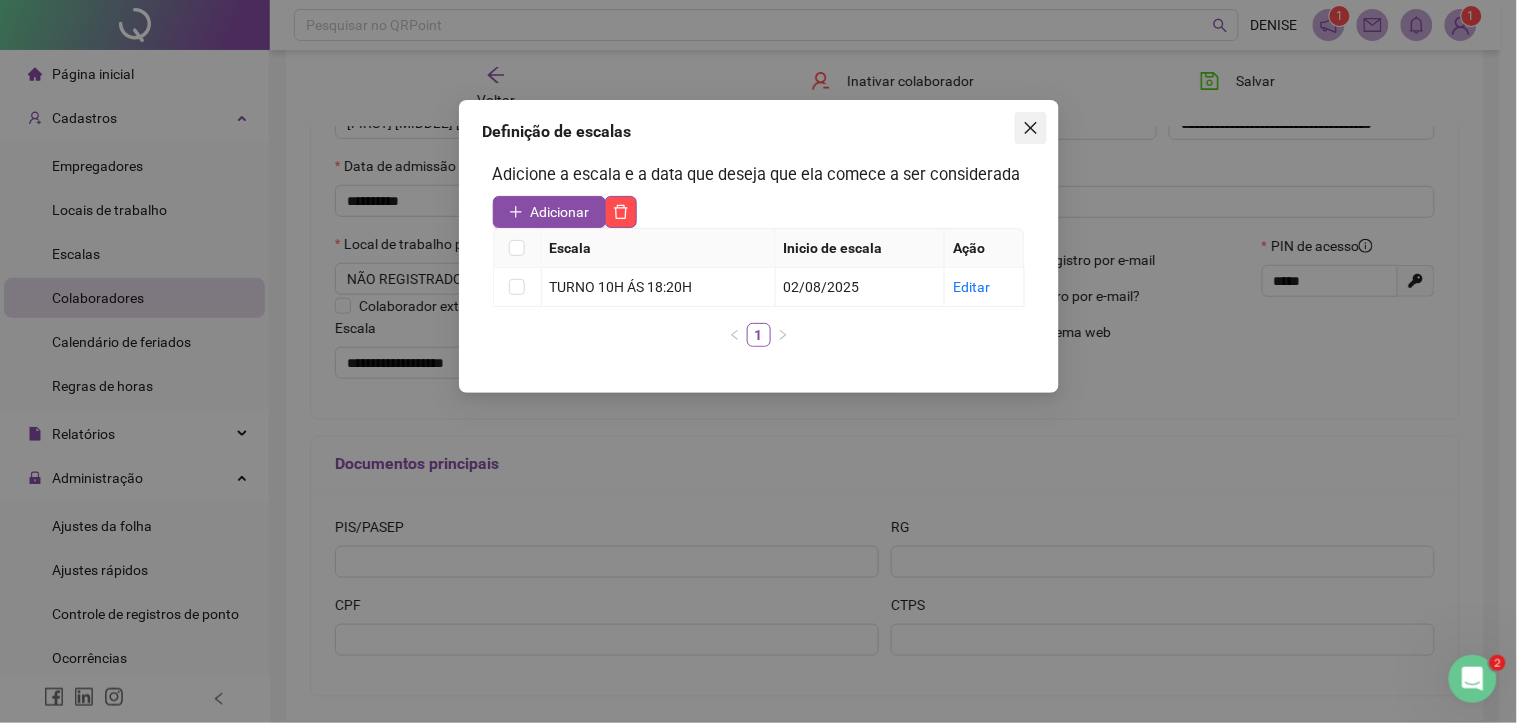 click at bounding box center [1031, 128] 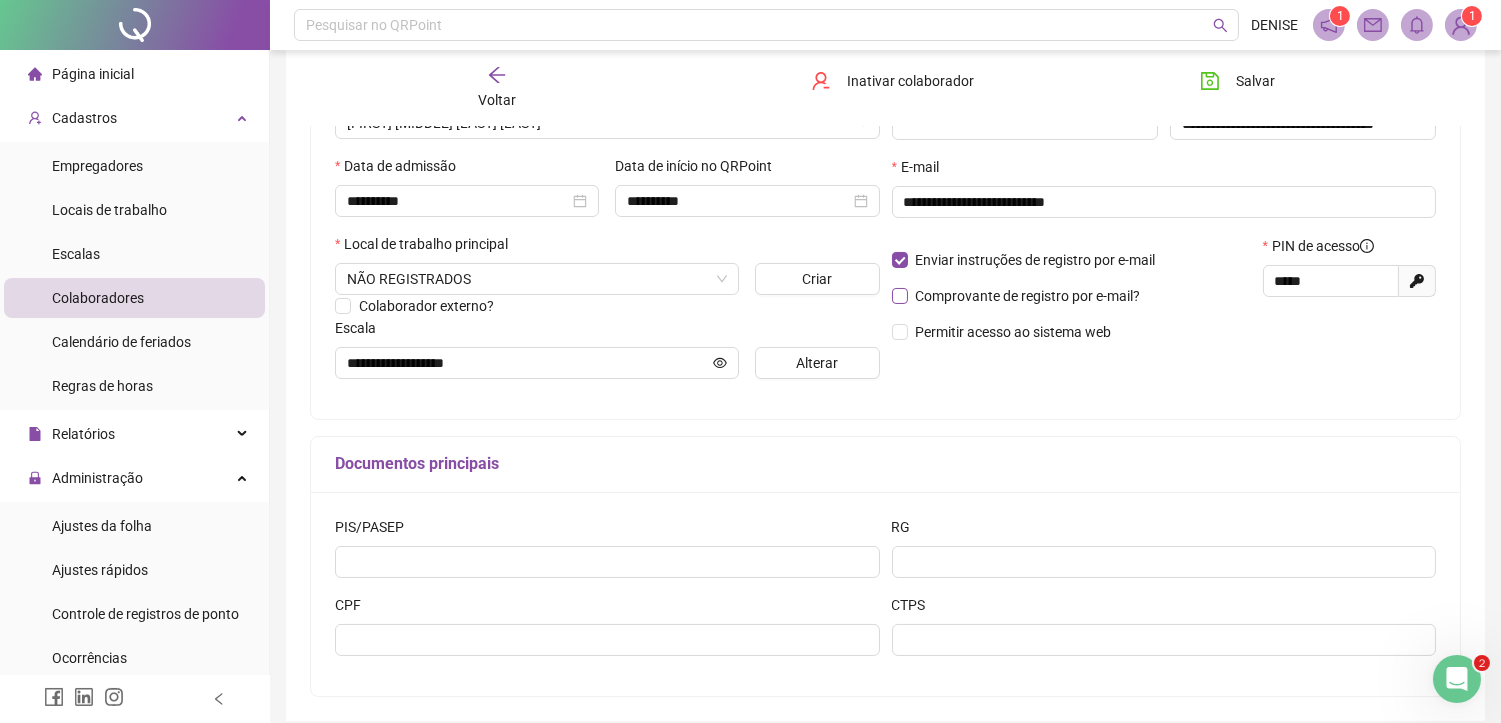 click on "Comprovante de registro por e-mail?" at bounding box center [1028, 296] 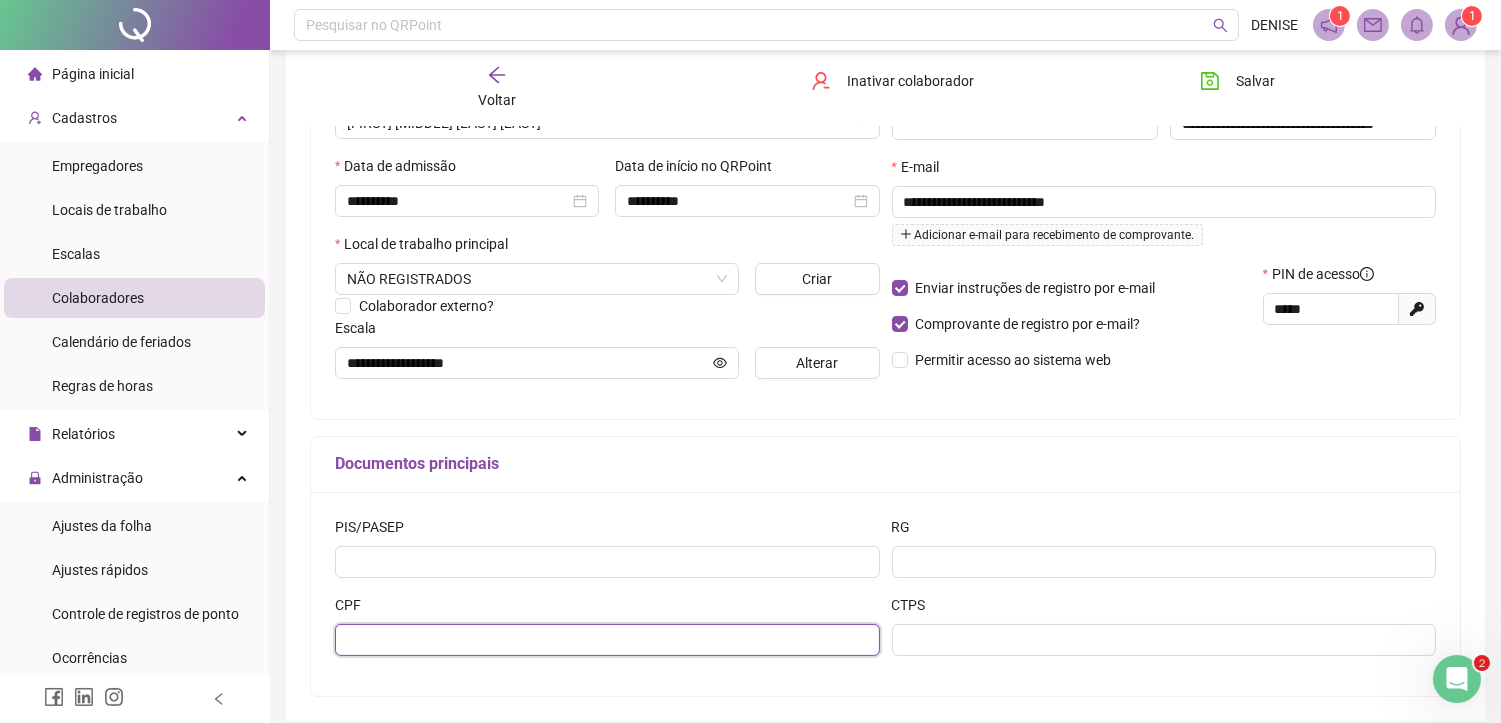 click at bounding box center (607, 640) 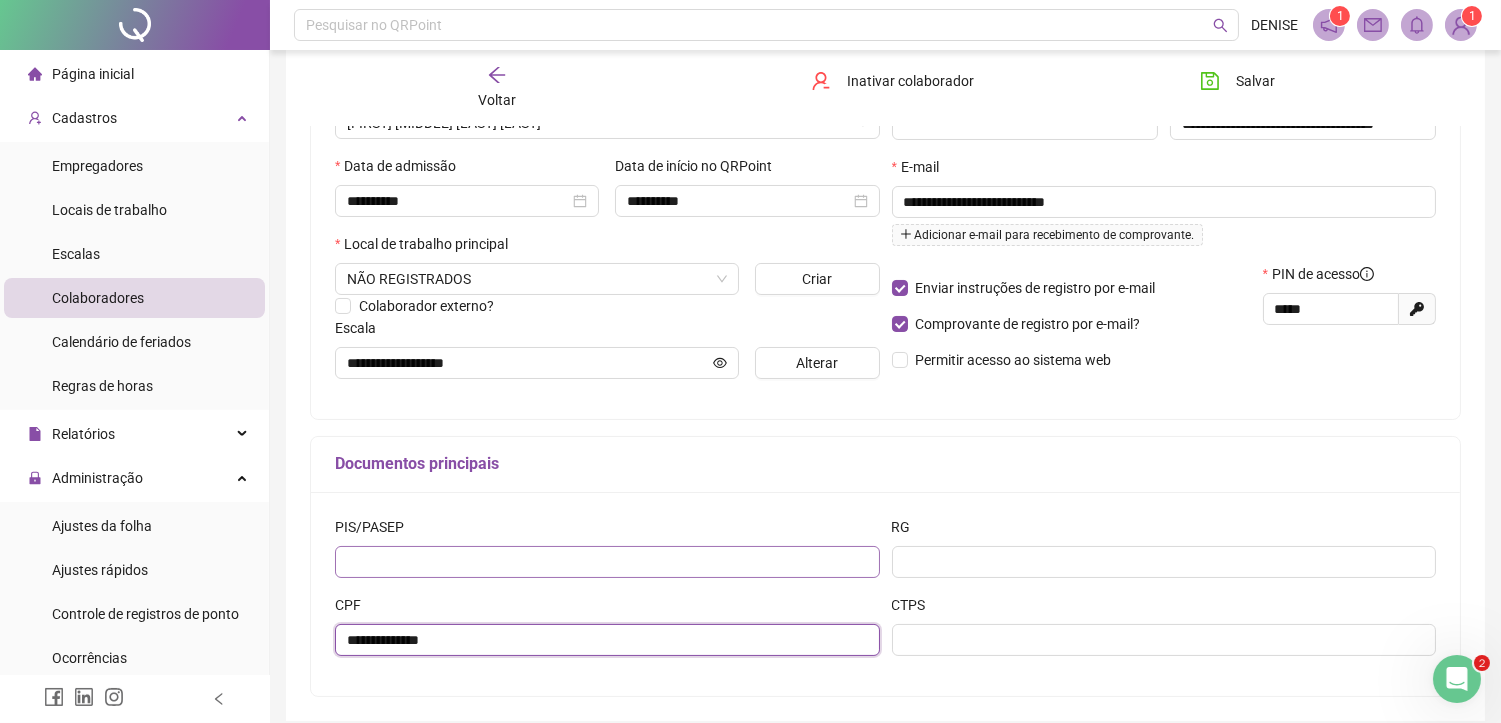 type on "**********" 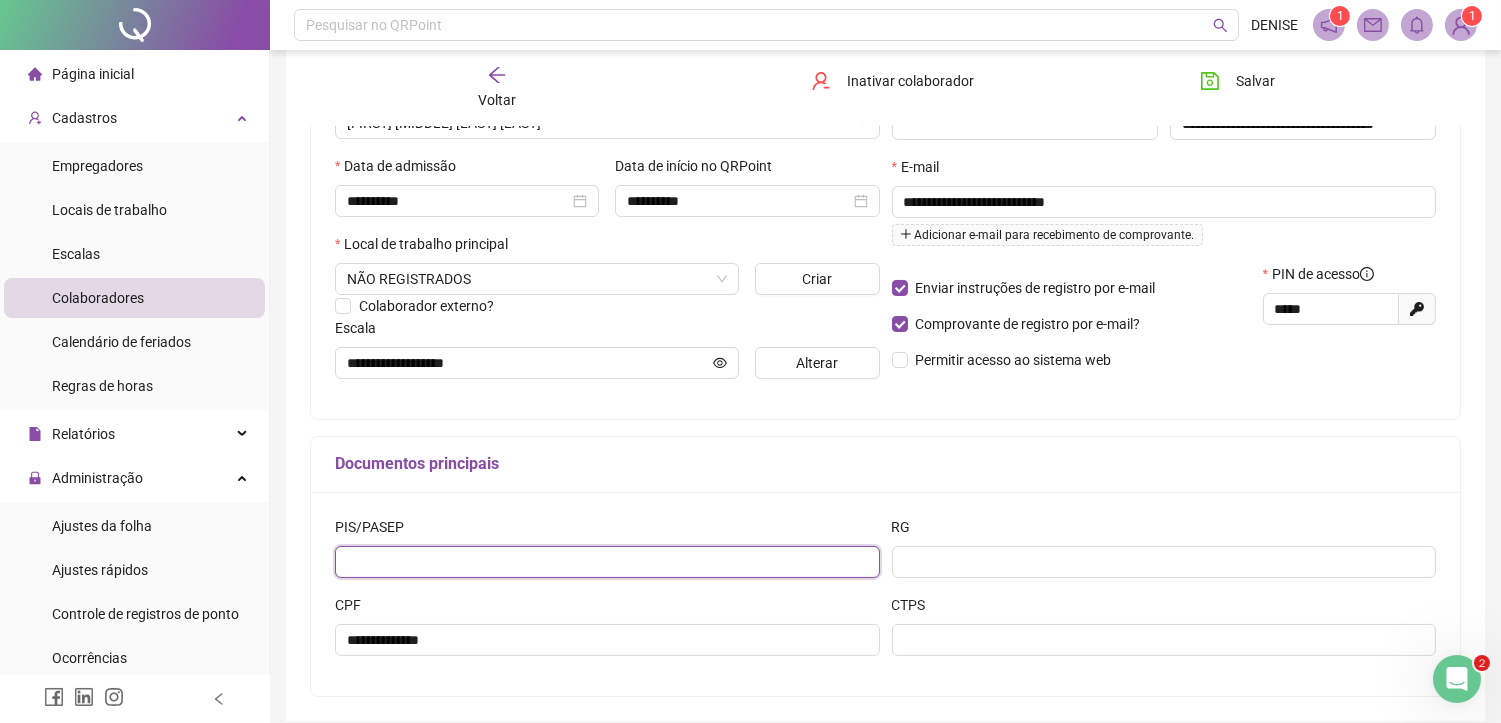 click at bounding box center [607, 562] 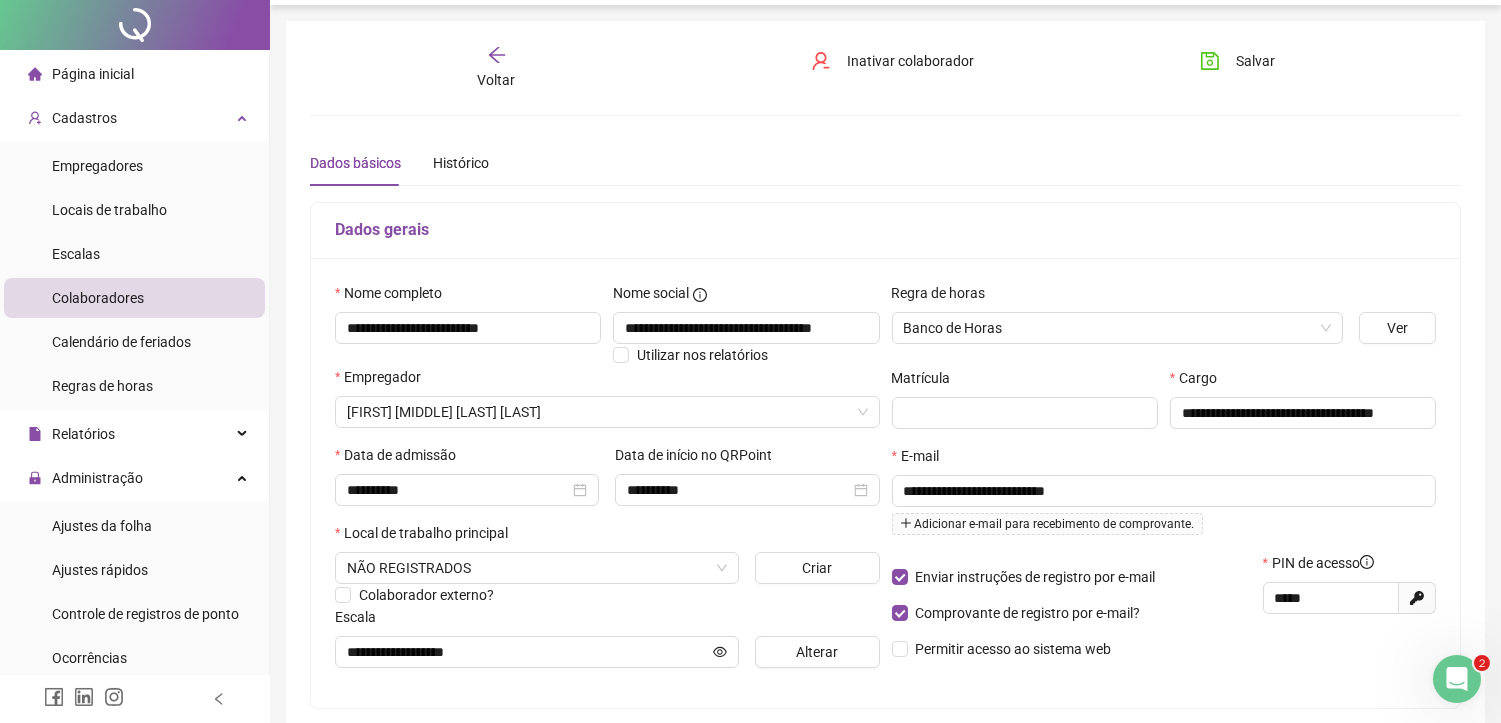 scroll, scrollTop: 0, scrollLeft: 0, axis: both 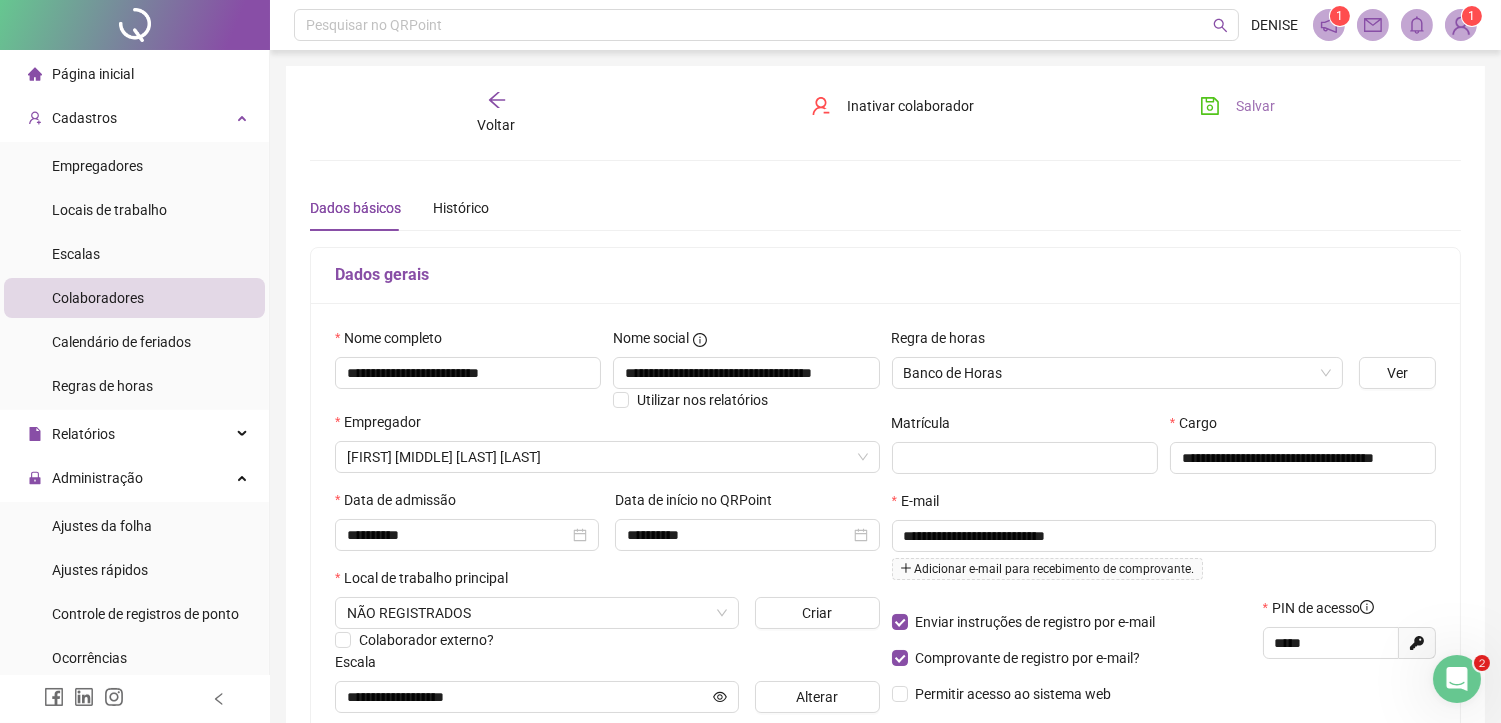 click on "Salvar" at bounding box center [1255, 106] 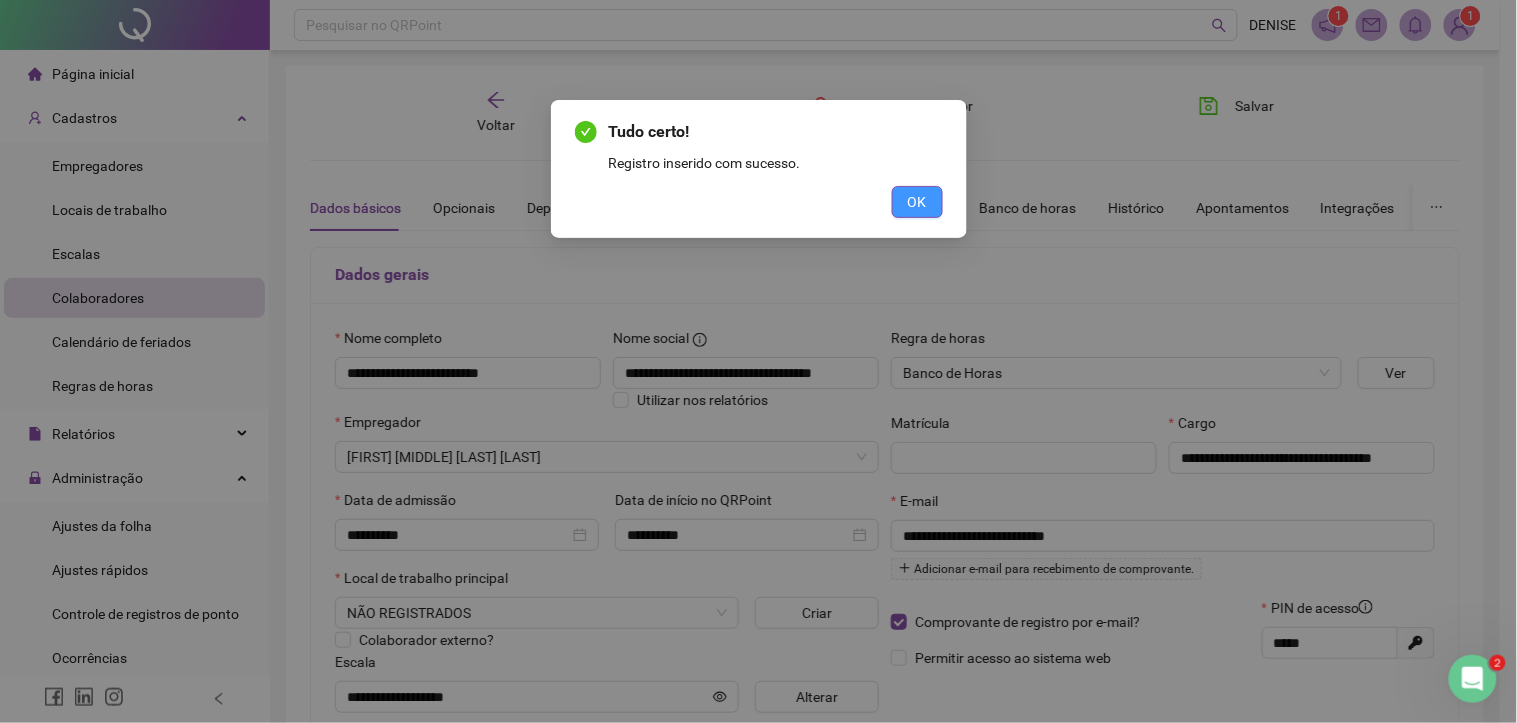 click on "OK" at bounding box center [917, 202] 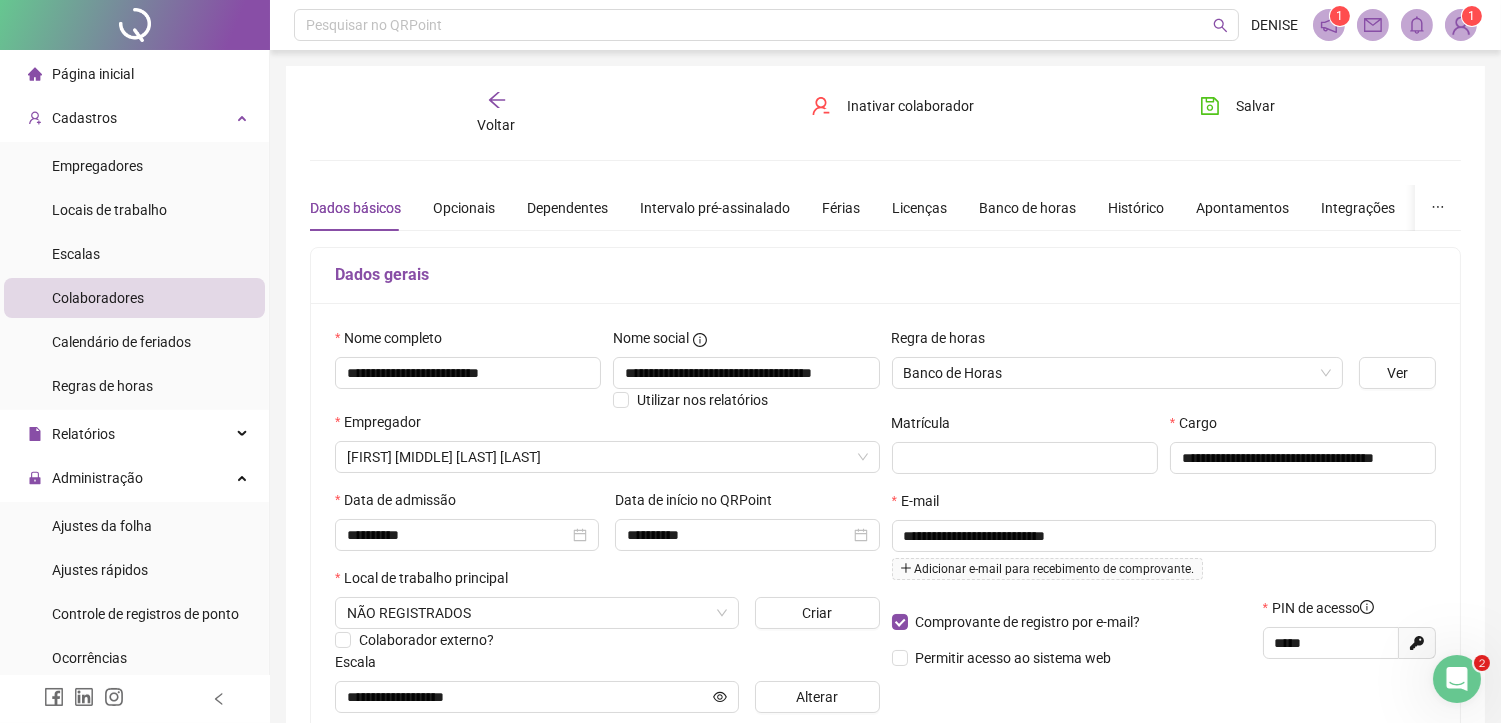 click on "Voltar" at bounding box center (497, 125) 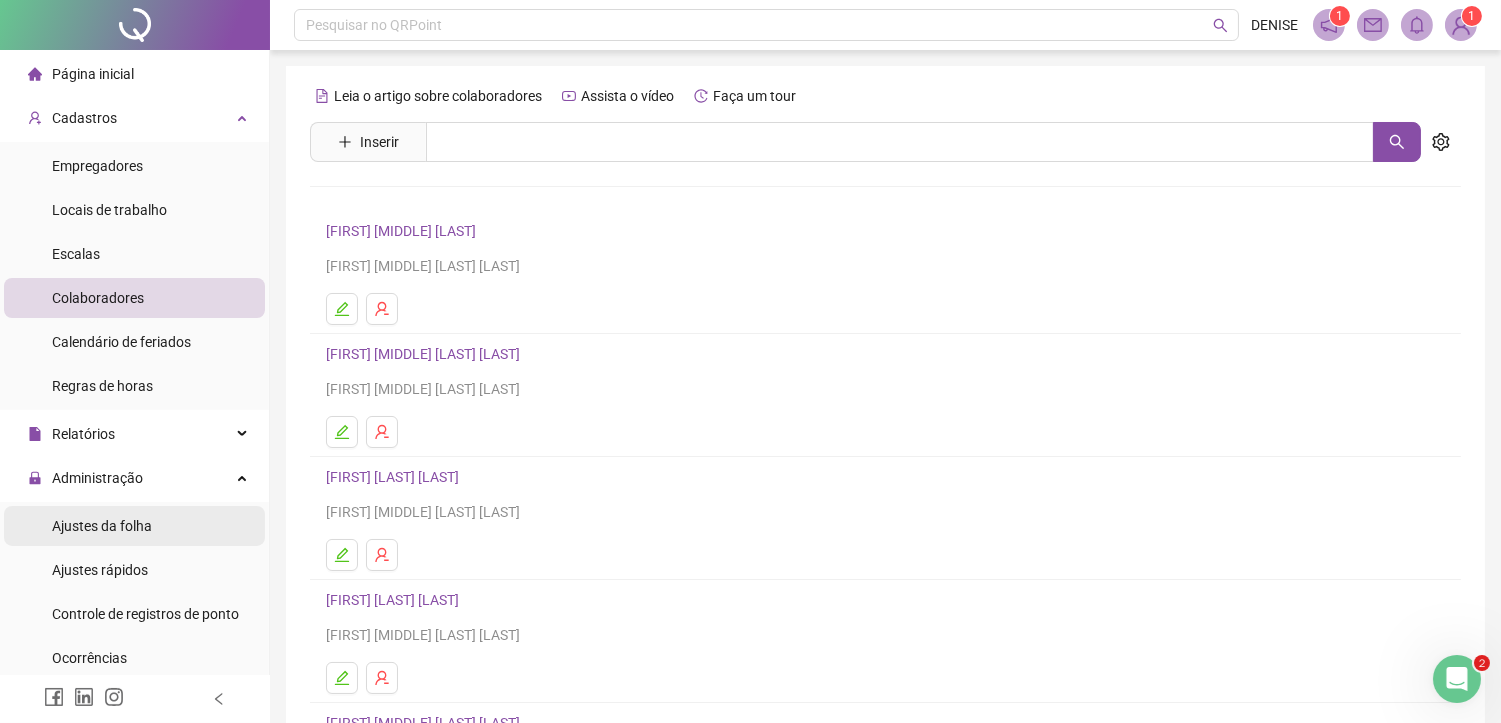 click on "Ajustes da folha" at bounding box center (134, 526) 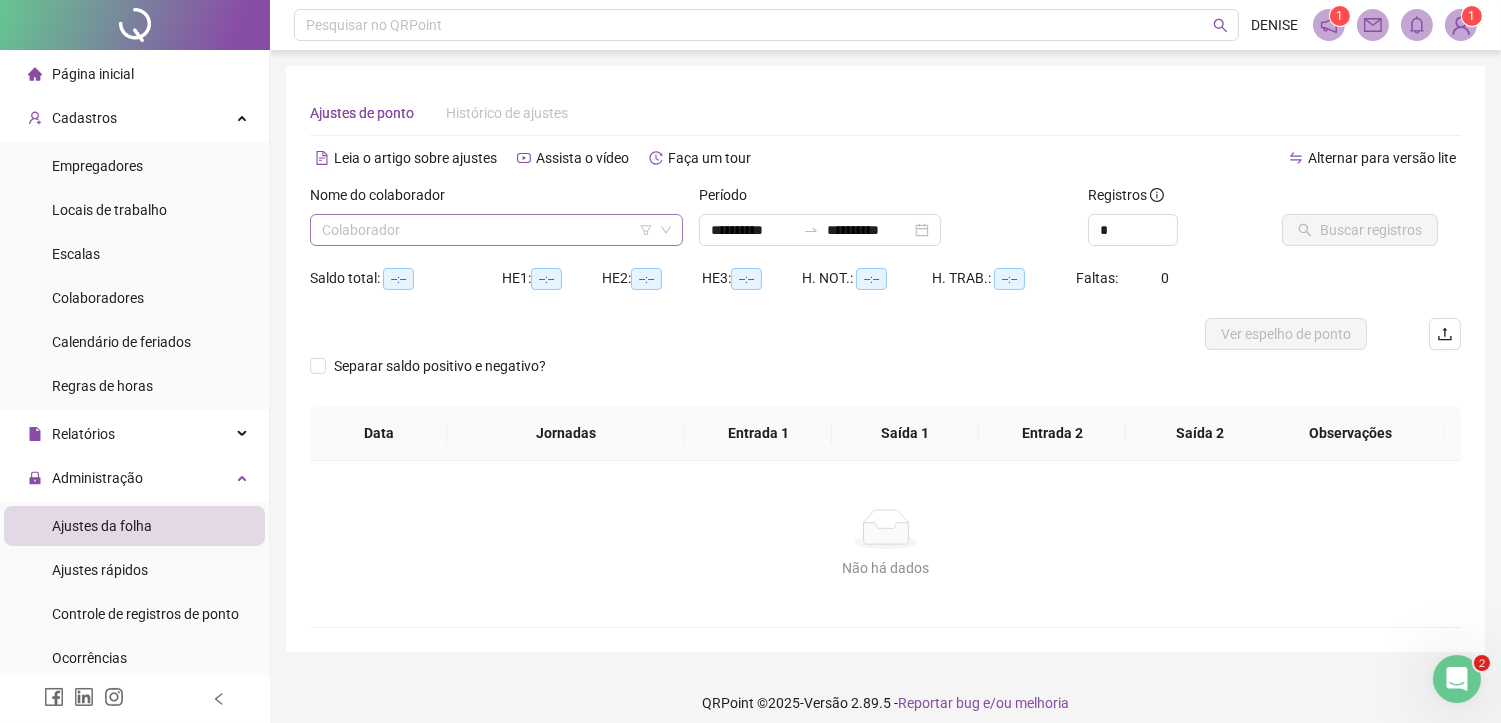click at bounding box center (487, 230) 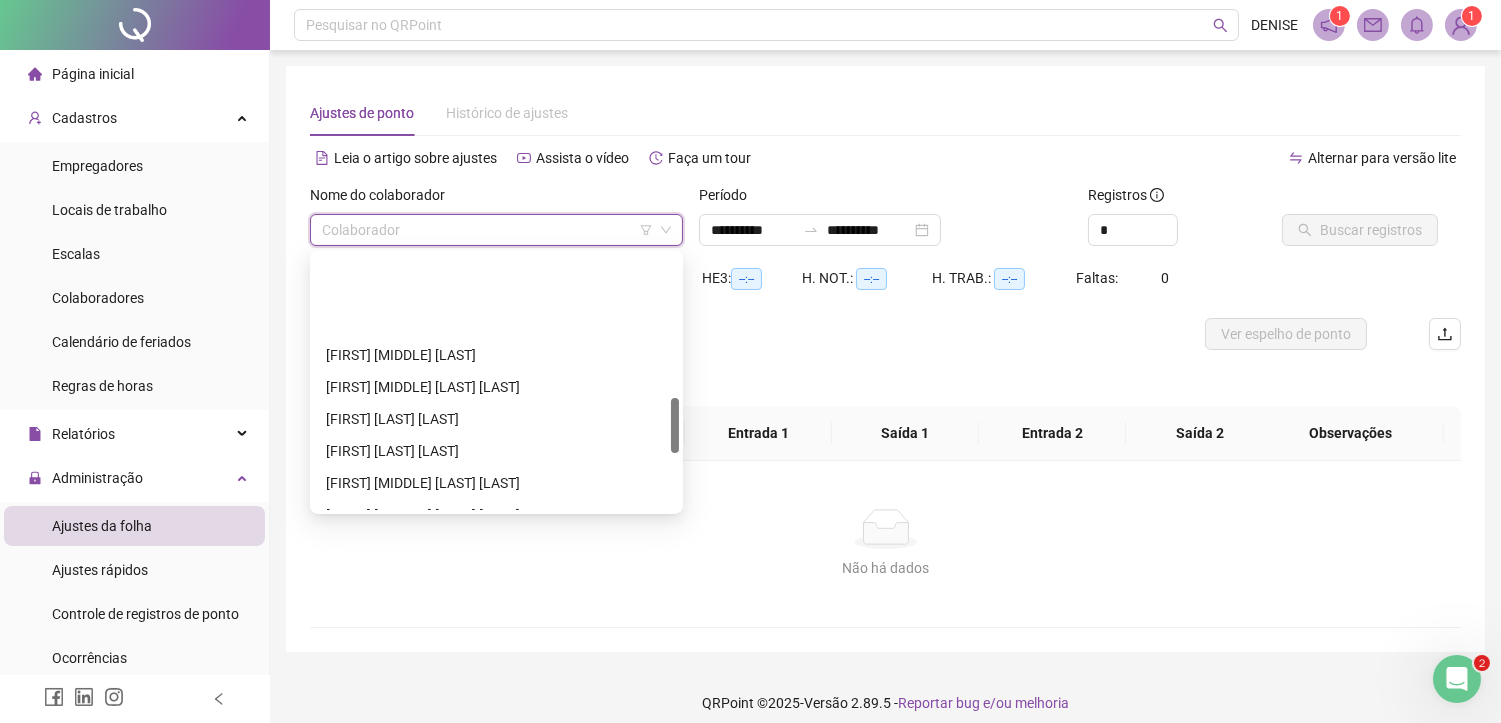 scroll, scrollTop: 666, scrollLeft: 0, axis: vertical 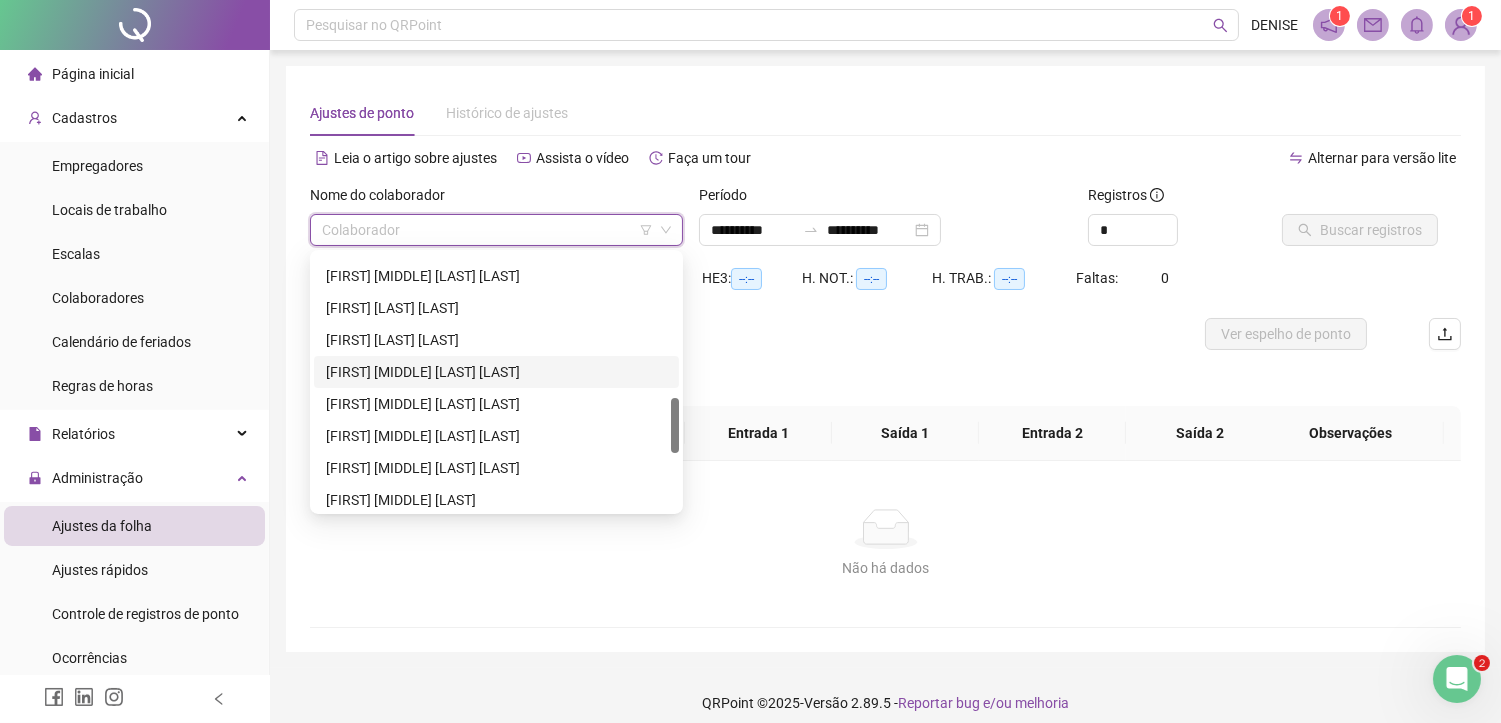 click on "[FIRST] [MIDDLE] [LAST] [LAST]" at bounding box center (496, 372) 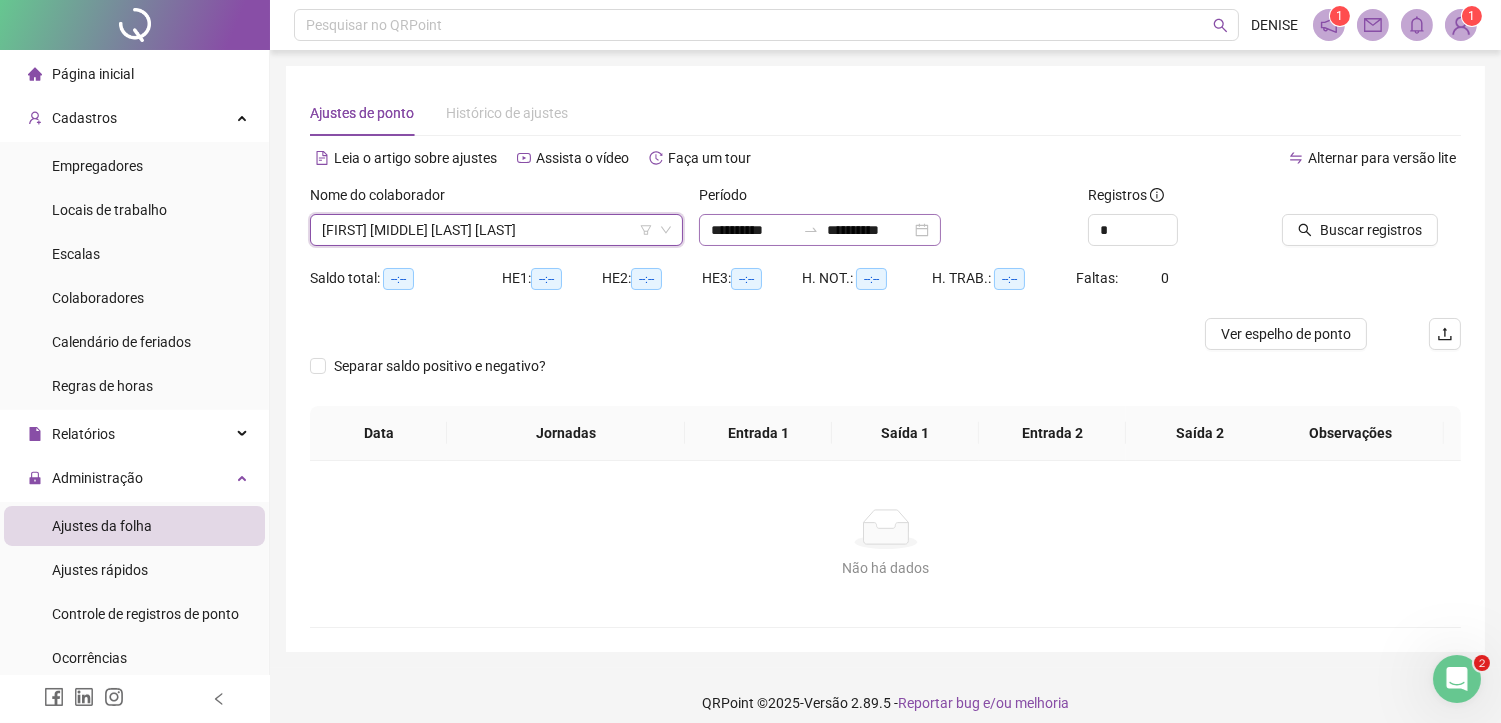 click on "**********" at bounding box center [820, 230] 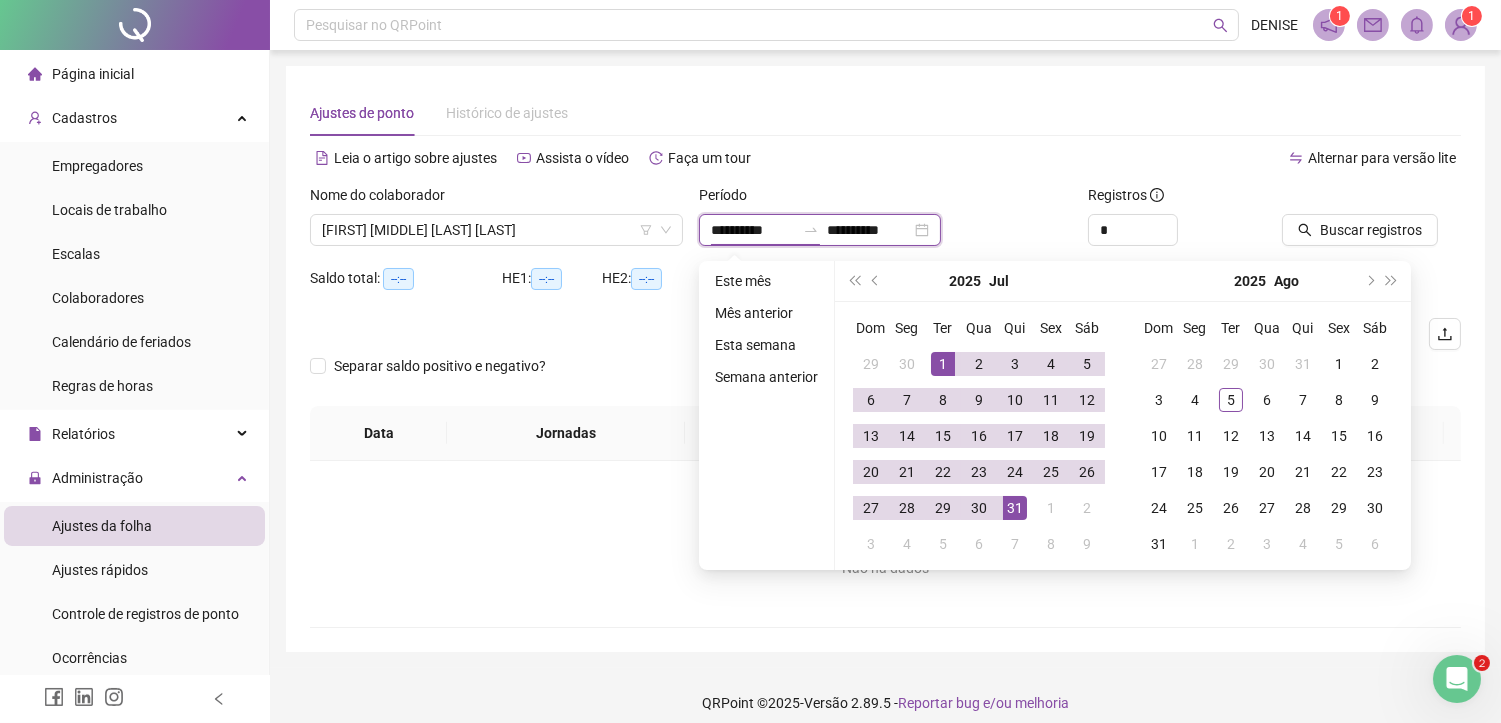 click on "**********" at bounding box center [869, 230] 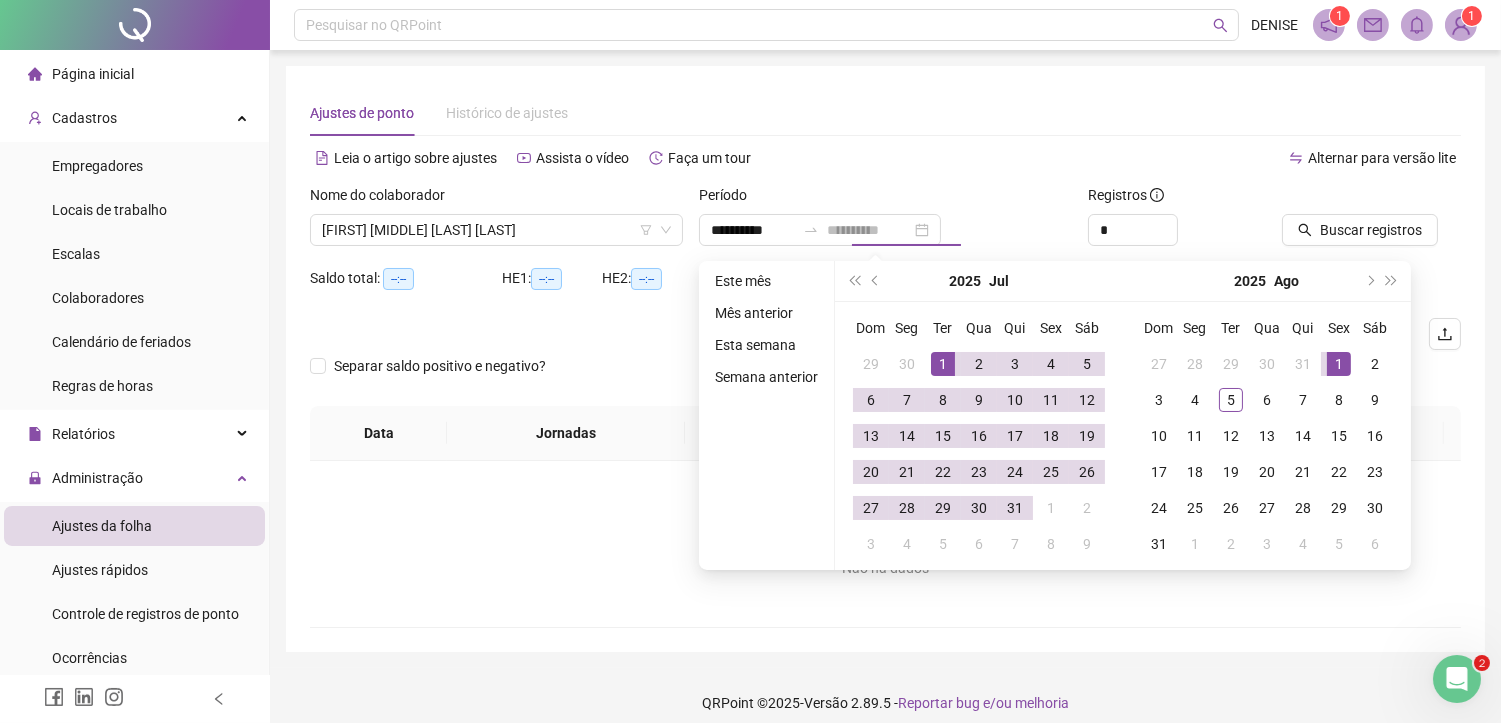 click on "1" at bounding box center [1339, 364] 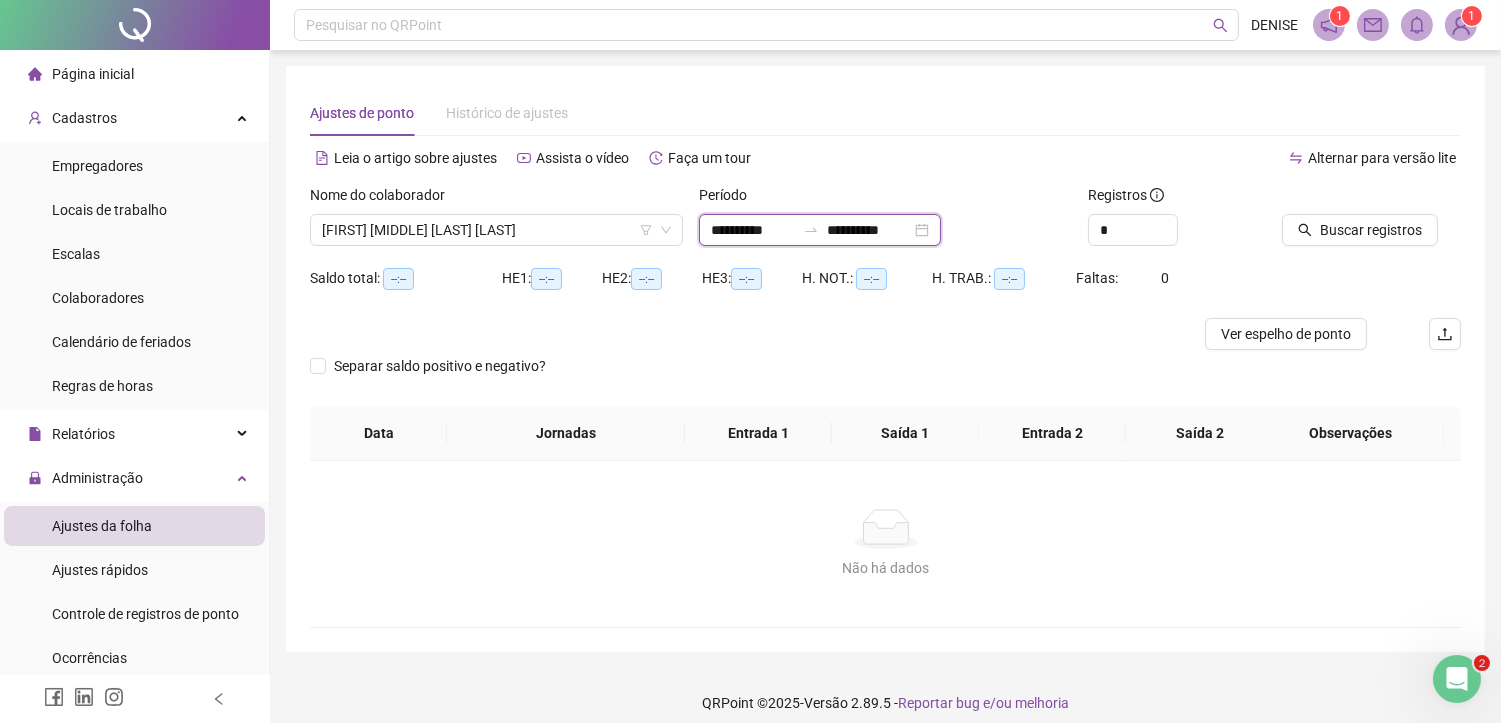 click on "**********" at bounding box center [869, 230] 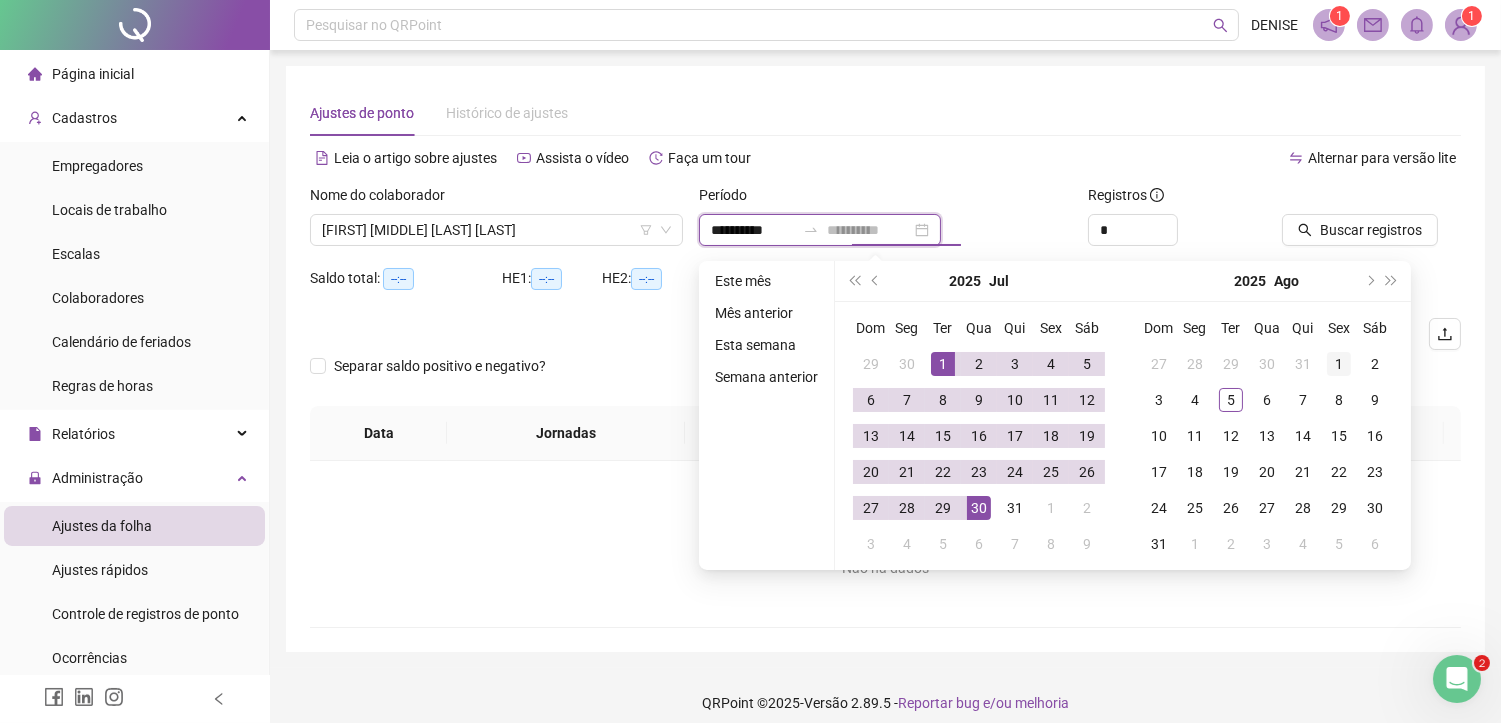 type on "**********" 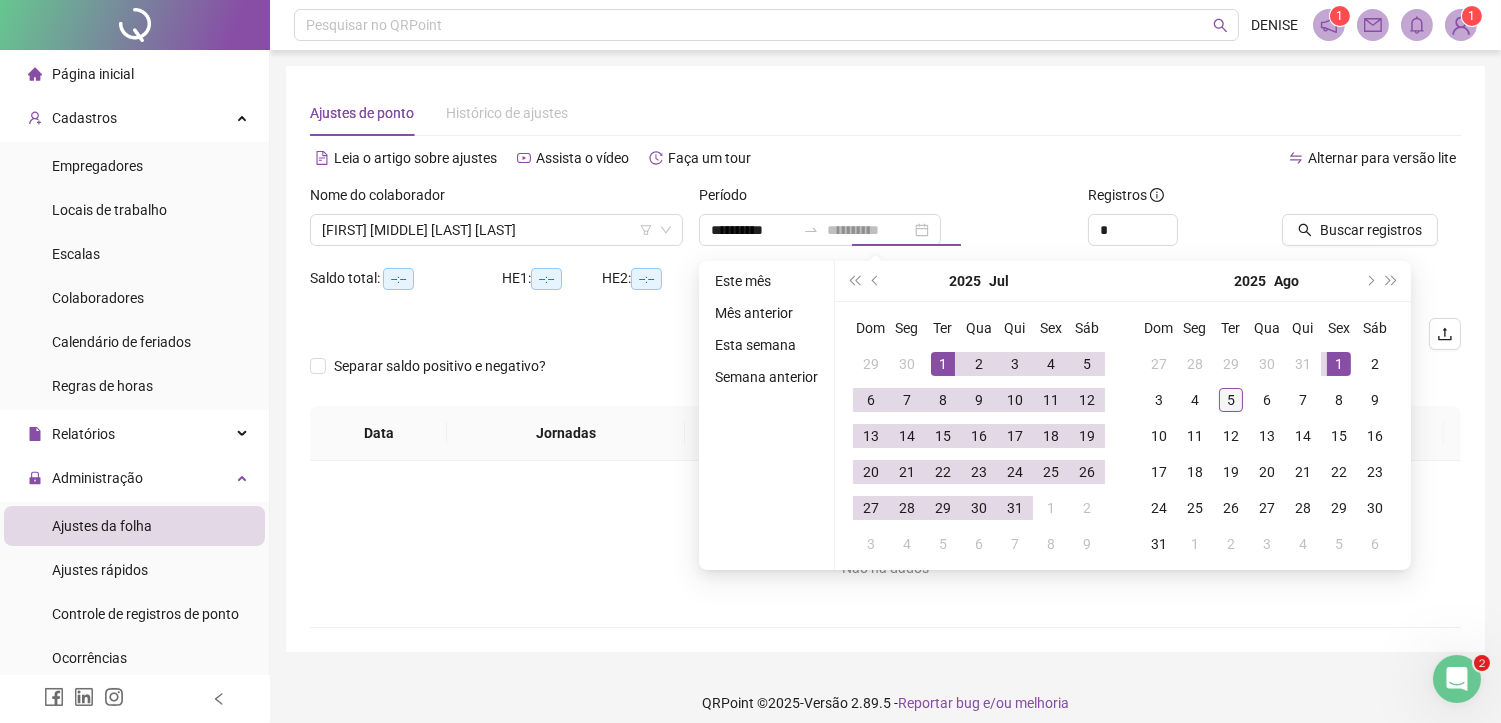 drag, startPoint x: 1340, startPoint y: 365, endPoint x: 1228, endPoint y: 400, distance: 117.341385 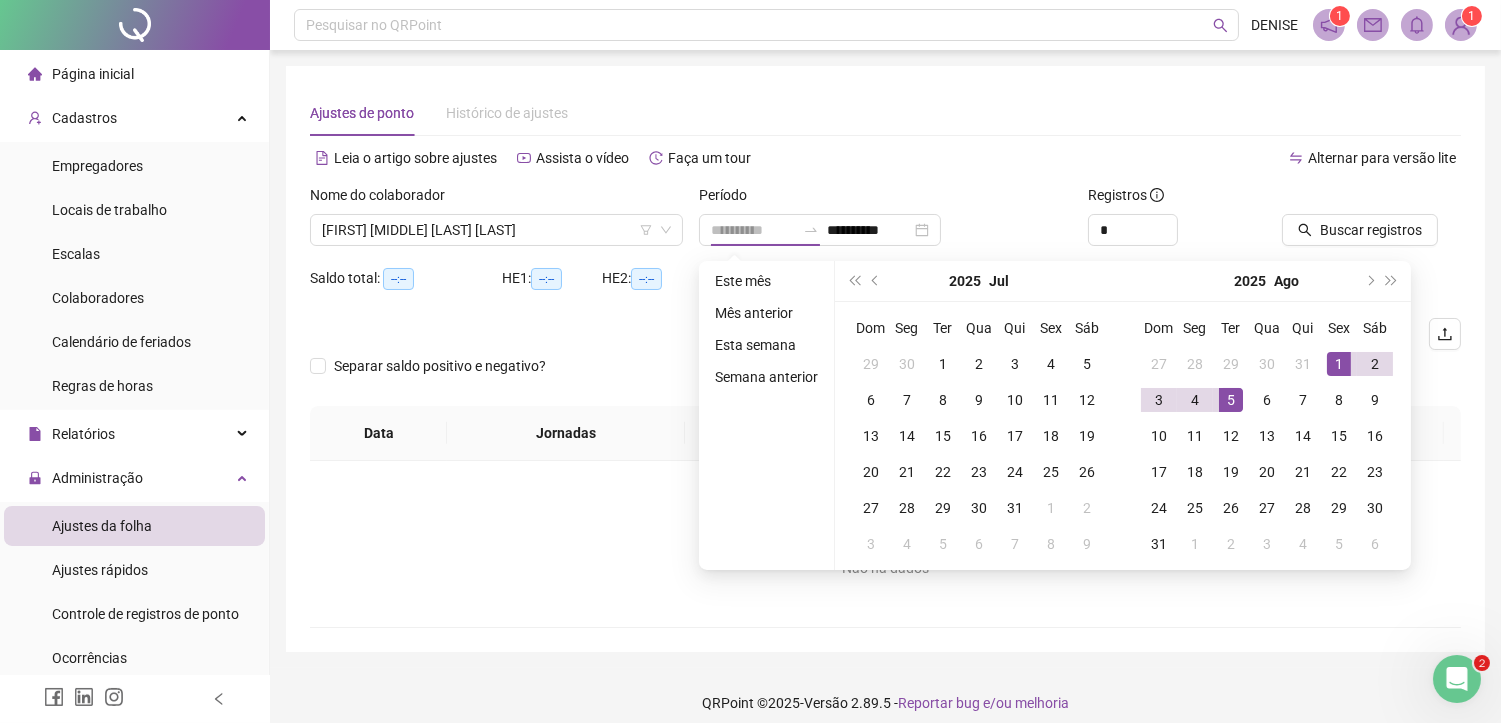 click on "5" at bounding box center [1231, 400] 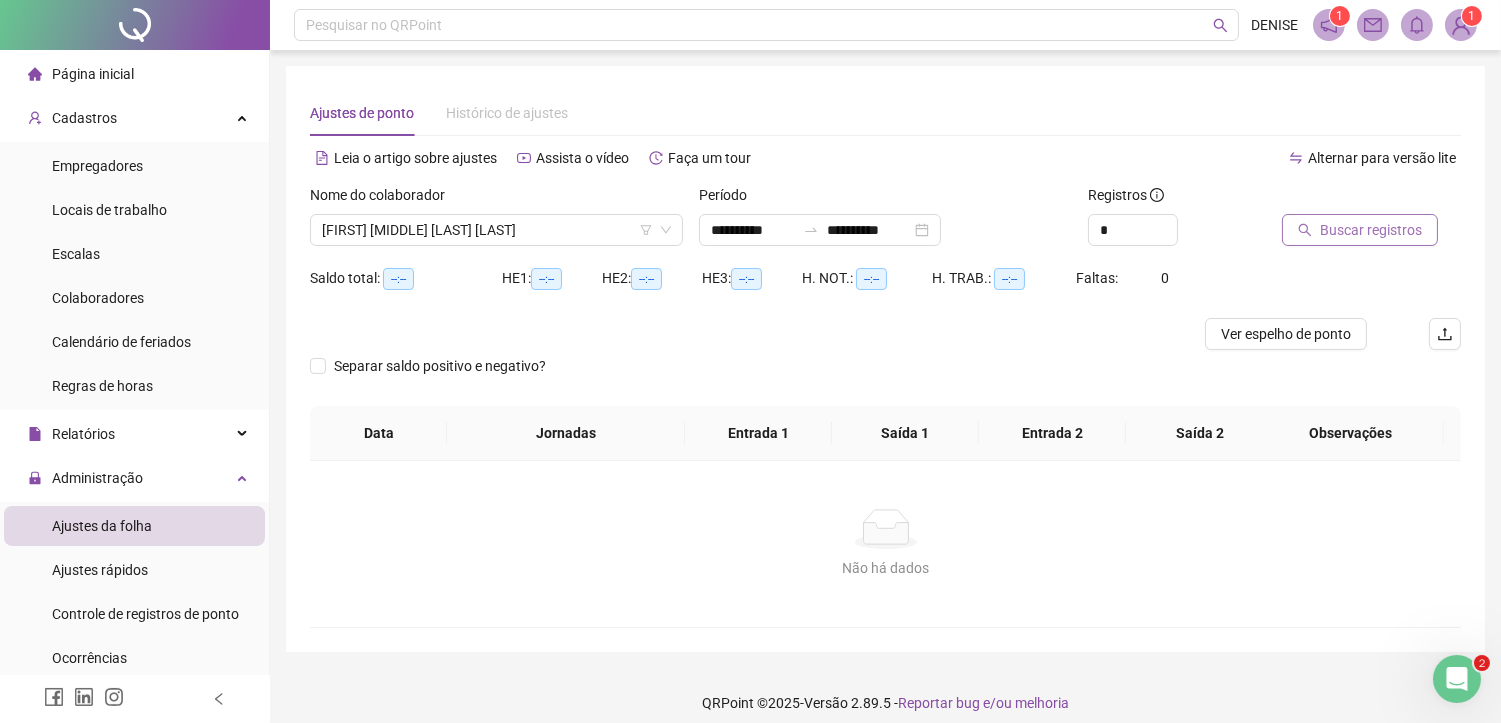 click on "Buscar registros" at bounding box center (1371, 230) 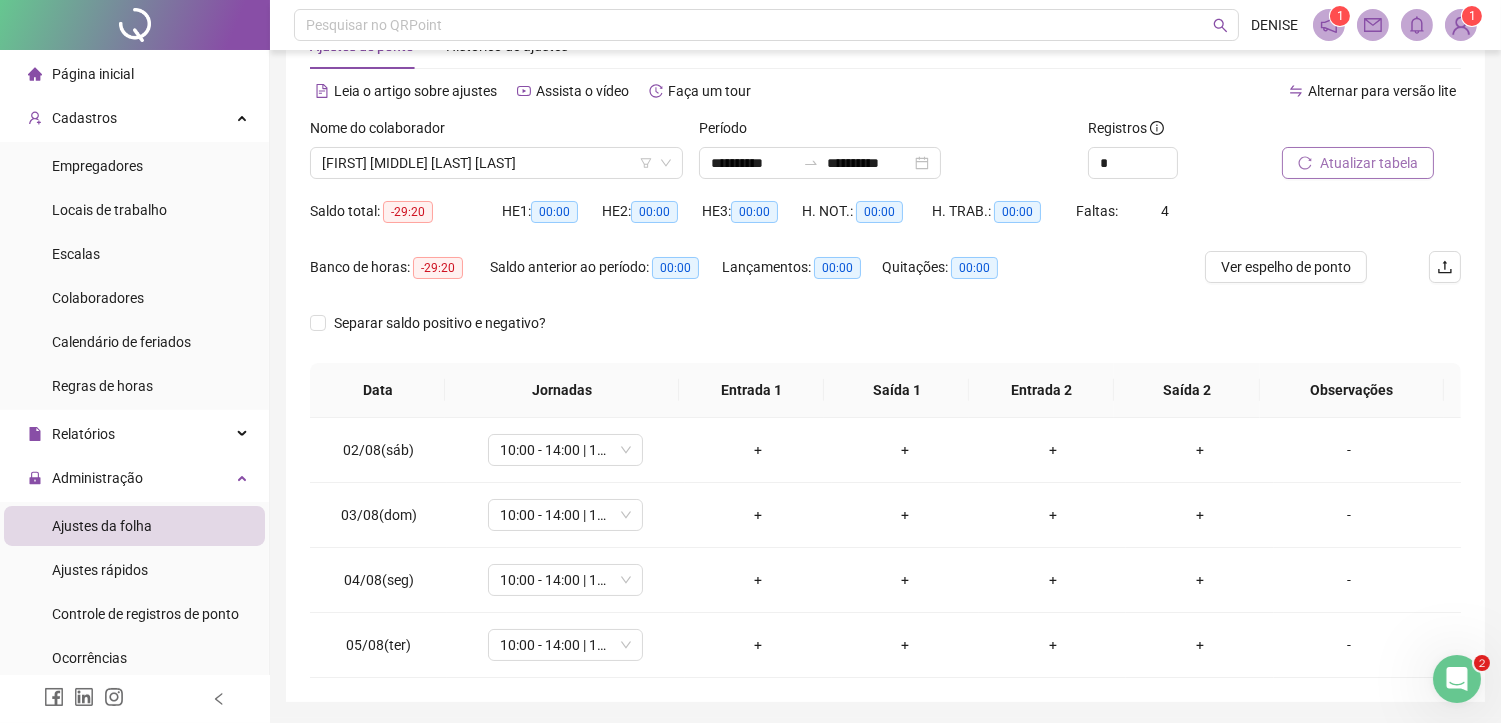 scroll, scrollTop: 0, scrollLeft: 0, axis: both 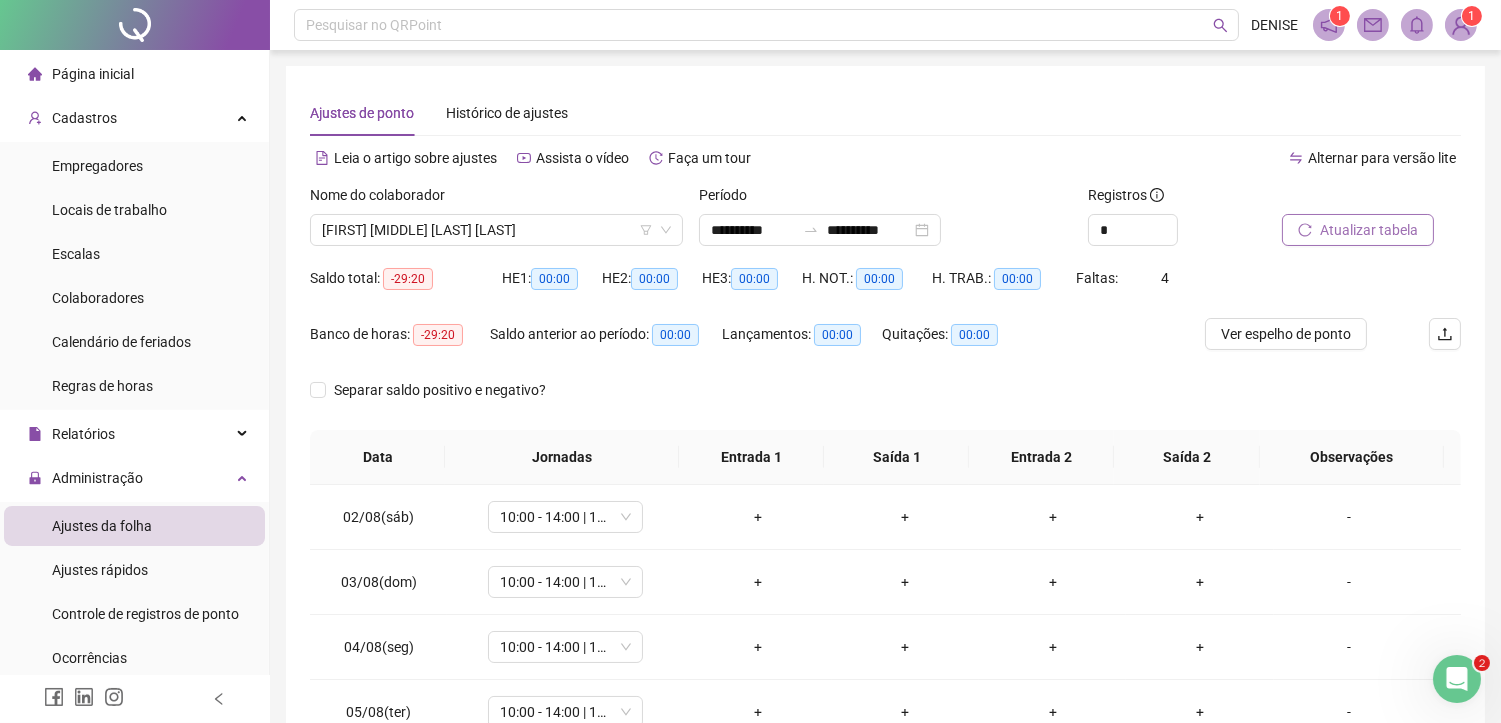 click on "Ajustes da folha" at bounding box center [102, 526] 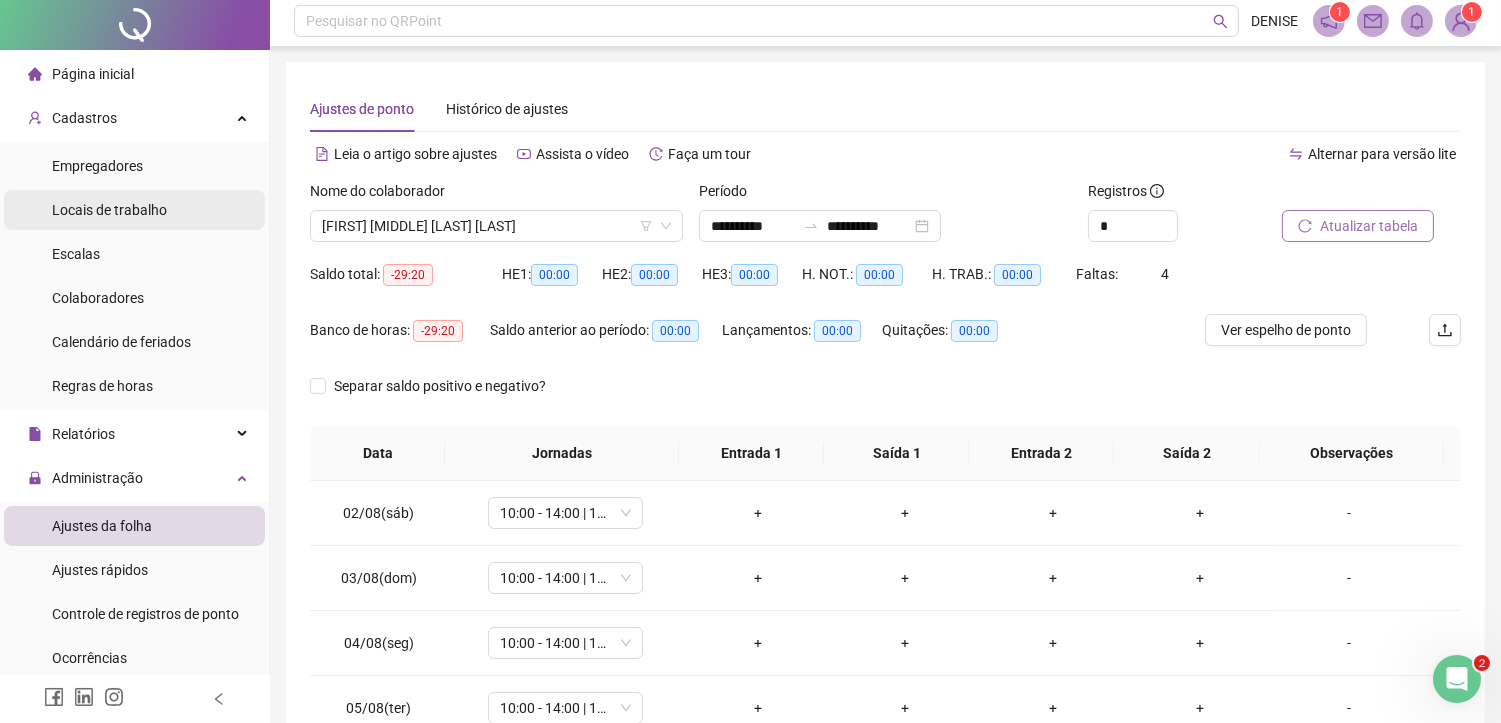 scroll, scrollTop: 0, scrollLeft: 0, axis: both 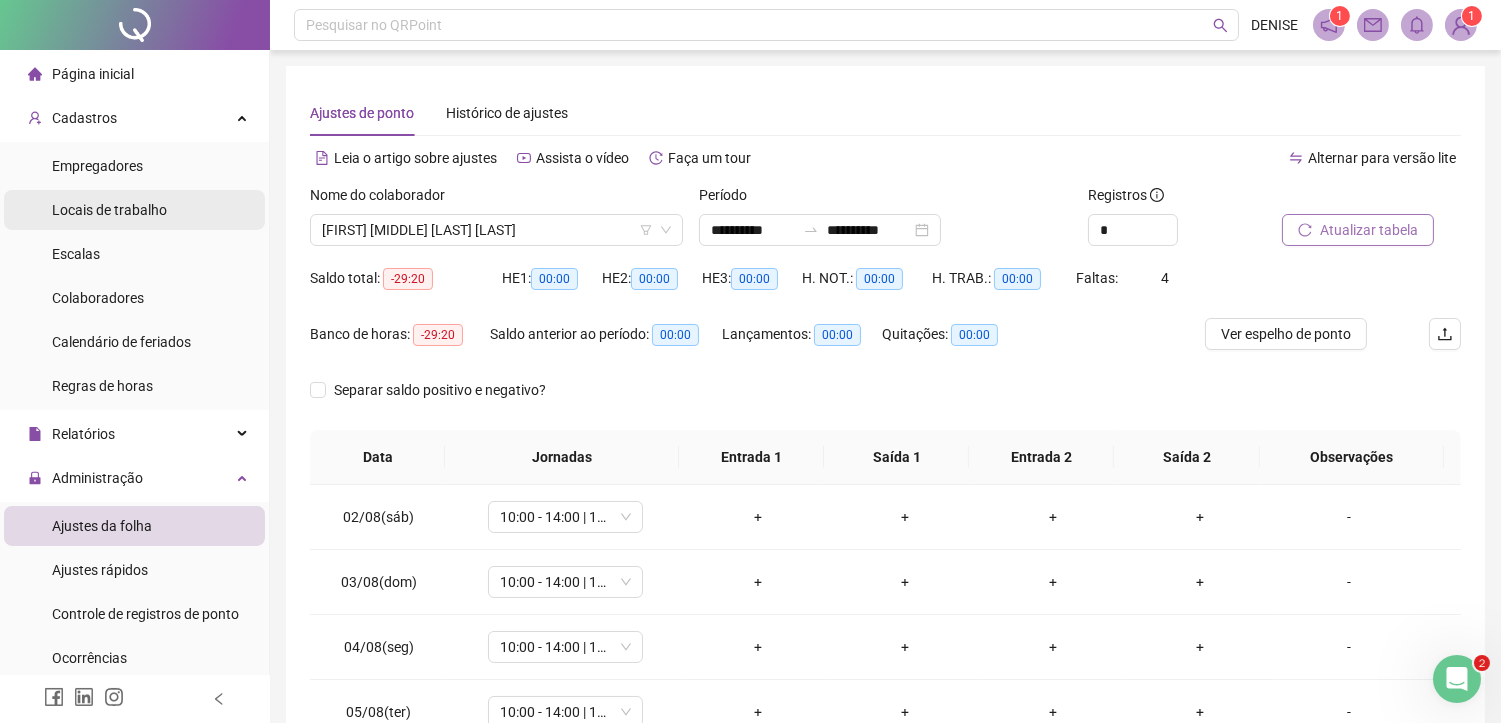click on "Locais de trabalho" at bounding box center (109, 210) 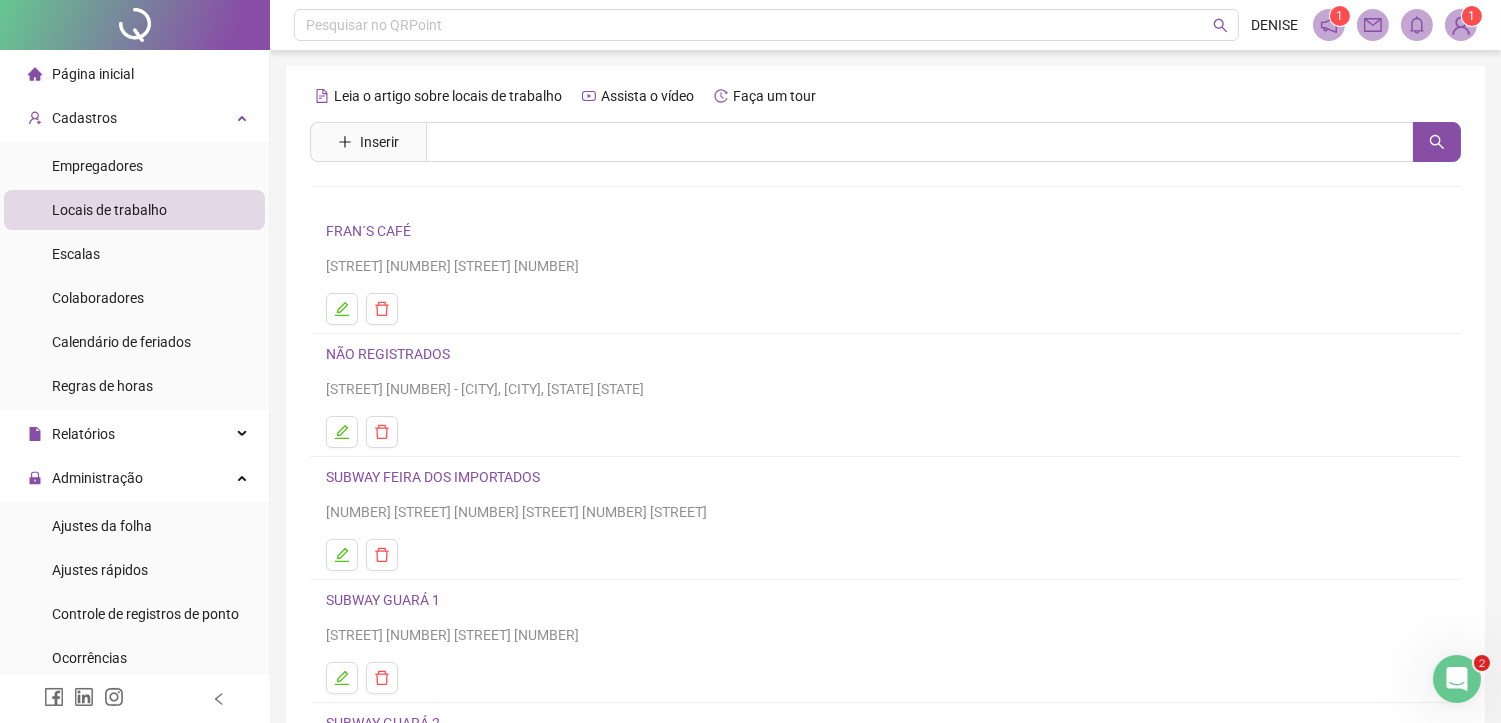 click on "NÃO REGISTRADOS" at bounding box center (388, 354) 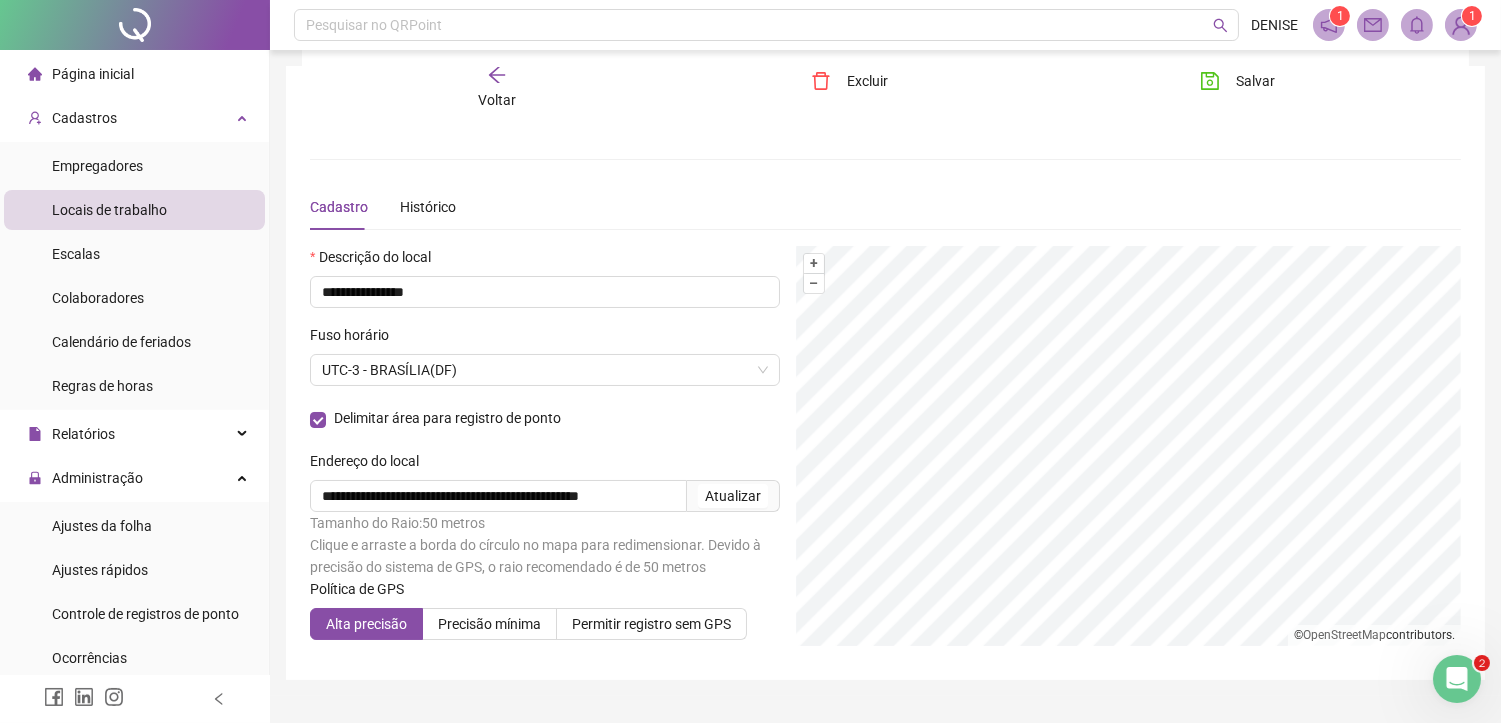scroll, scrollTop: 44, scrollLeft: 0, axis: vertical 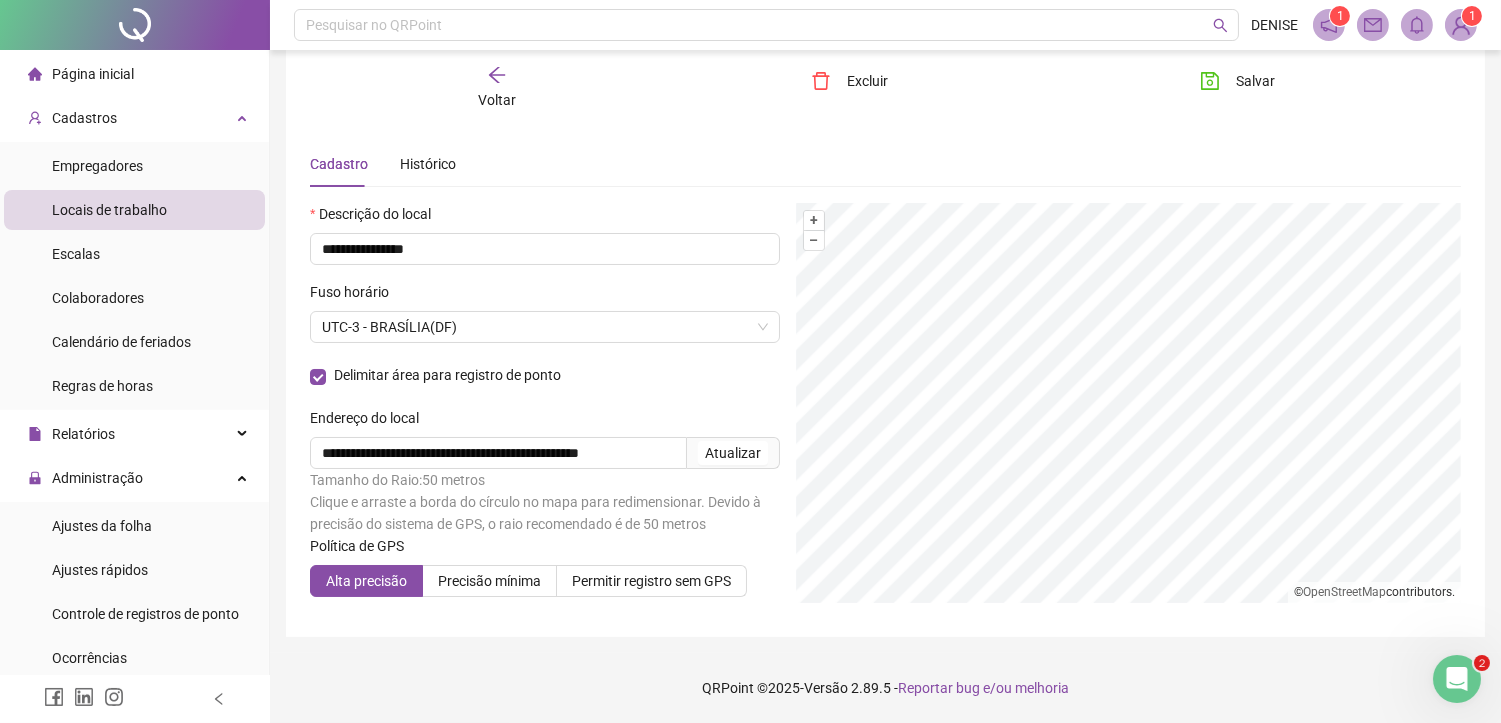 click on "Locais de trabalho" at bounding box center [109, 210] 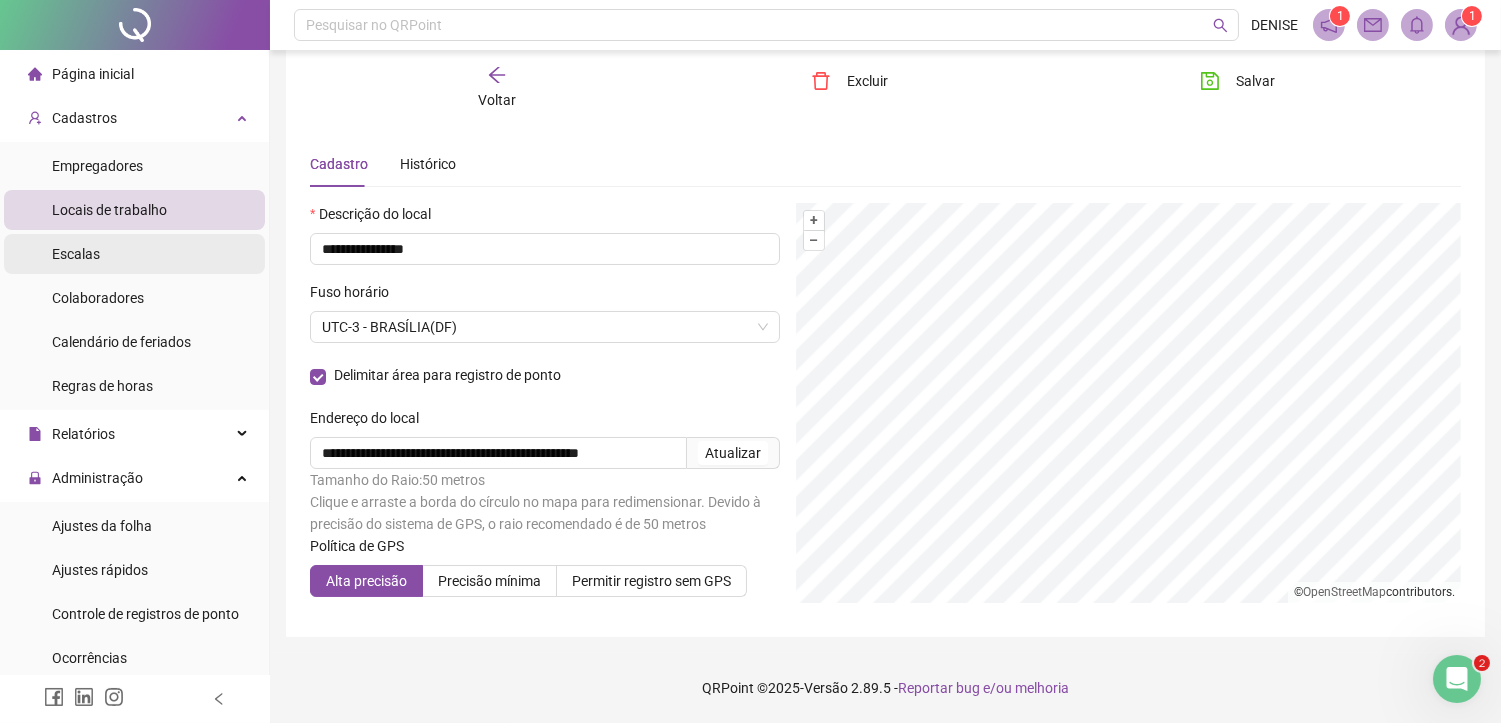 click on "Escalas" at bounding box center (134, 254) 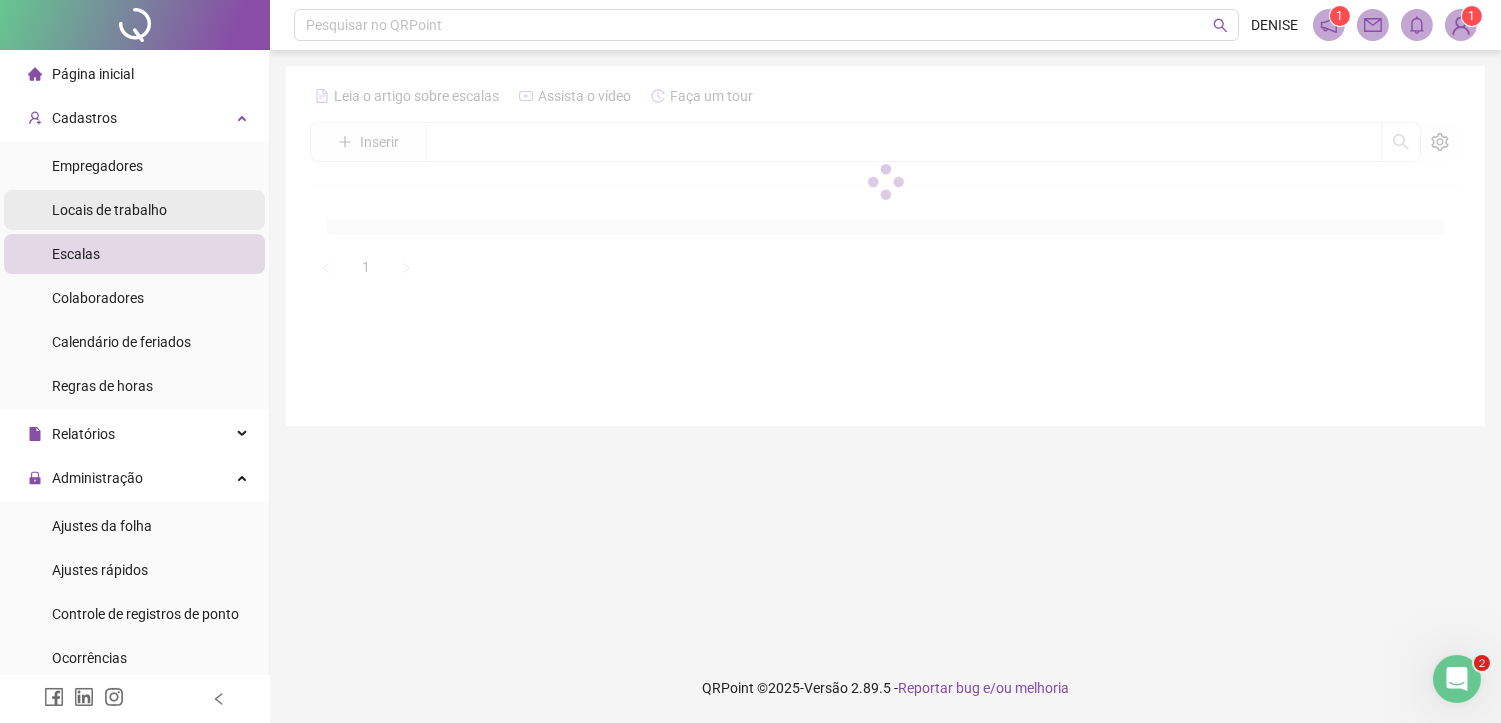 scroll, scrollTop: 0, scrollLeft: 0, axis: both 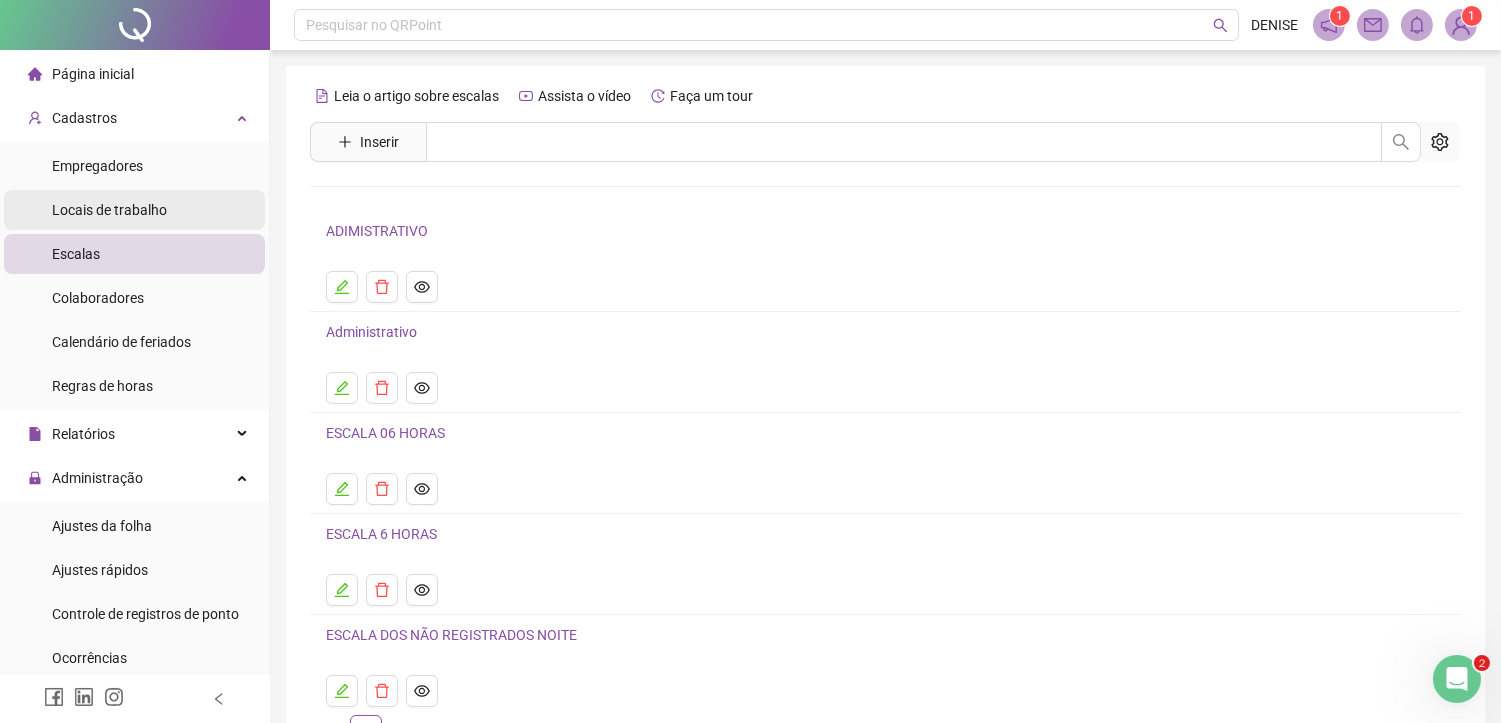 click on "Locais de trabalho" at bounding box center (109, 210) 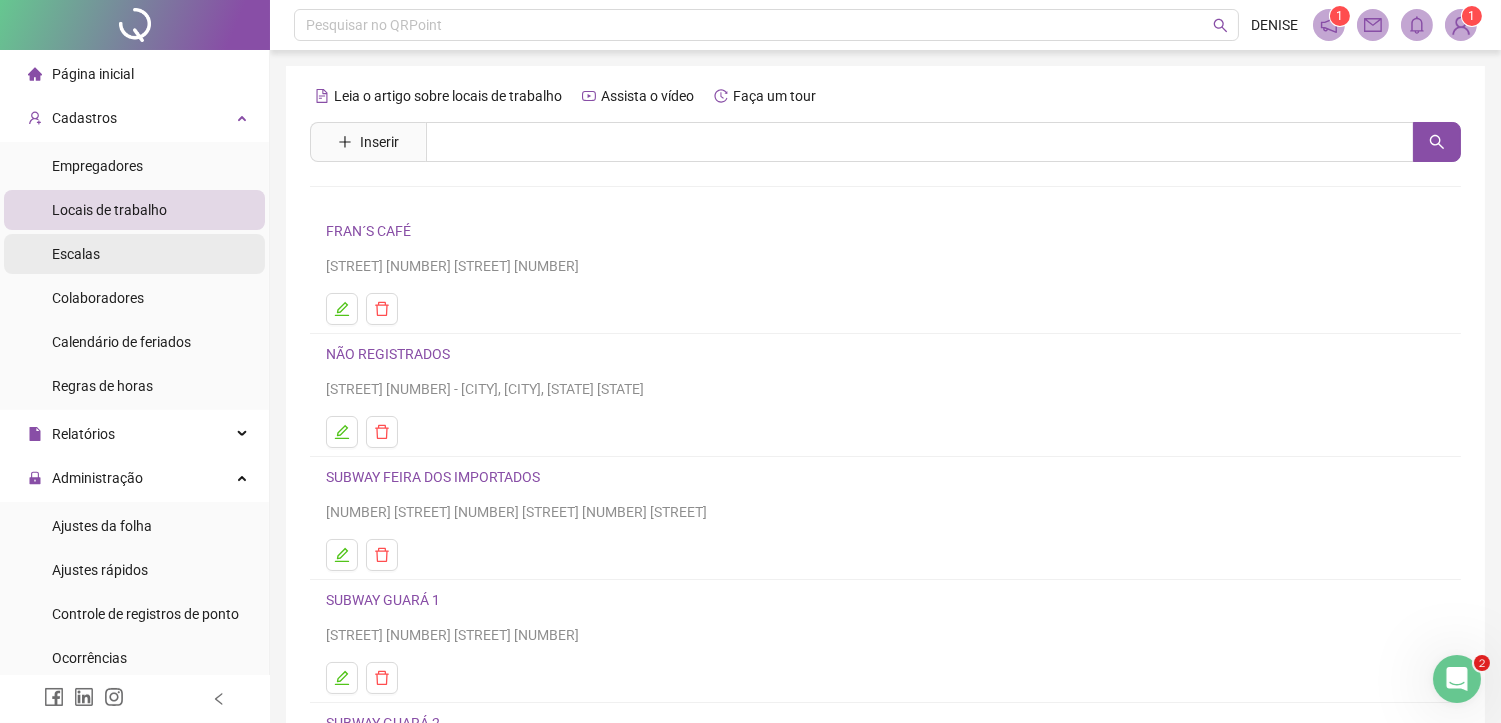 click on "Escalas" at bounding box center (134, 254) 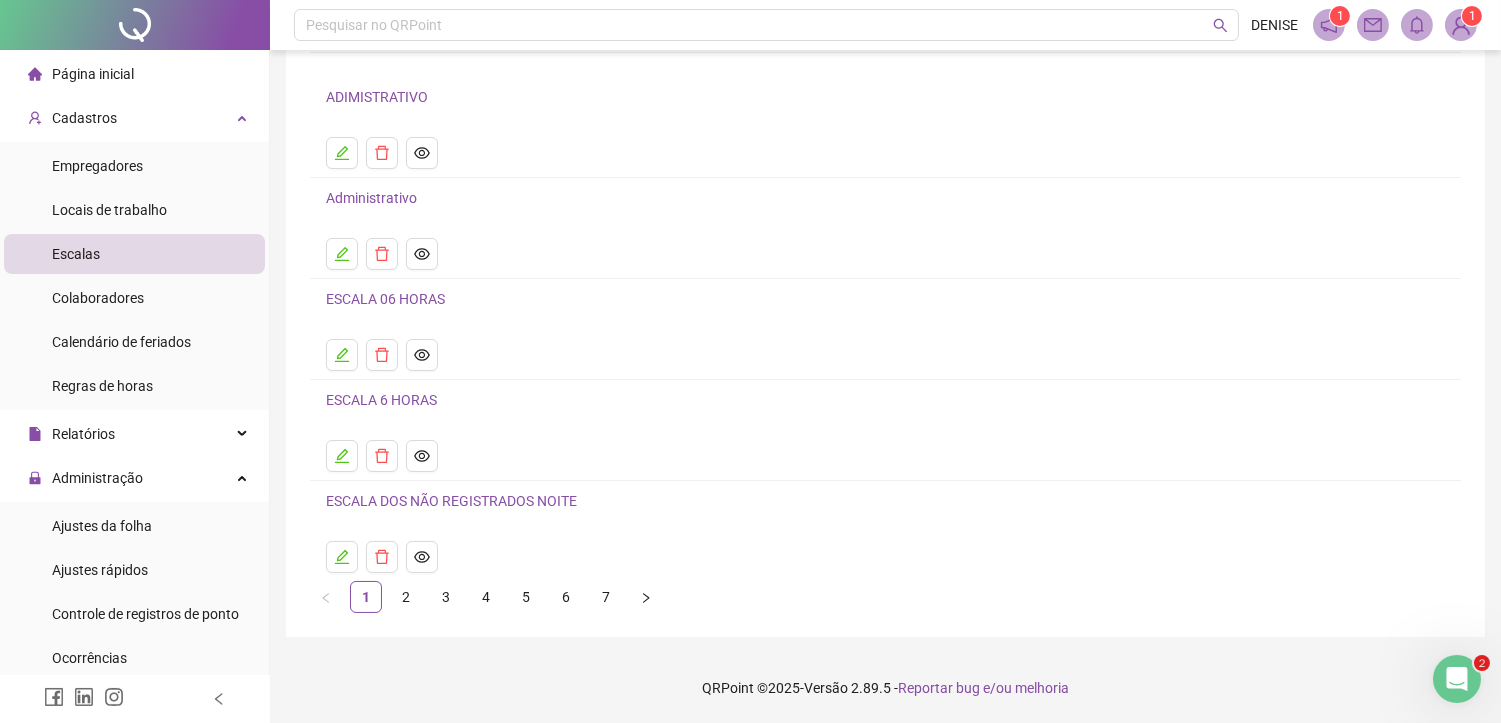 scroll, scrollTop: 23, scrollLeft: 0, axis: vertical 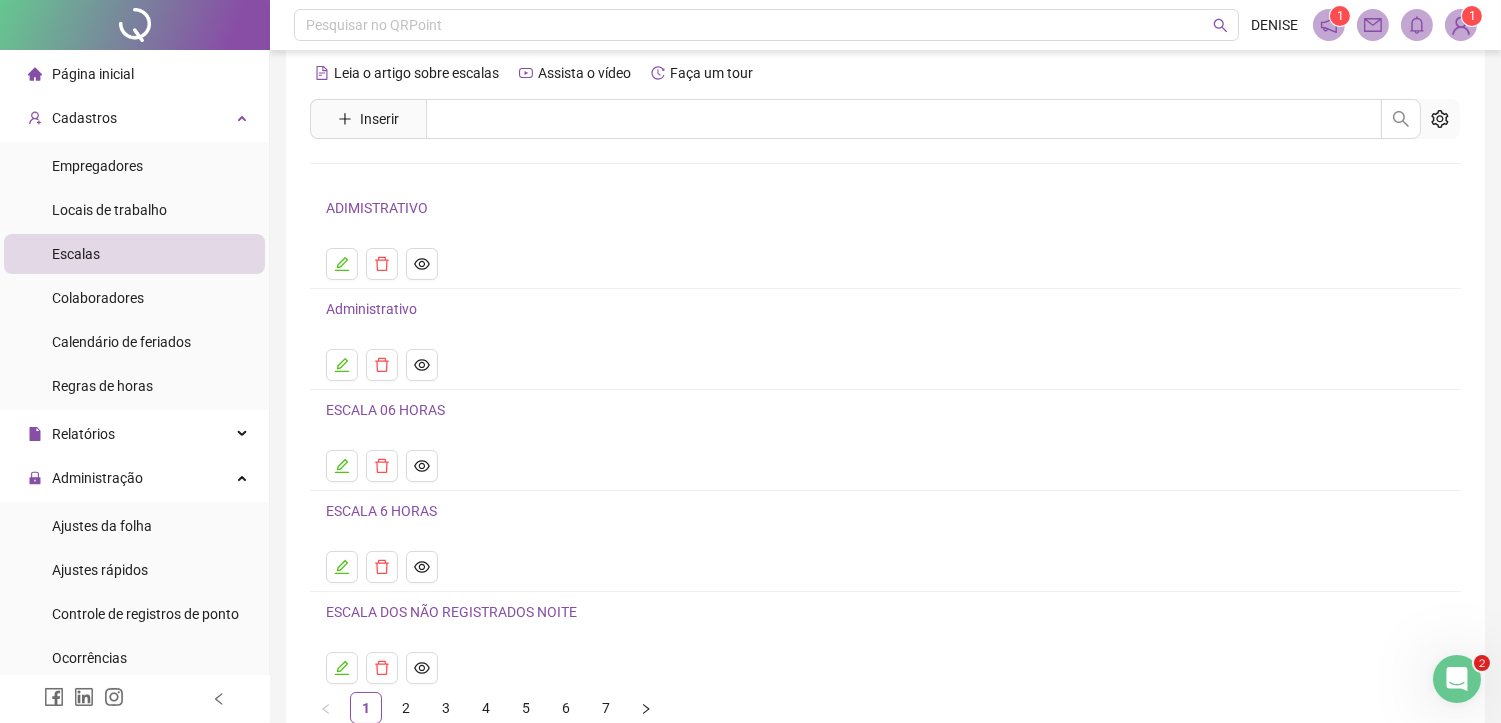 click on "Página inicial" at bounding box center (93, 74) 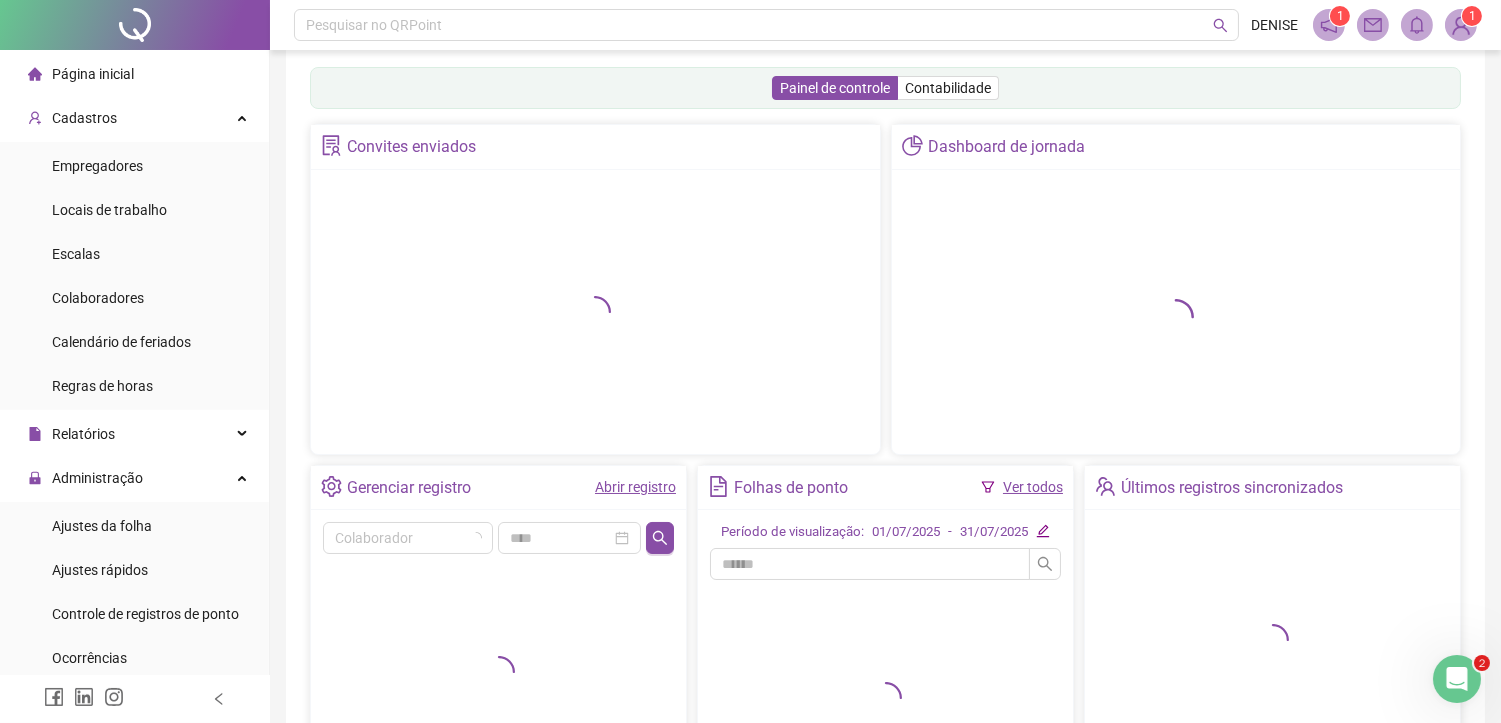 click on "Página inicial Cadastros Empregadores Locais de trabalho Escalas Colaboradores Calendário de feriados Regras de horas Relatórios Listagem de colaboradores Listagem de atrasos Folha de ponto Listagem de registros Resumo da jornada Localização de registros Banco de Horas Escalas de trabalho Administração Ajustes da folha Ajustes rápidos Controle de registros de ponto Ocorrências Validar protocolo Link para Registro Rápido Aceite de uso Atestado técnico Gerar QRCode Central de ajuda Clube QR - Beneficios" at bounding box center [135, 522] 